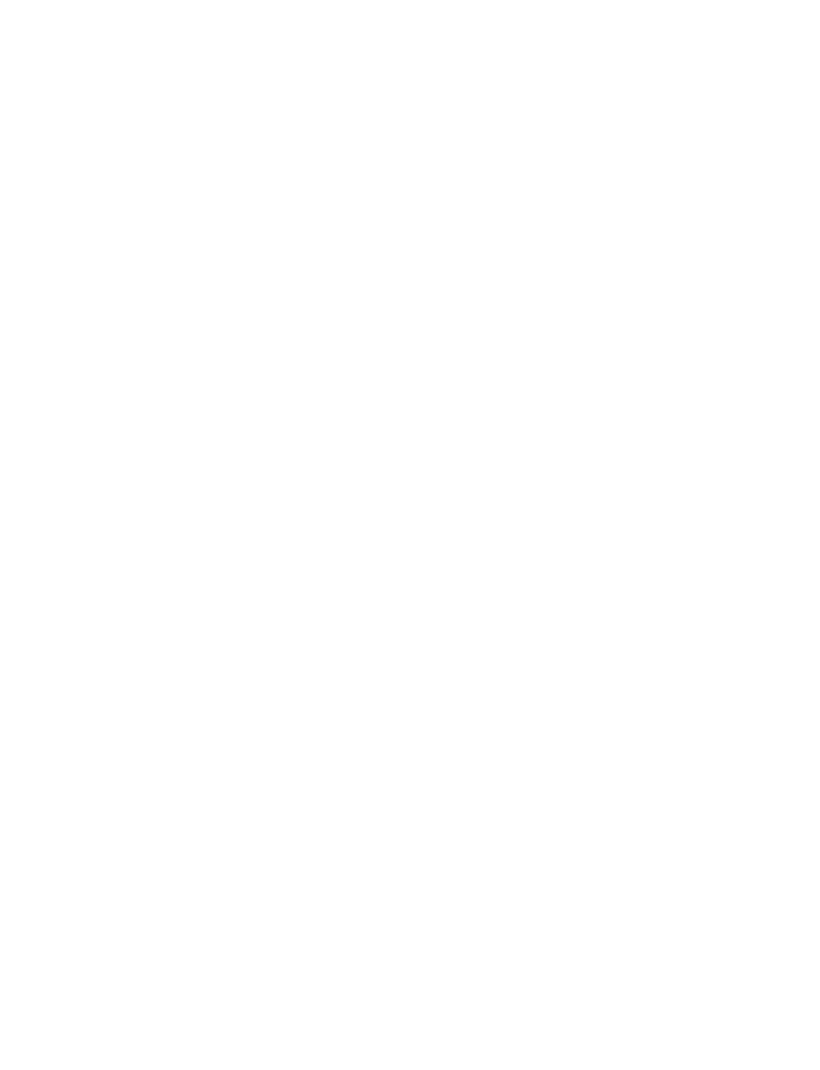 scroll, scrollTop: 0, scrollLeft: 0, axis: both 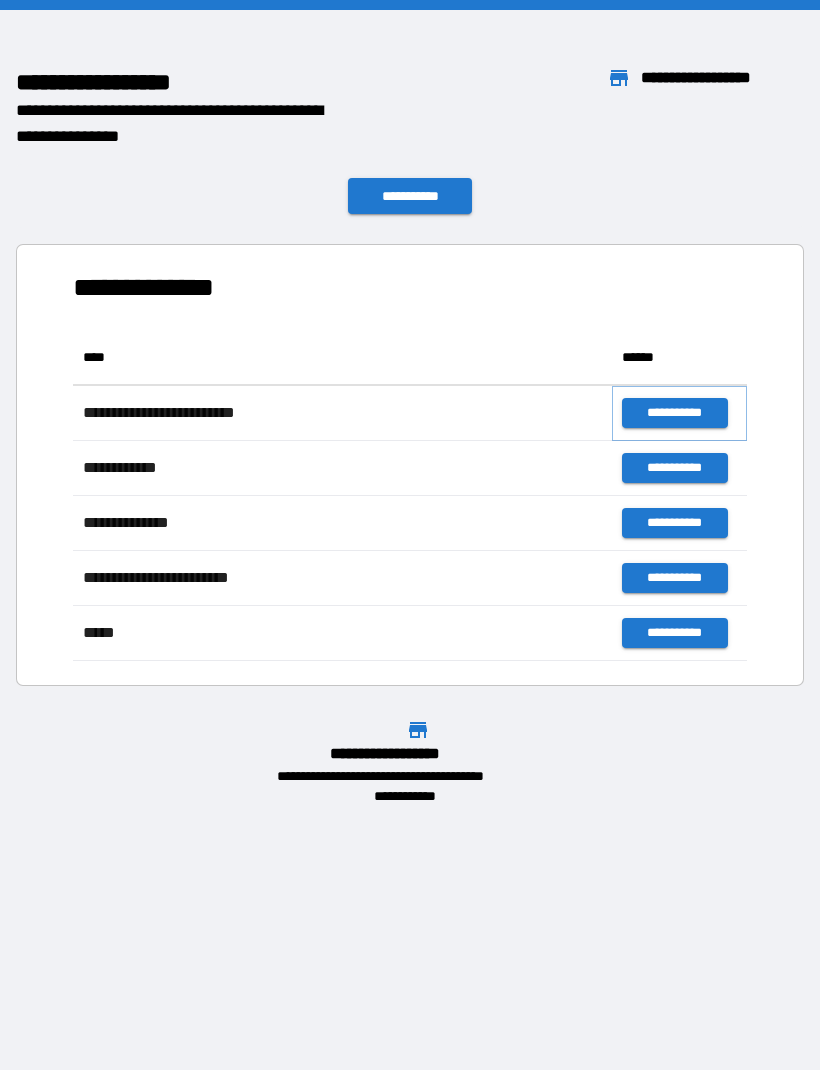 click on "**********" at bounding box center (674, 413) 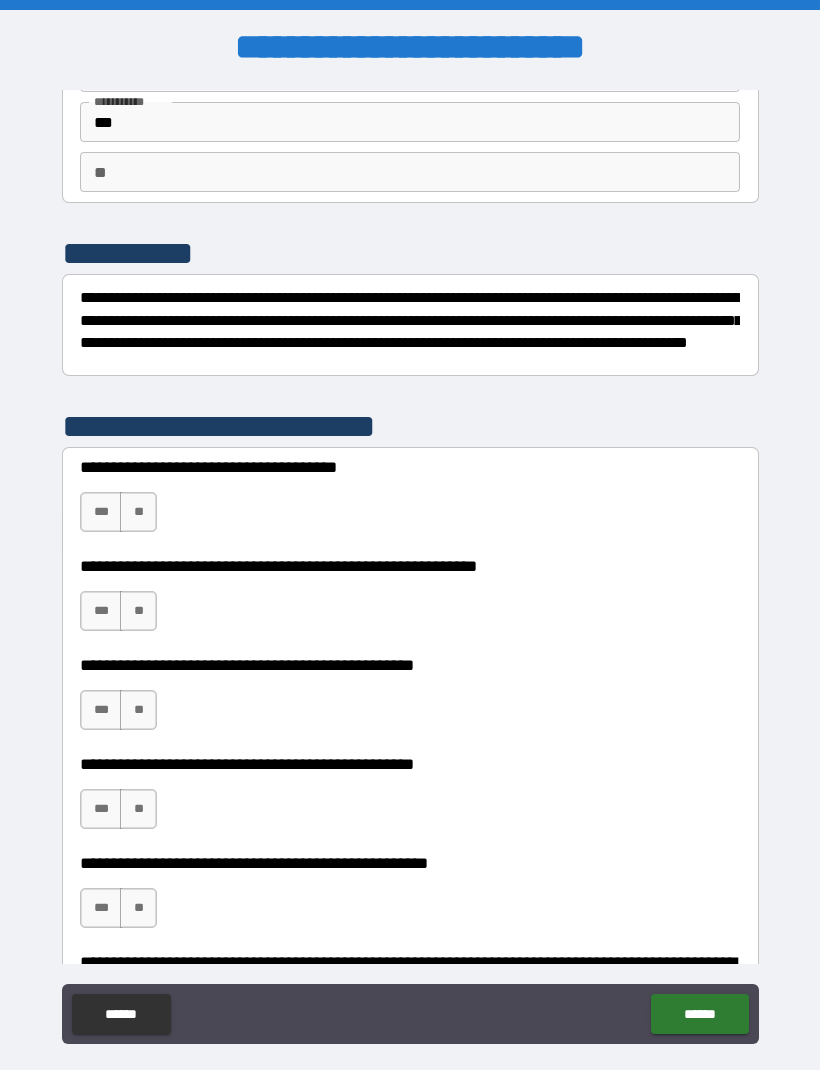 scroll, scrollTop: 139, scrollLeft: 0, axis: vertical 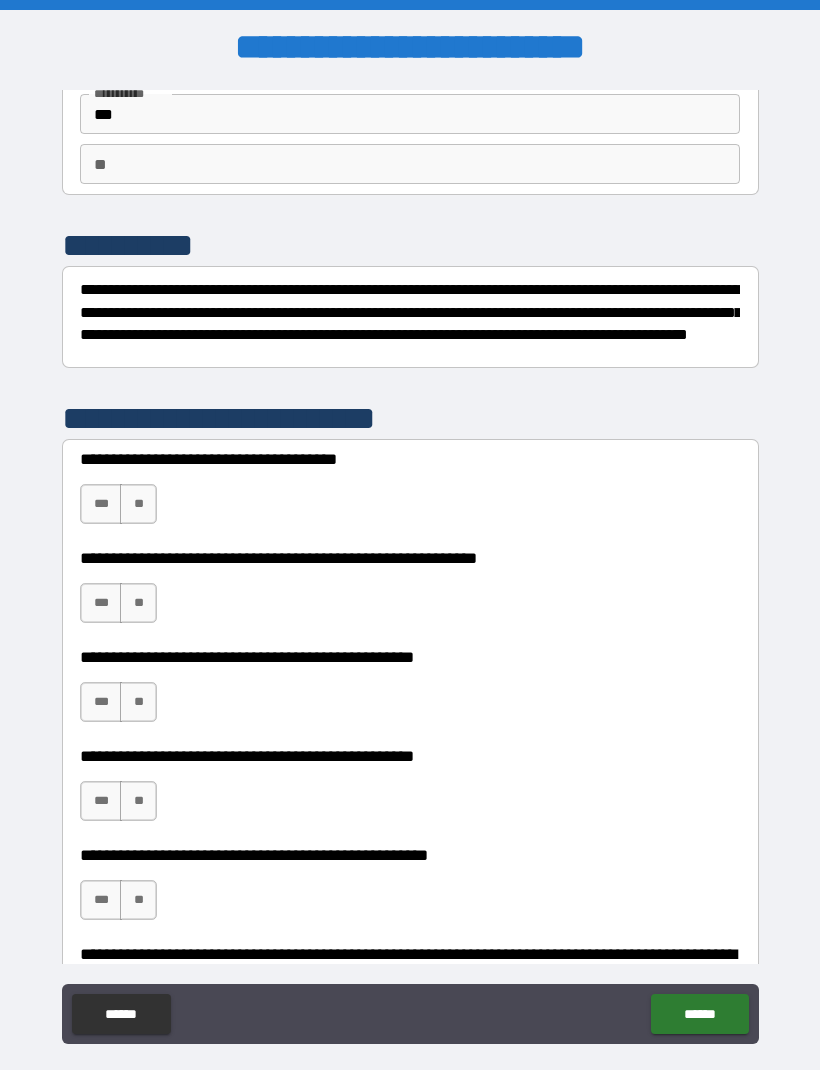 click on "**" at bounding box center (138, 504) 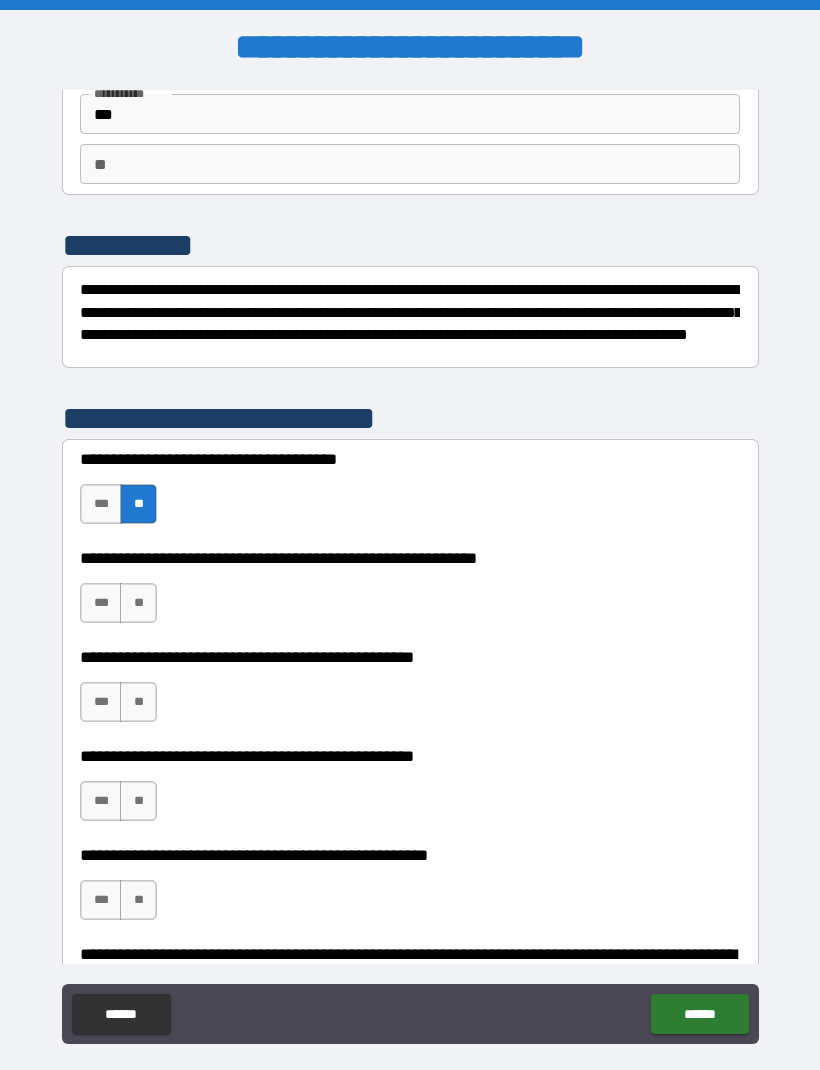 click on "*** **" at bounding box center [121, 608] 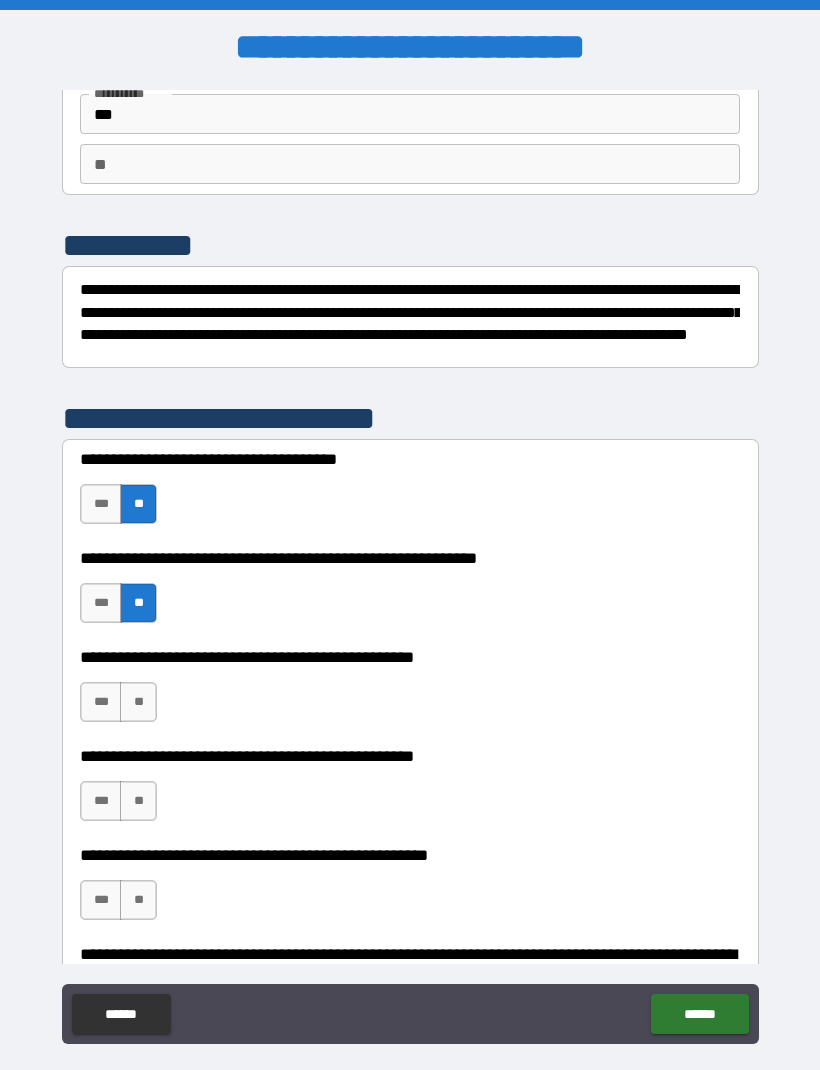 click on "**" at bounding box center [138, 702] 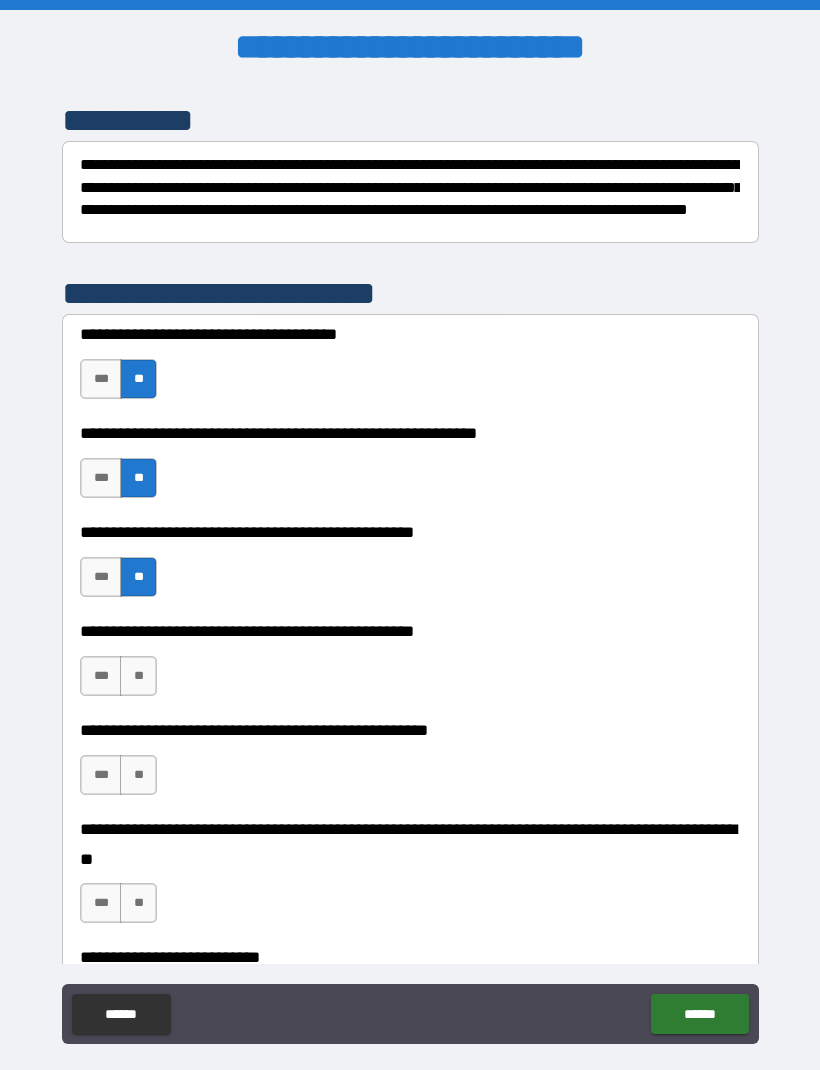 scroll, scrollTop: 272, scrollLeft: 0, axis: vertical 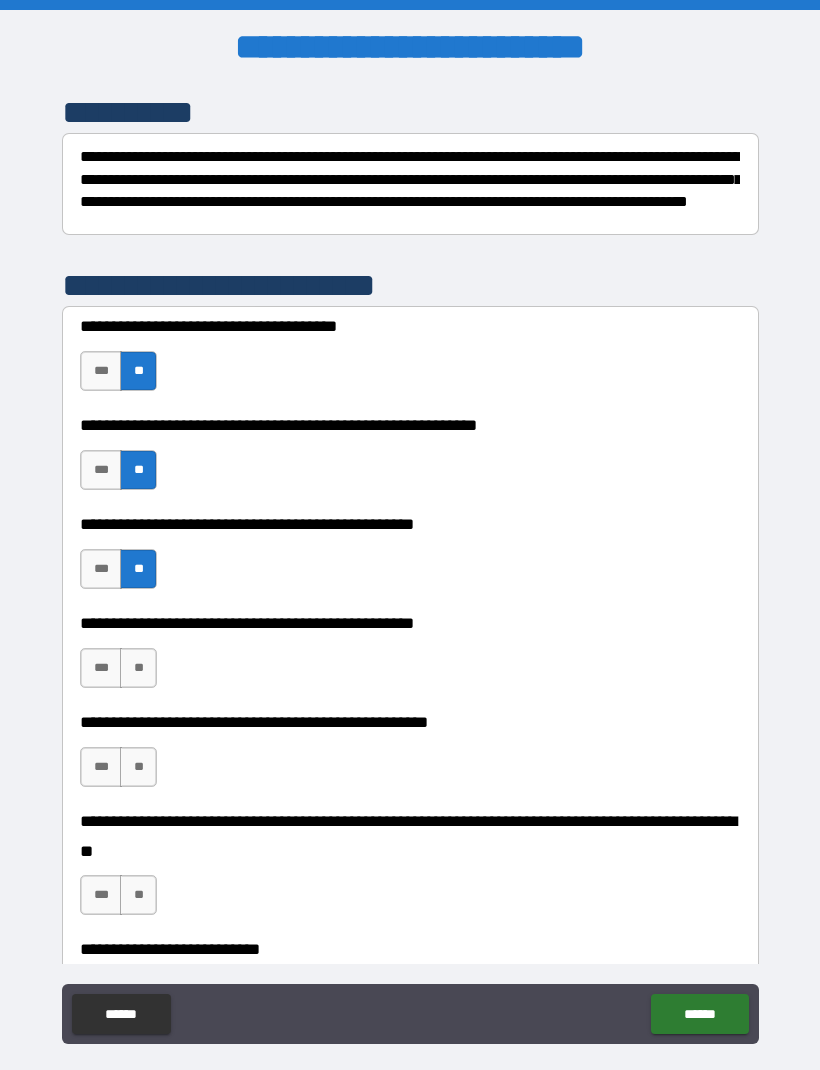 click on "**" at bounding box center [138, 668] 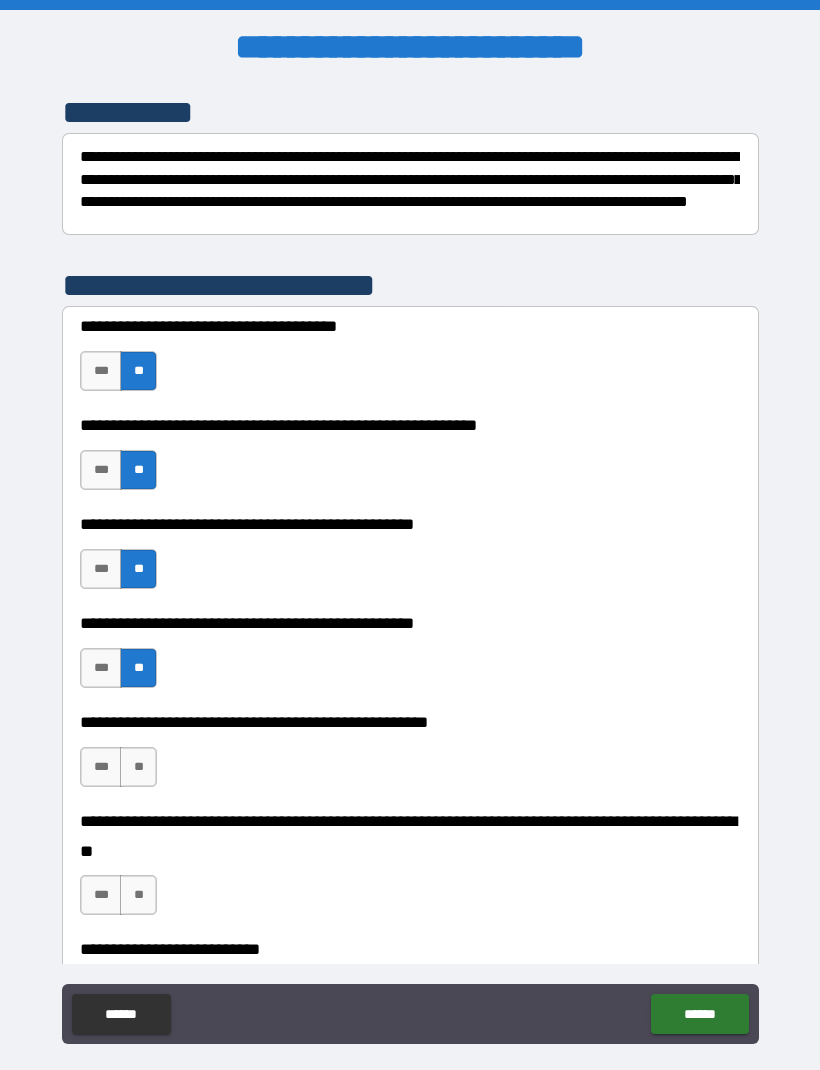click on "**" at bounding box center [138, 767] 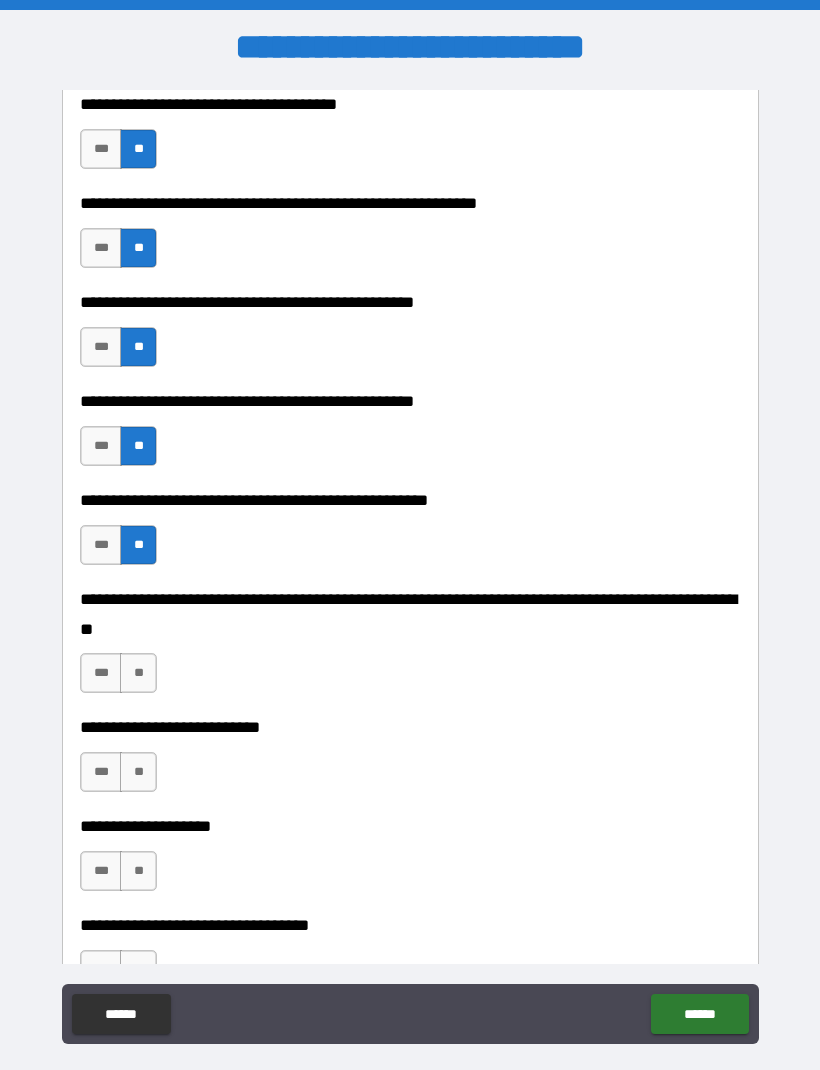 scroll, scrollTop: 501, scrollLeft: 0, axis: vertical 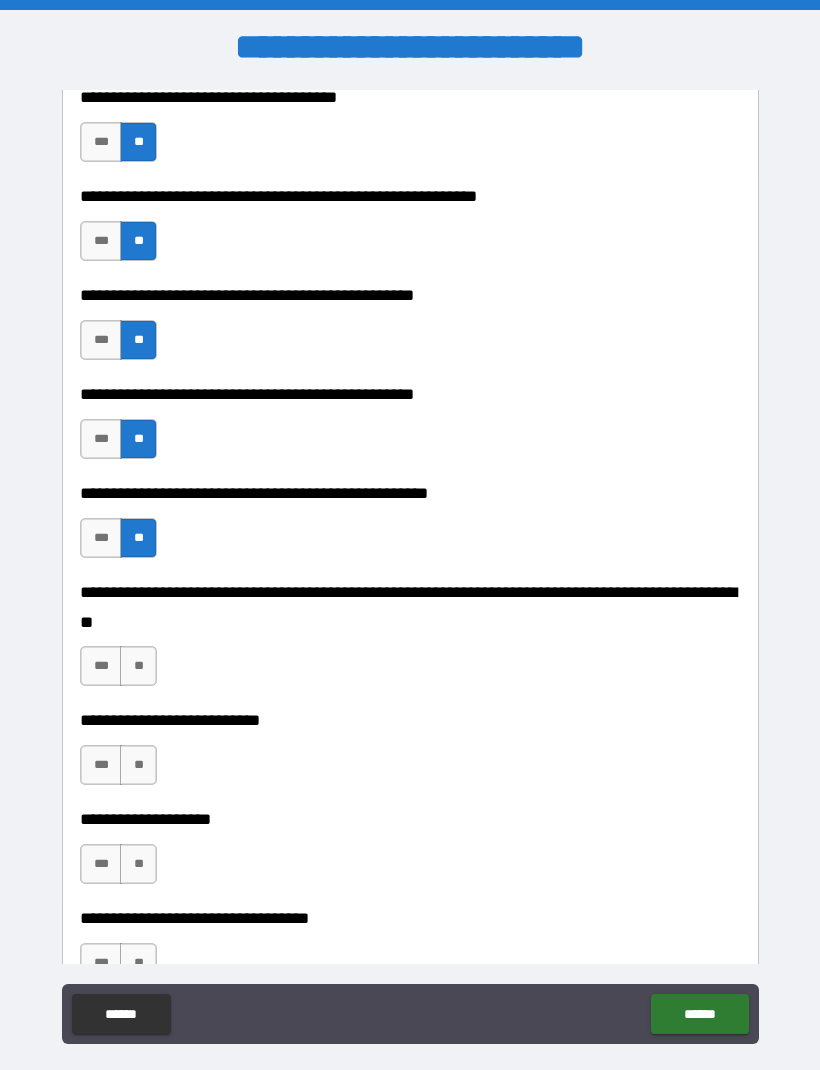 click on "**" at bounding box center [138, 666] 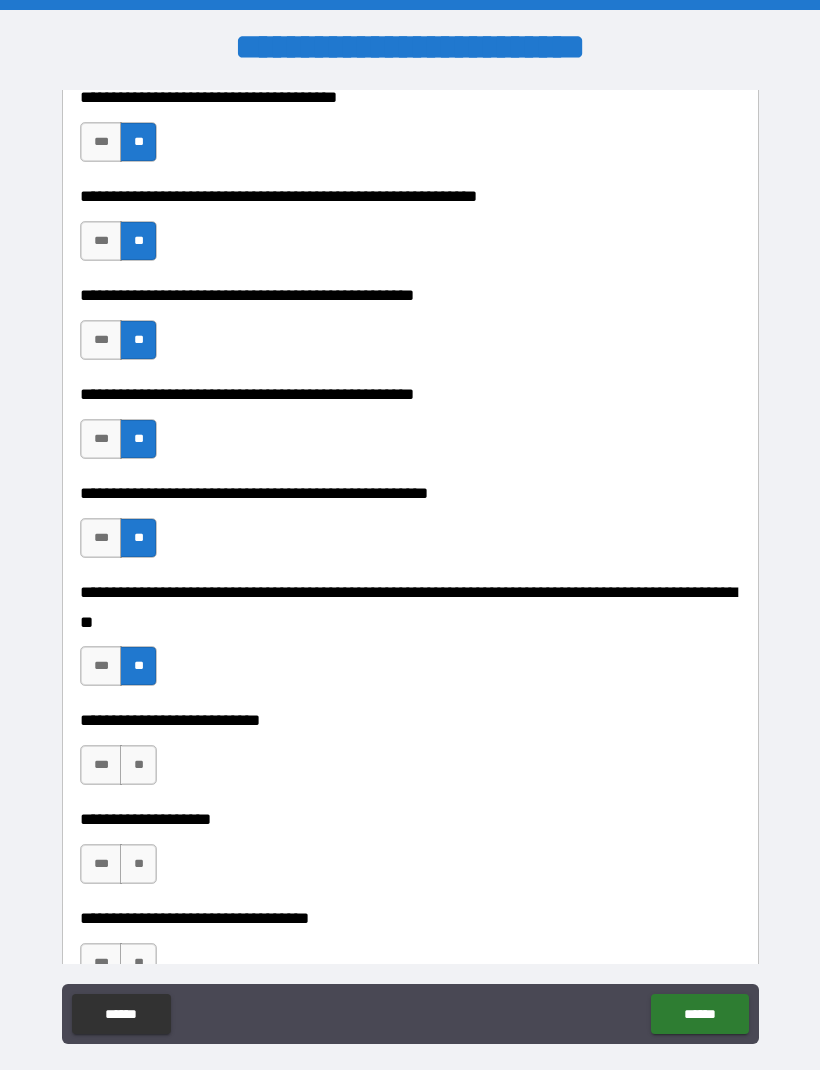 click on "**" at bounding box center (138, 765) 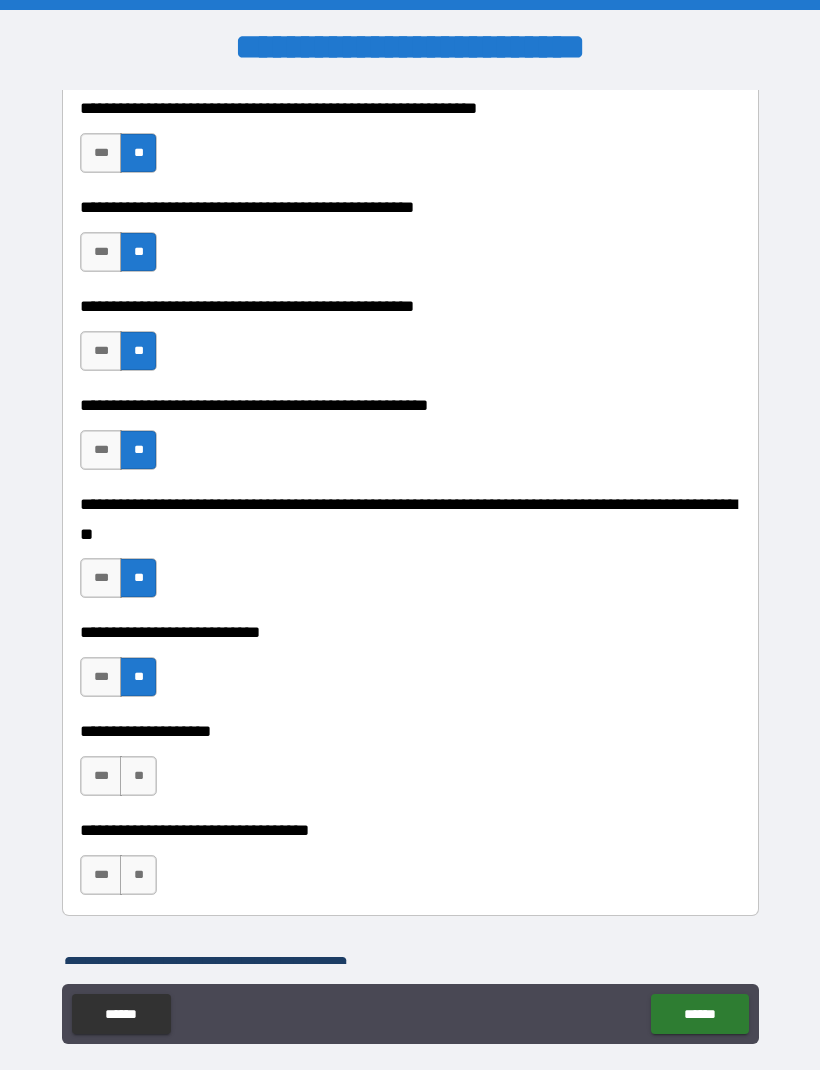 scroll, scrollTop: 709, scrollLeft: 0, axis: vertical 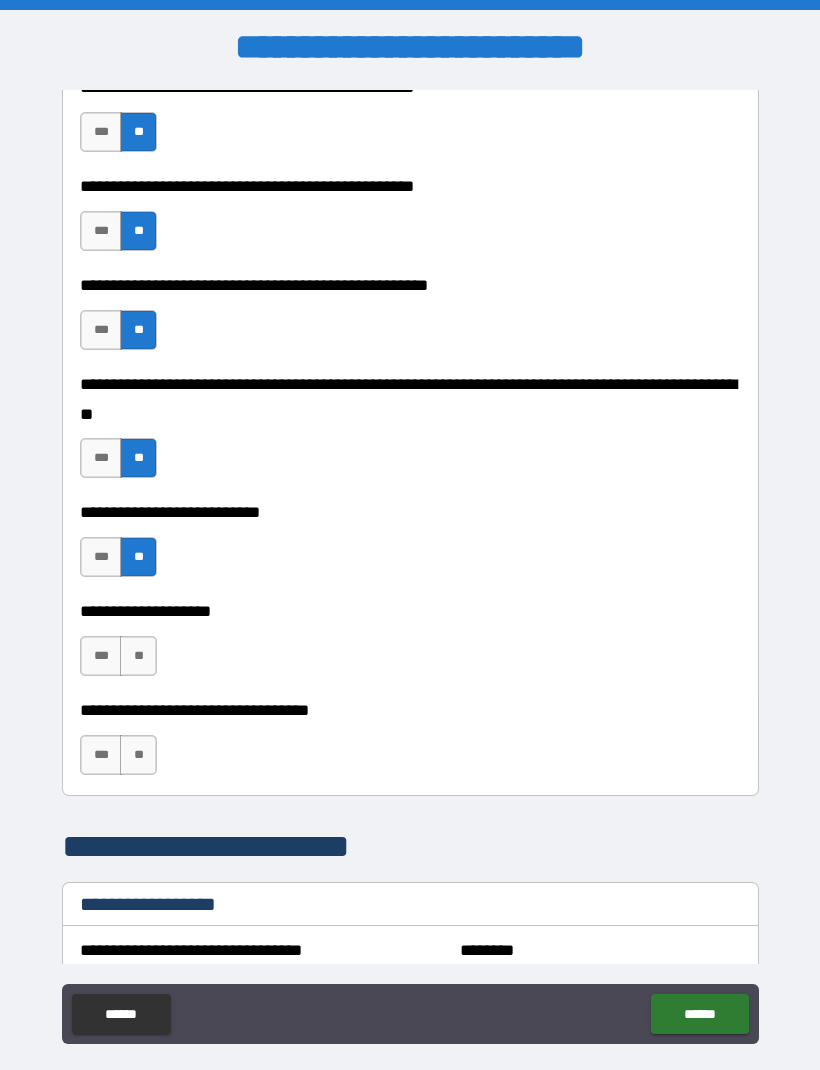 click on "**" at bounding box center (138, 656) 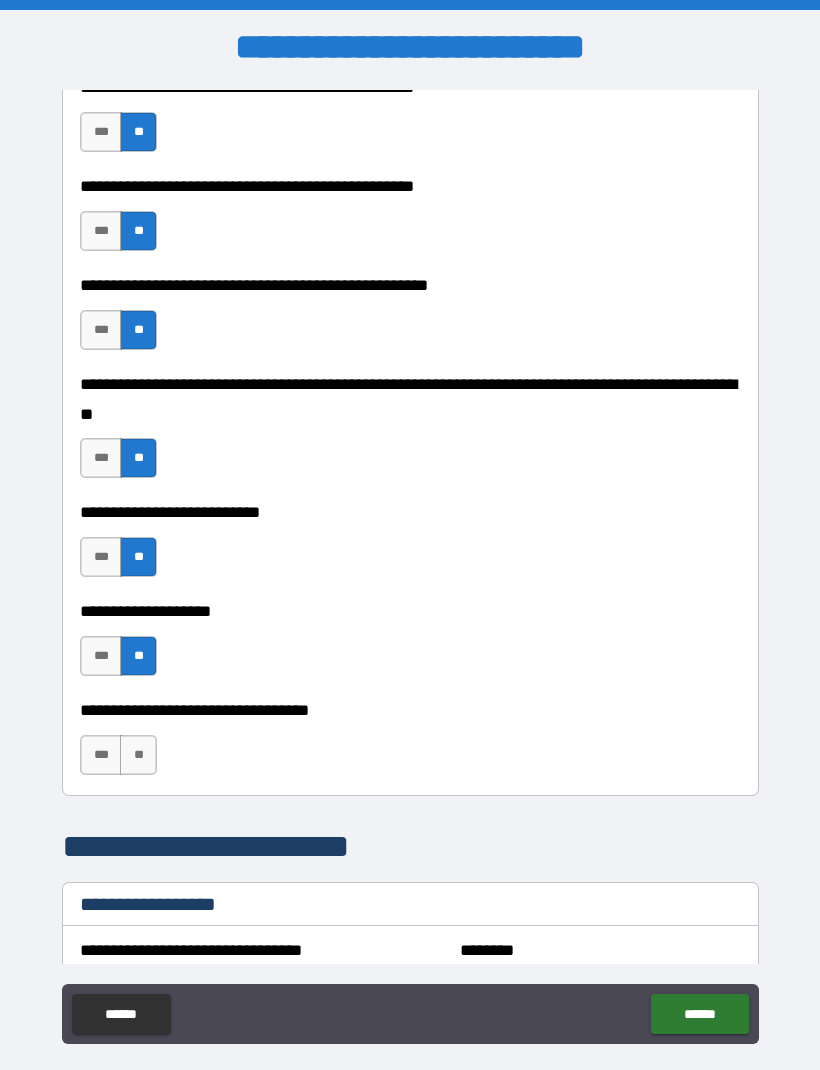click on "**" at bounding box center [138, 755] 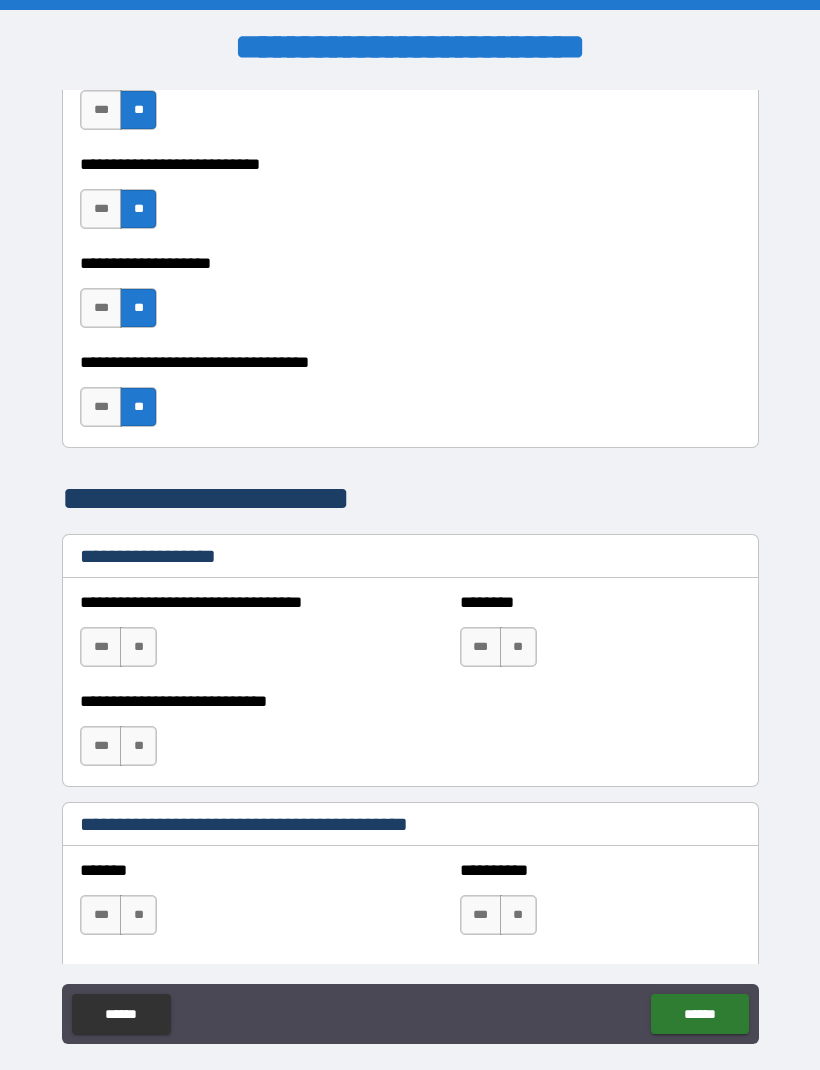 scroll, scrollTop: 1093, scrollLeft: 0, axis: vertical 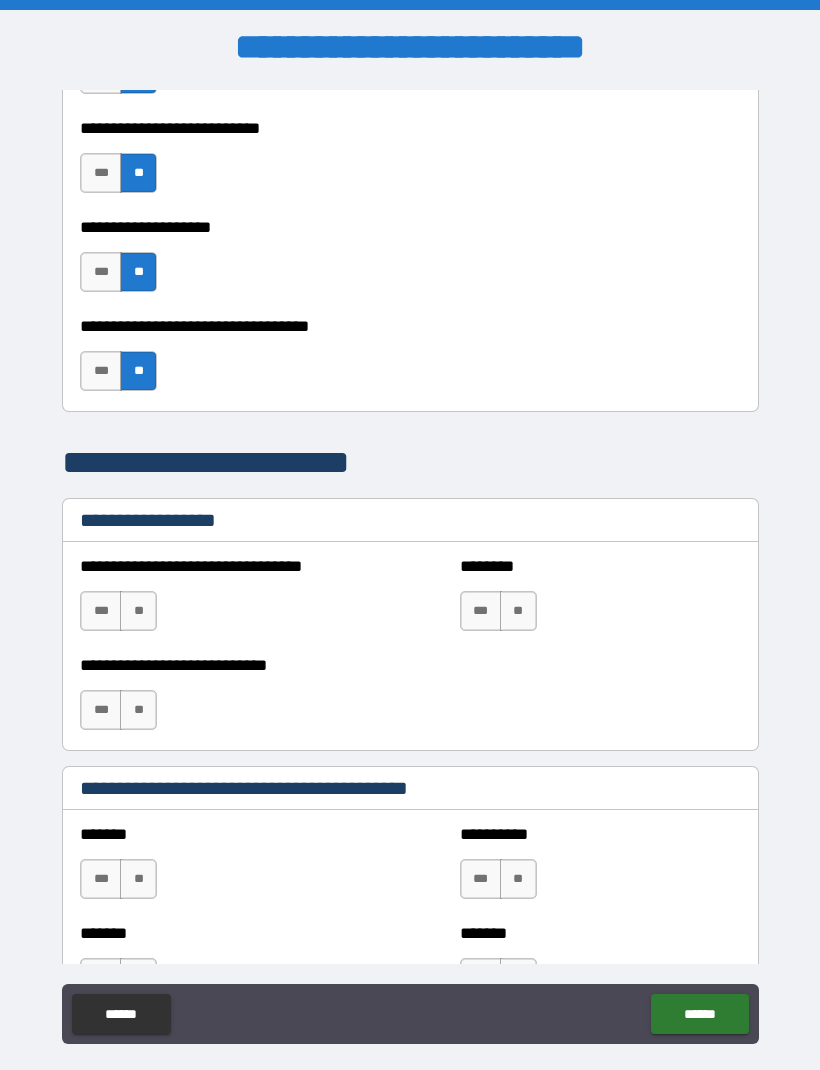 click on "**" at bounding box center [138, 611] 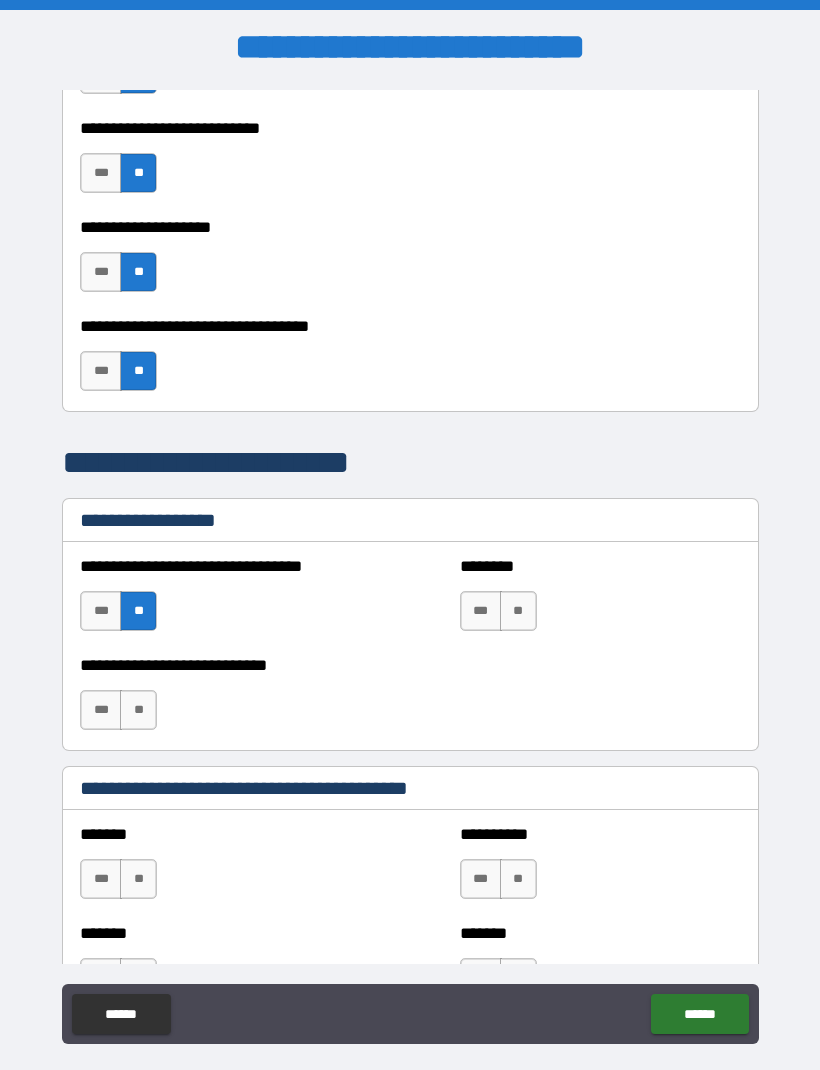 click on "**" at bounding box center (518, 611) 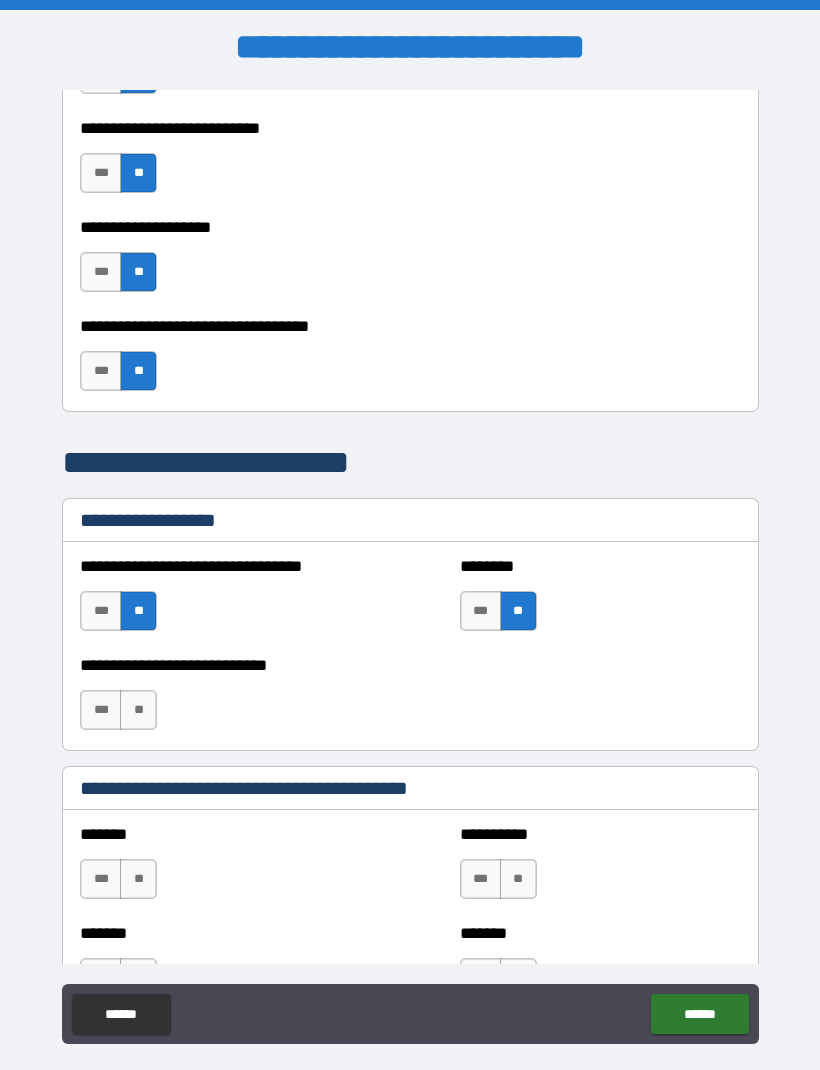 click on "**" at bounding box center (138, 710) 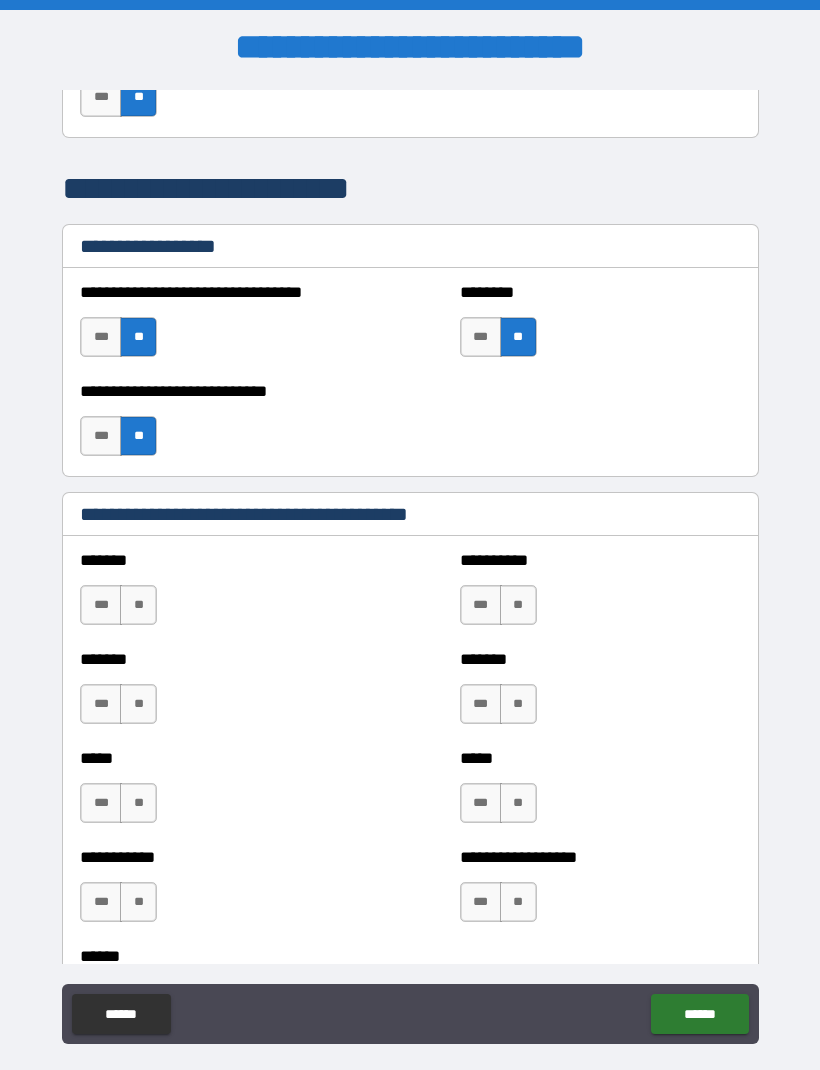 scroll, scrollTop: 1382, scrollLeft: 0, axis: vertical 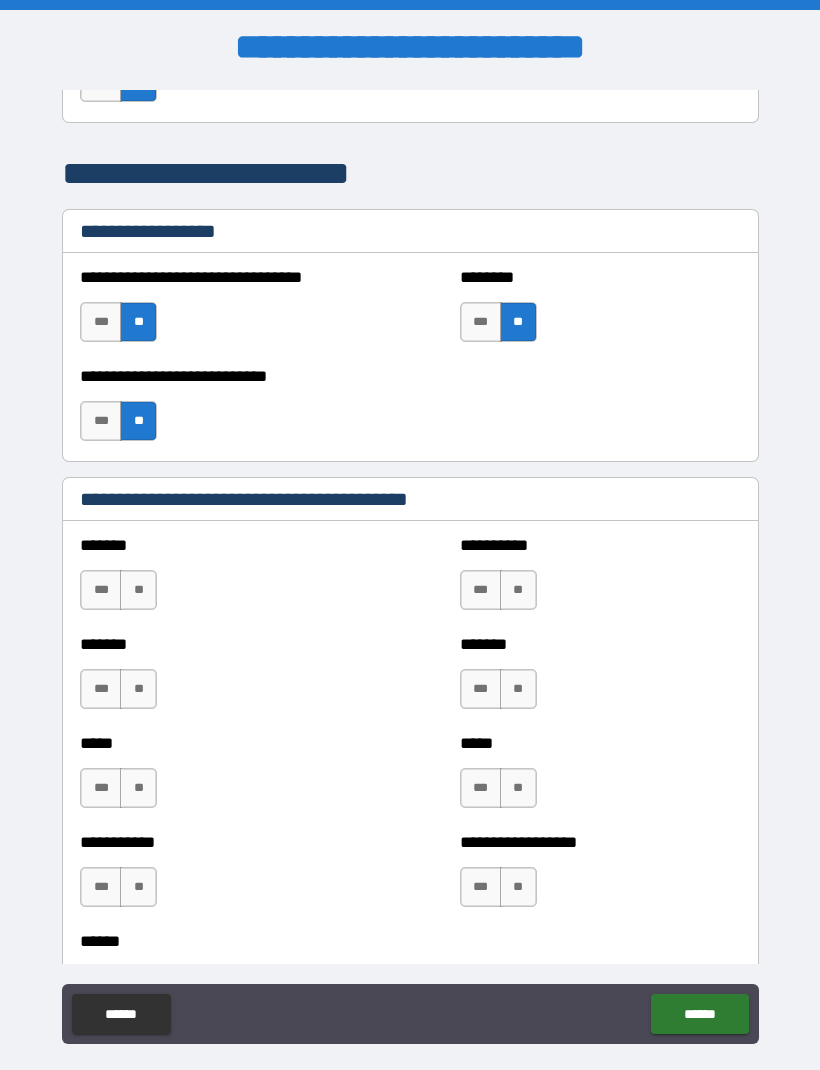 click on "**" at bounding box center (138, 590) 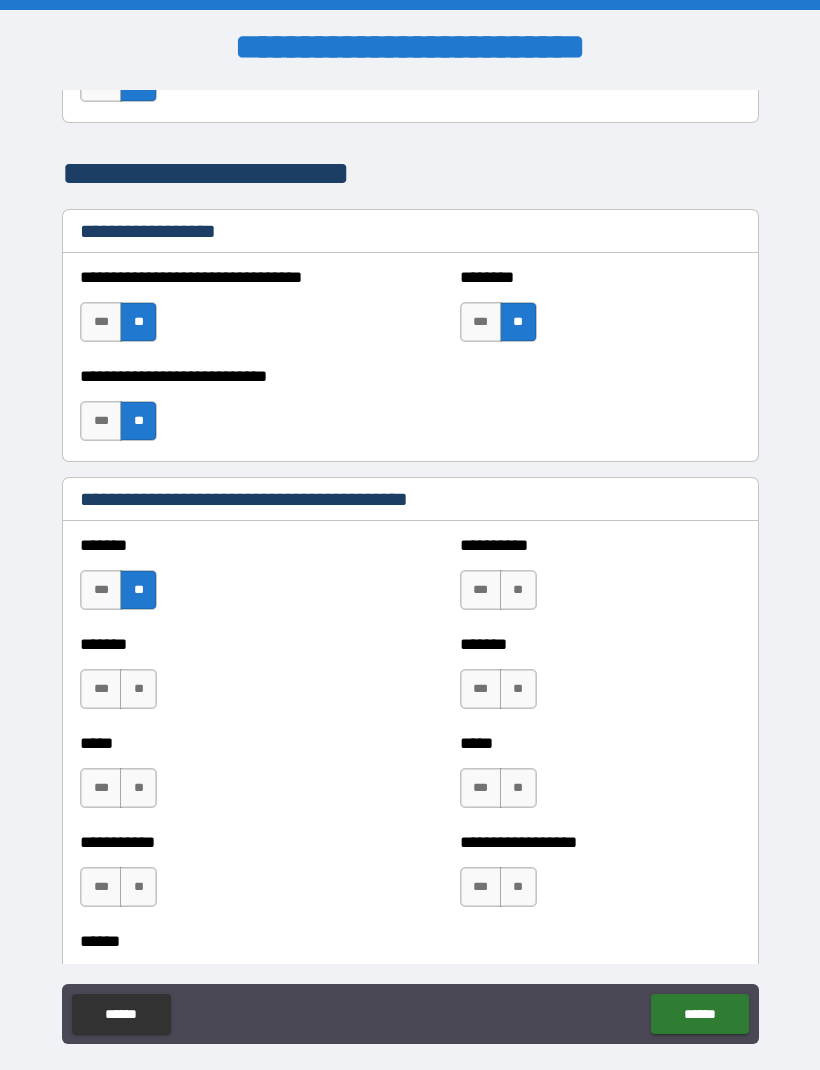 click on "**" at bounding box center (138, 689) 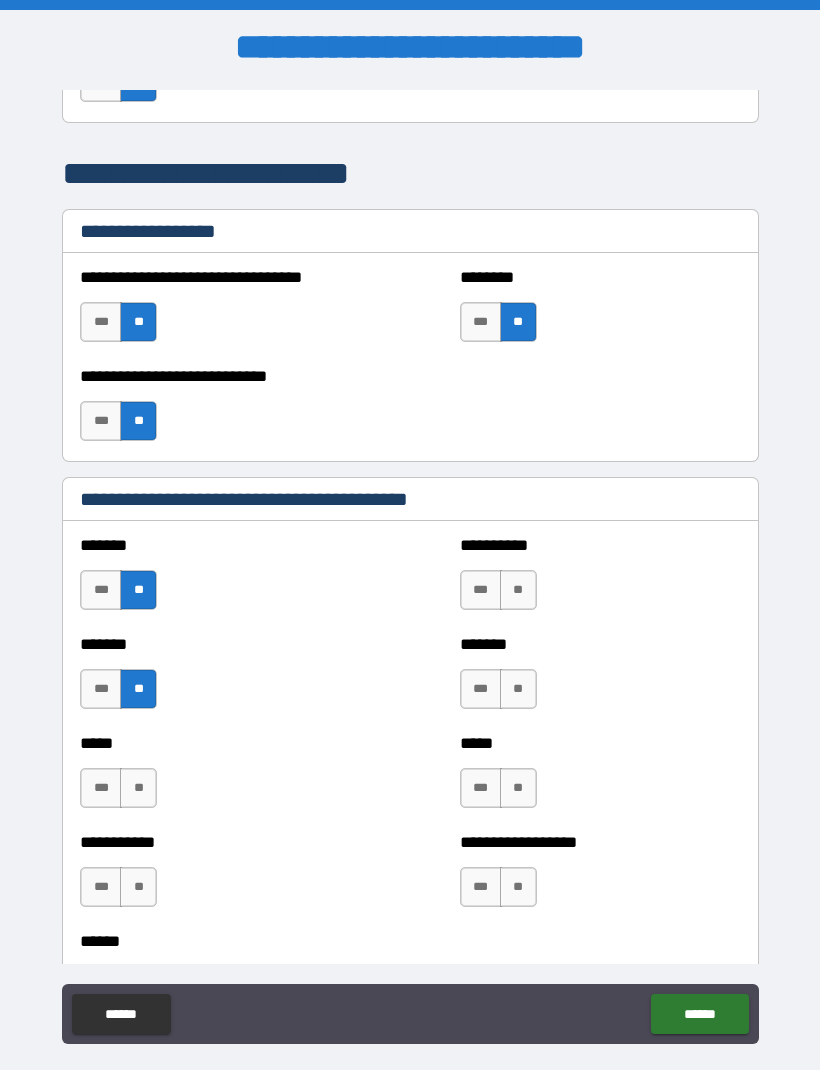 click on "**" at bounding box center [138, 788] 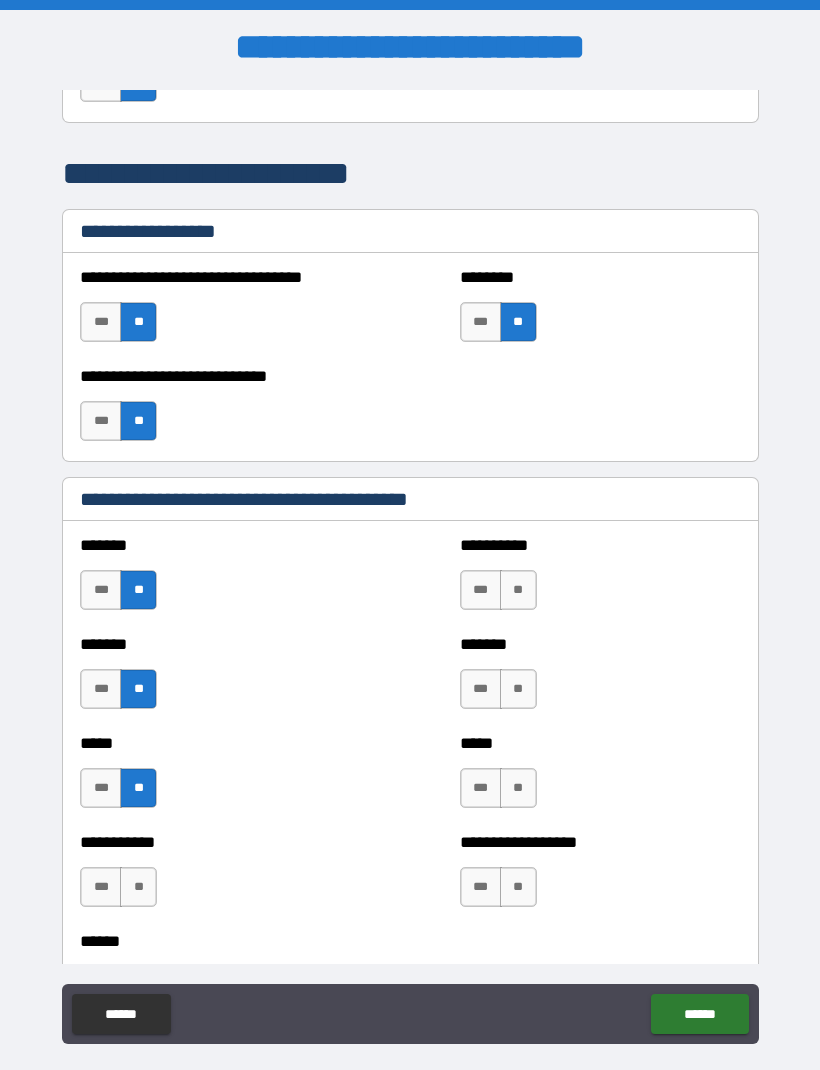click on "**********" at bounding box center (220, 877) 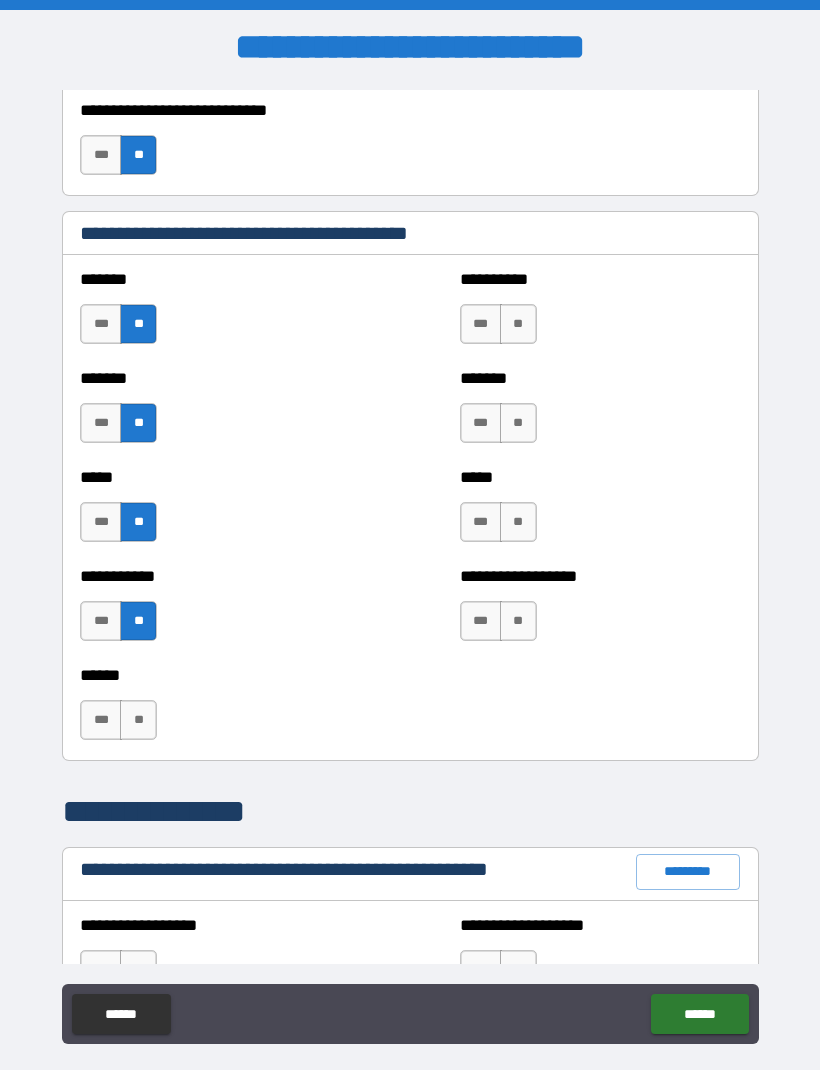 scroll, scrollTop: 1667, scrollLeft: 0, axis: vertical 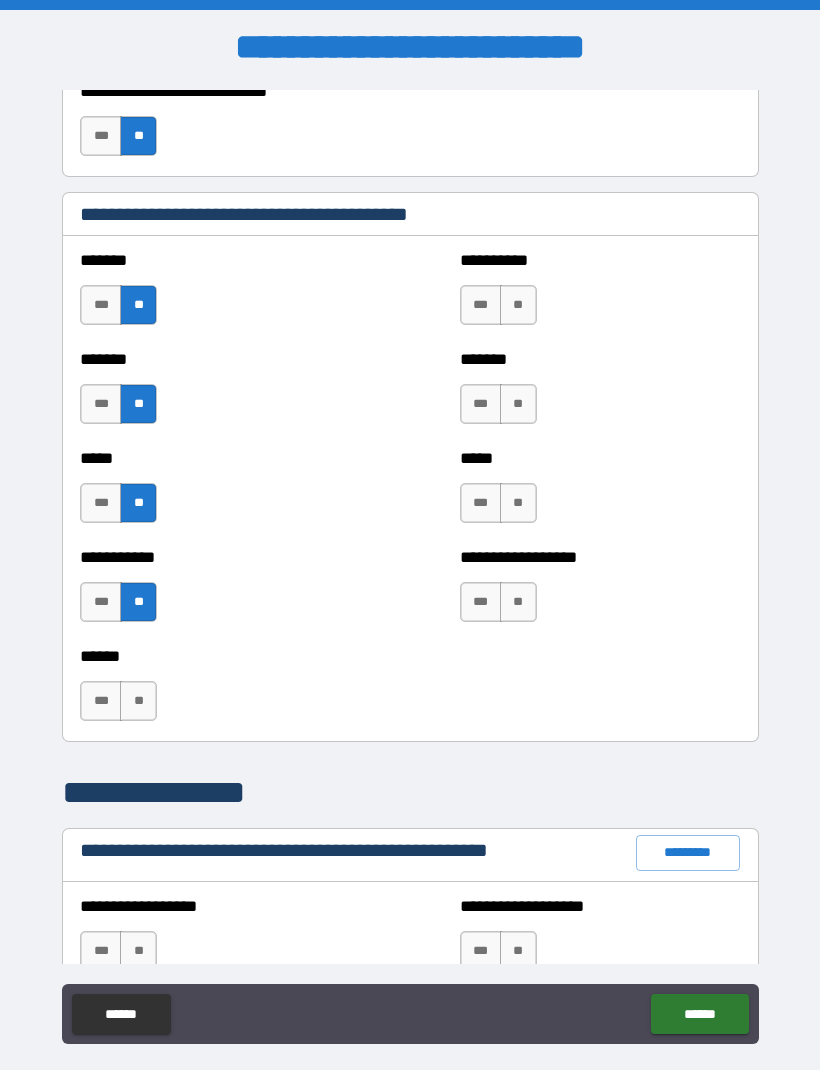click on "**" at bounding box center [138, 701] 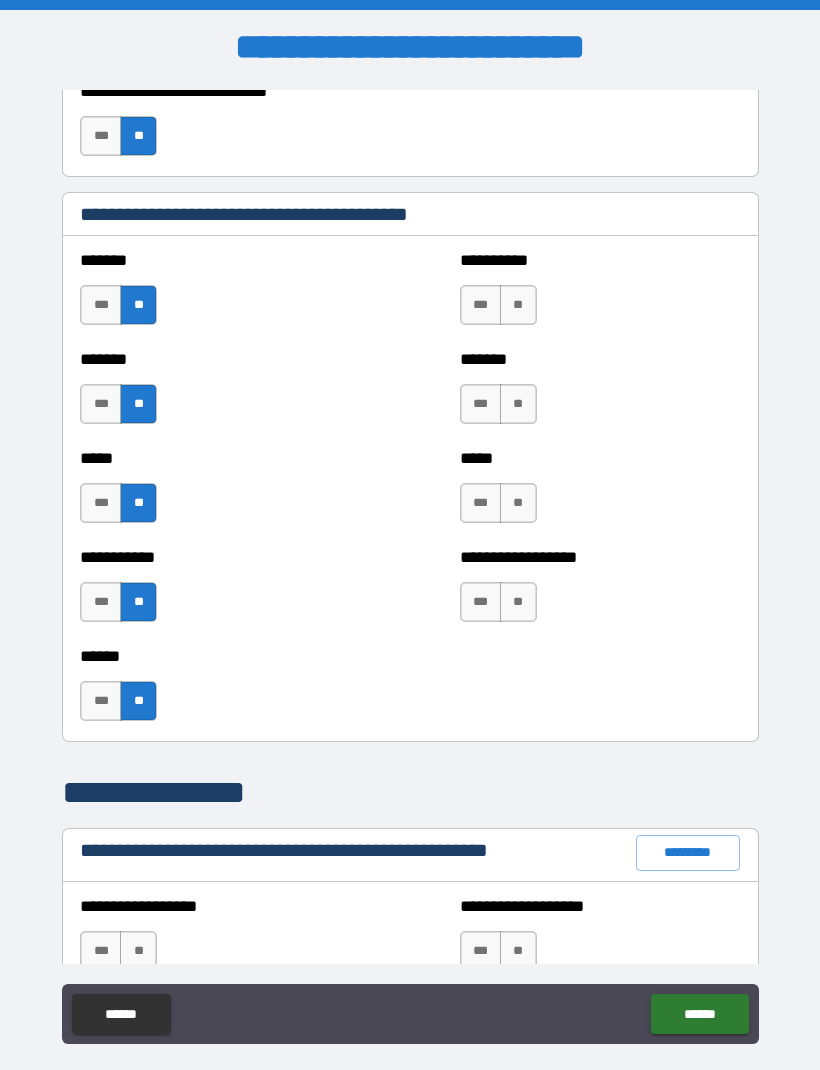 click on "**" at bounding box center [138, 701] 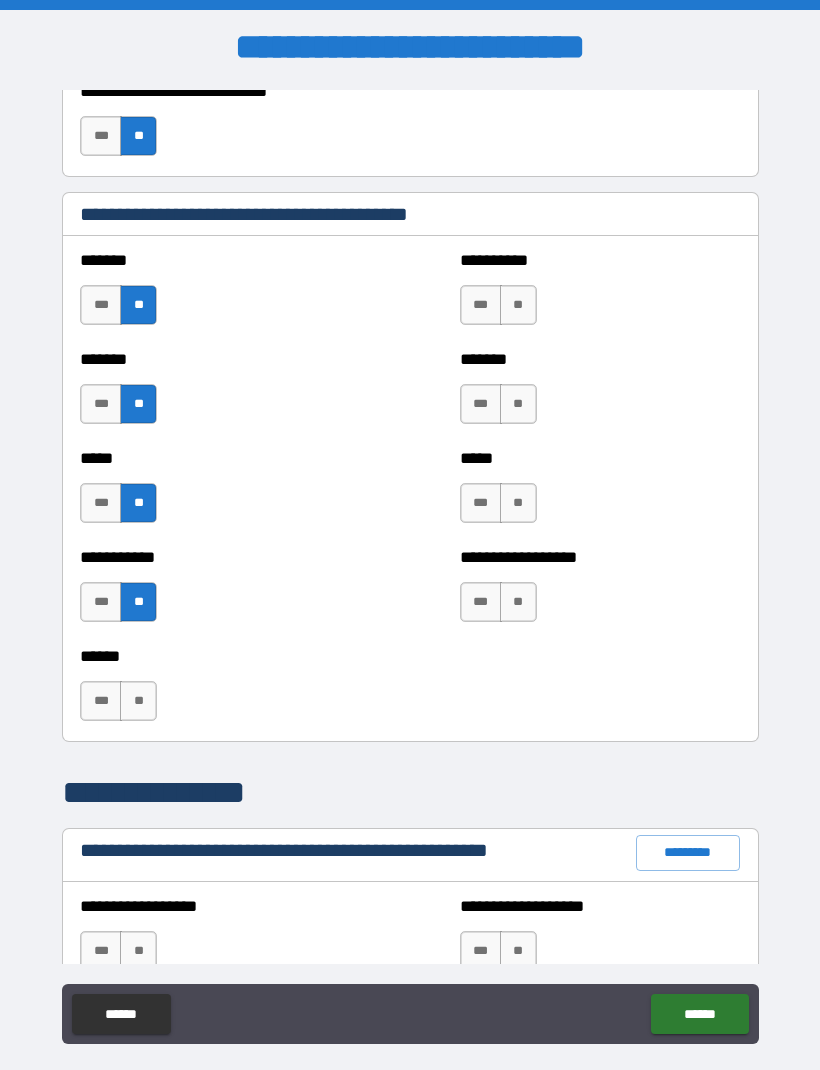 click on "**" at bounding box center (518, 305) 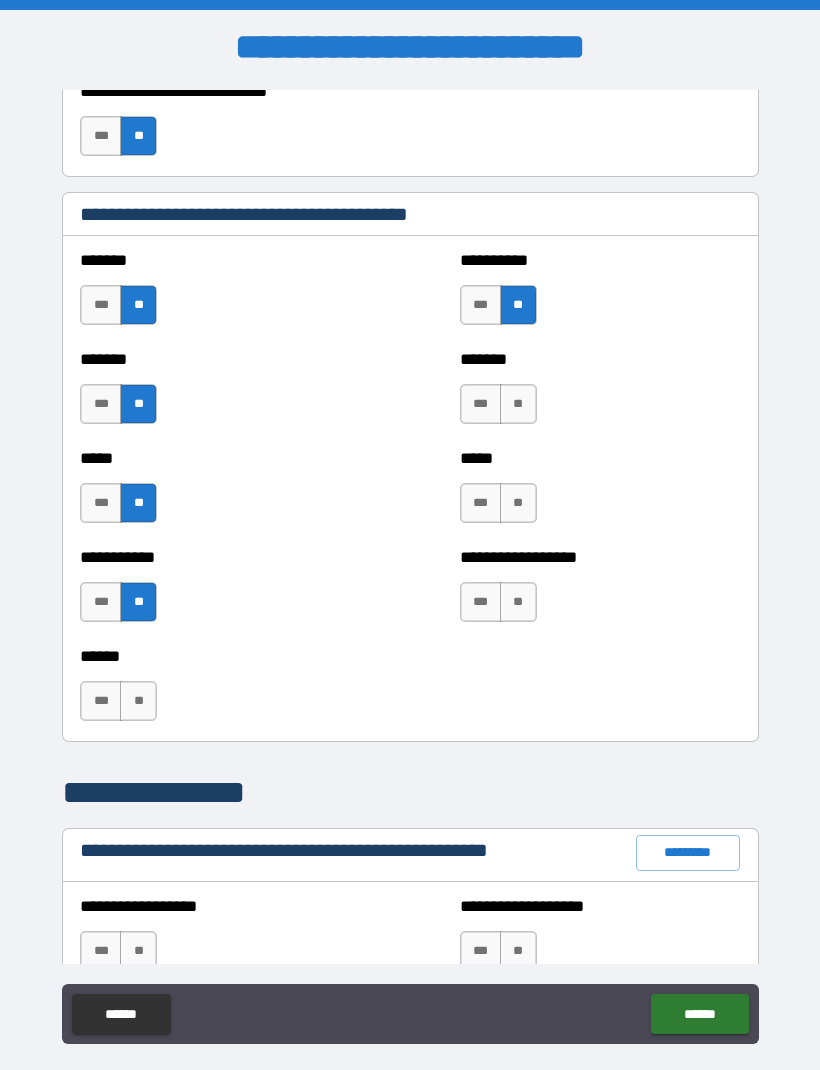 click on "**" at bounding box center (518, 404) 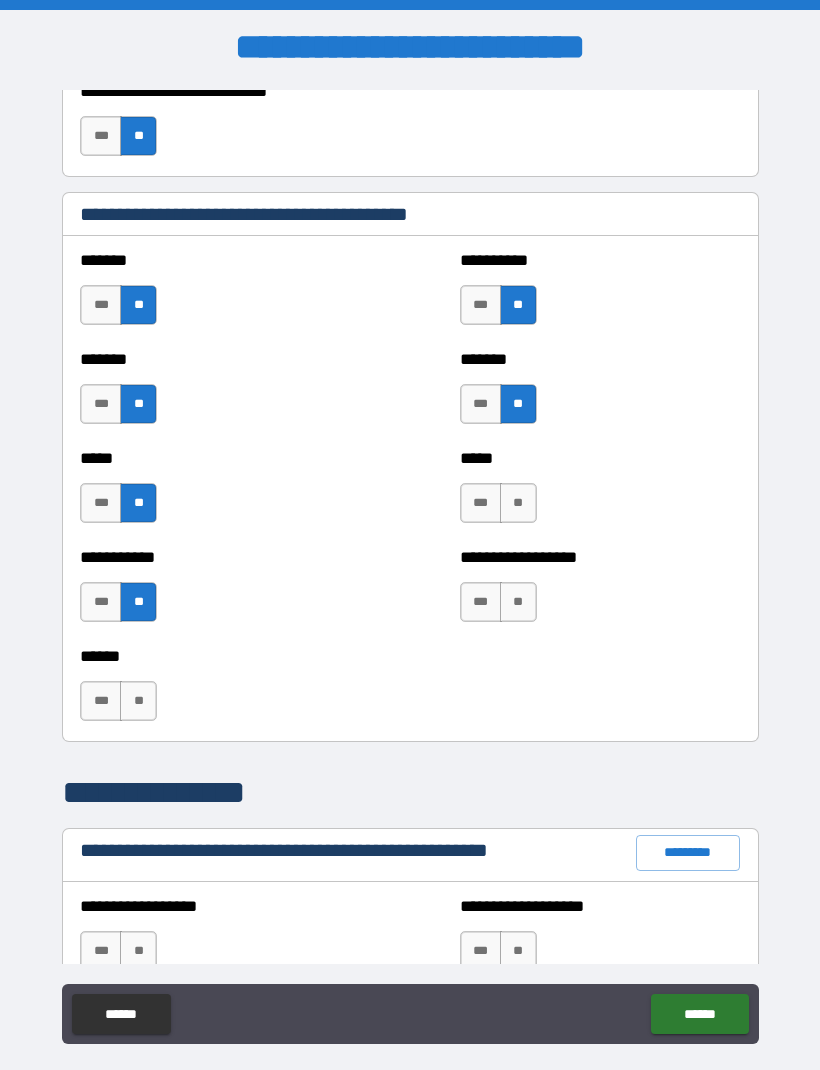 click on "**" at bounding box center (518, 503) 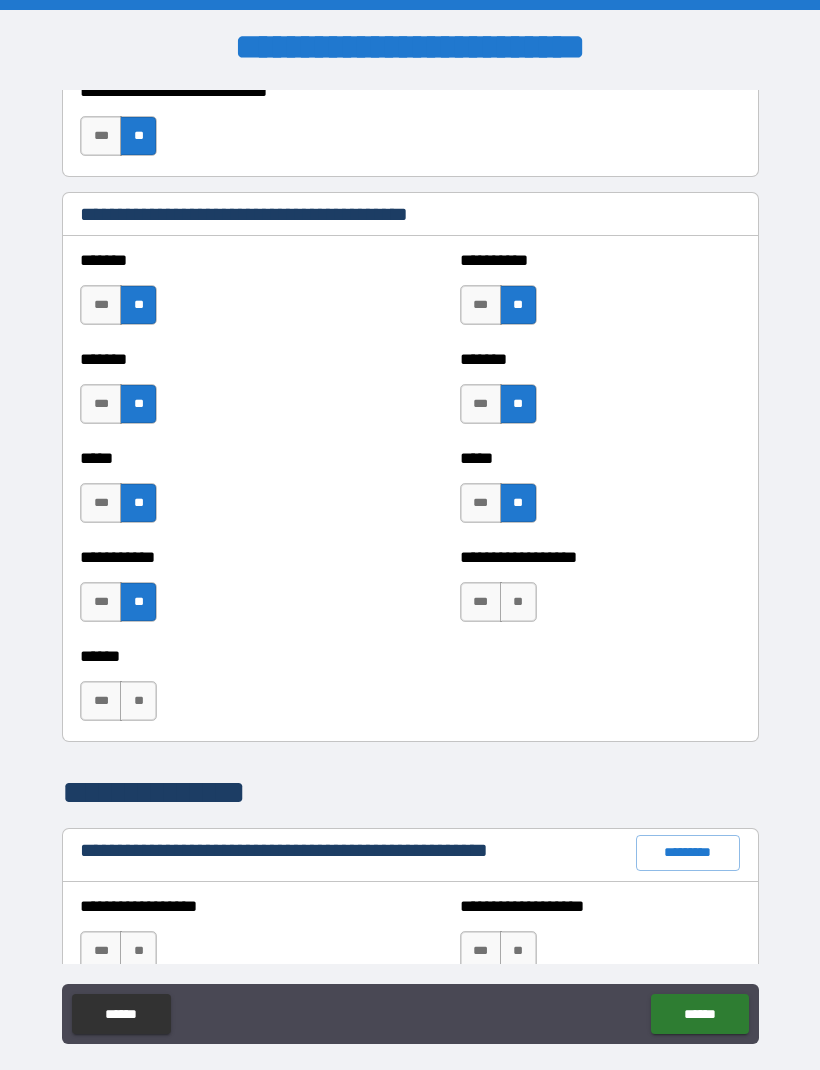 click on "**" at bounding box center [518, 602] 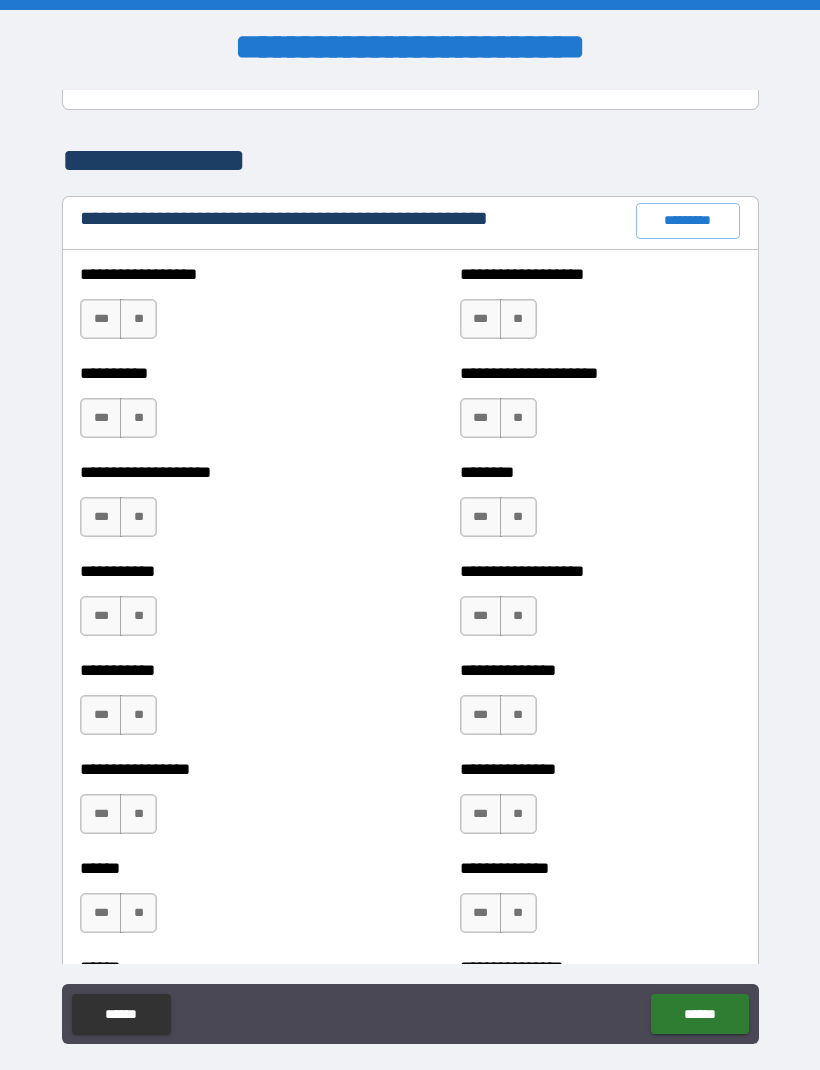 scroll, scrollTop: 2221, scrollLeft: 0, axis: vertical 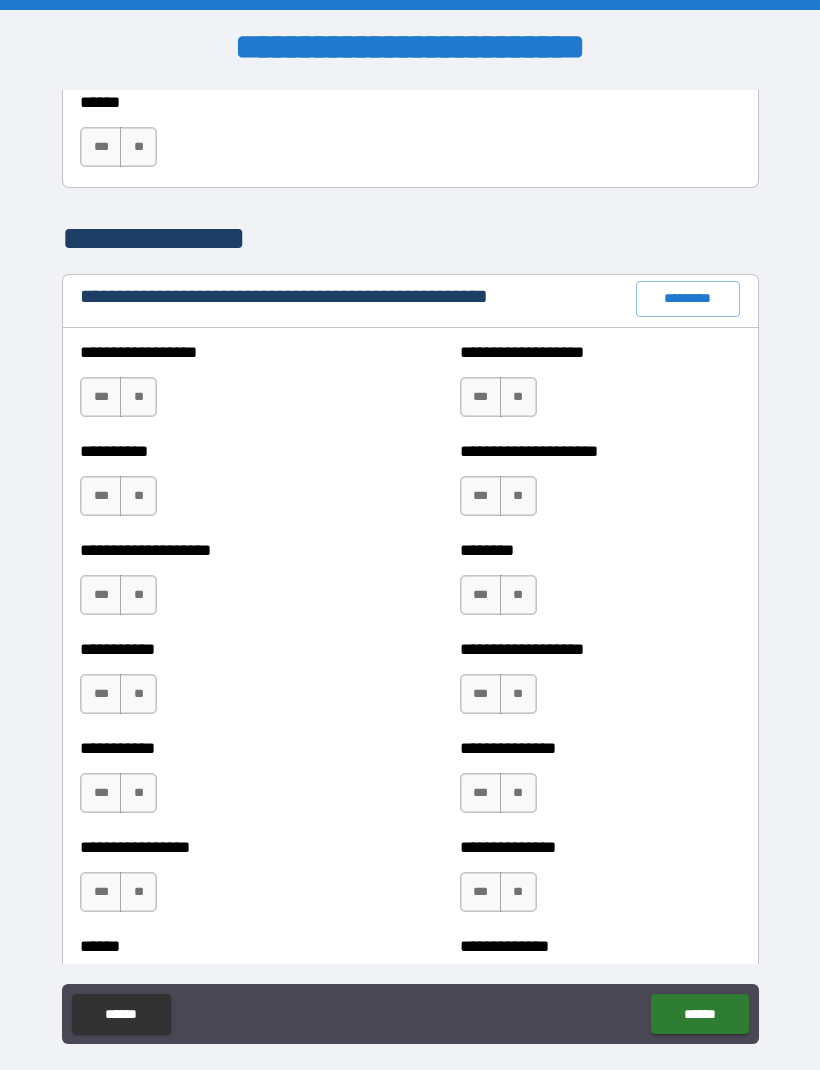 click on "**********" at bounding box center [220, 387] 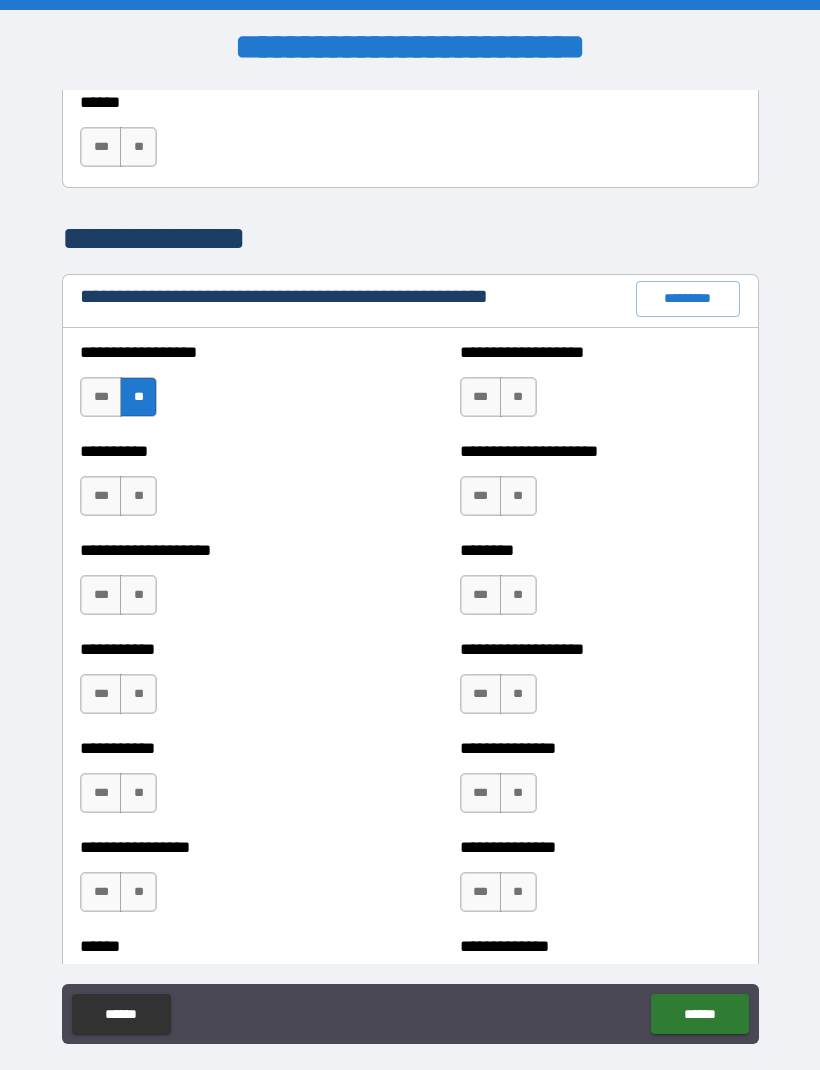 click on "**" at bounding box center [138, 496] 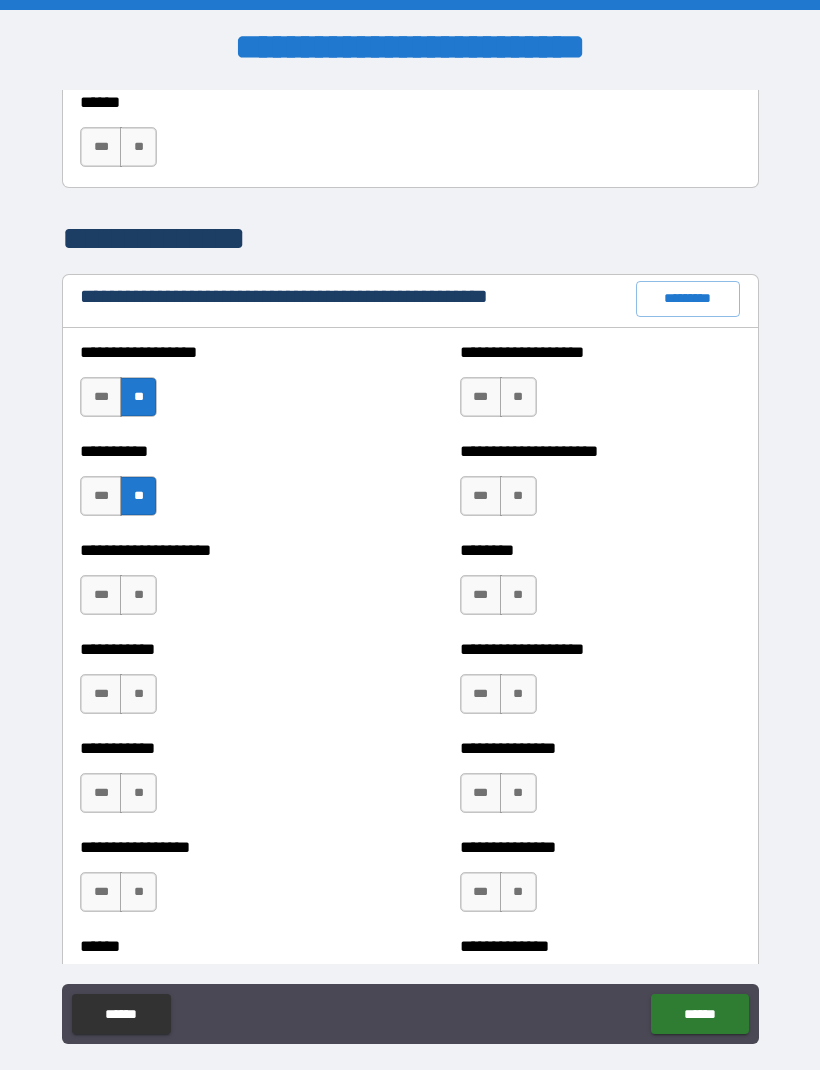 click on "**" at bounding box center (138, 595) 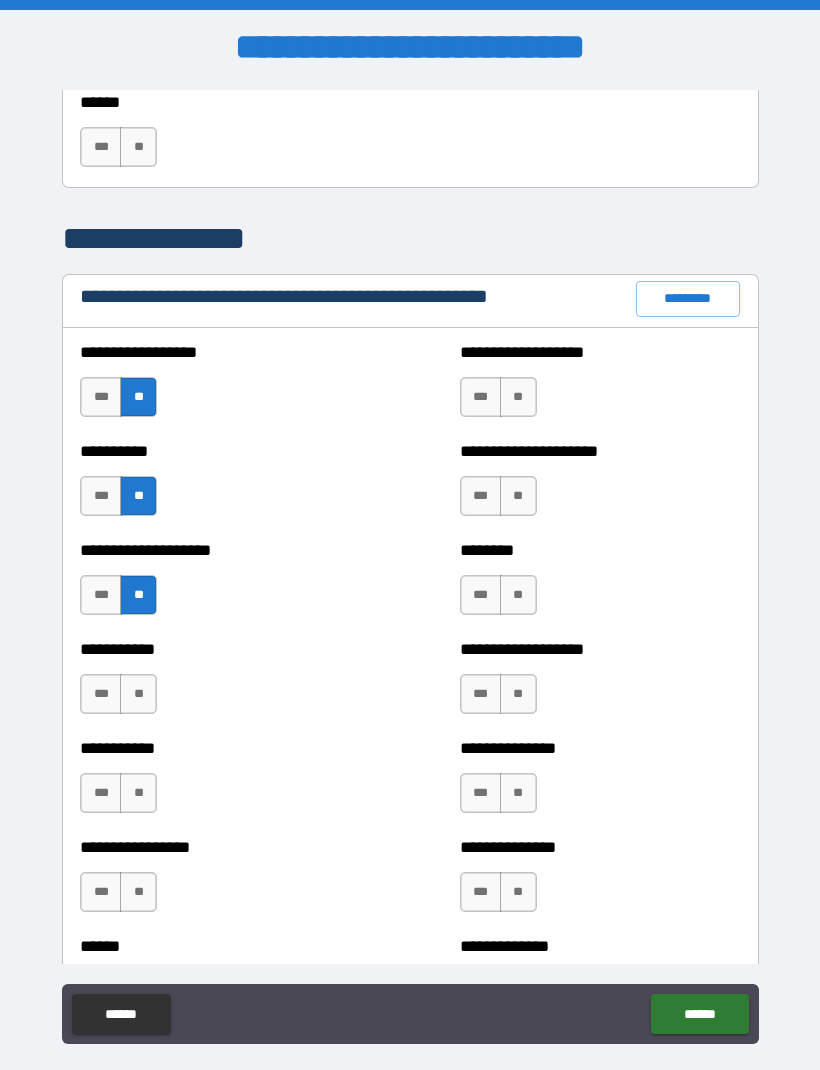 click on "**" at bounding box center [138, 694] 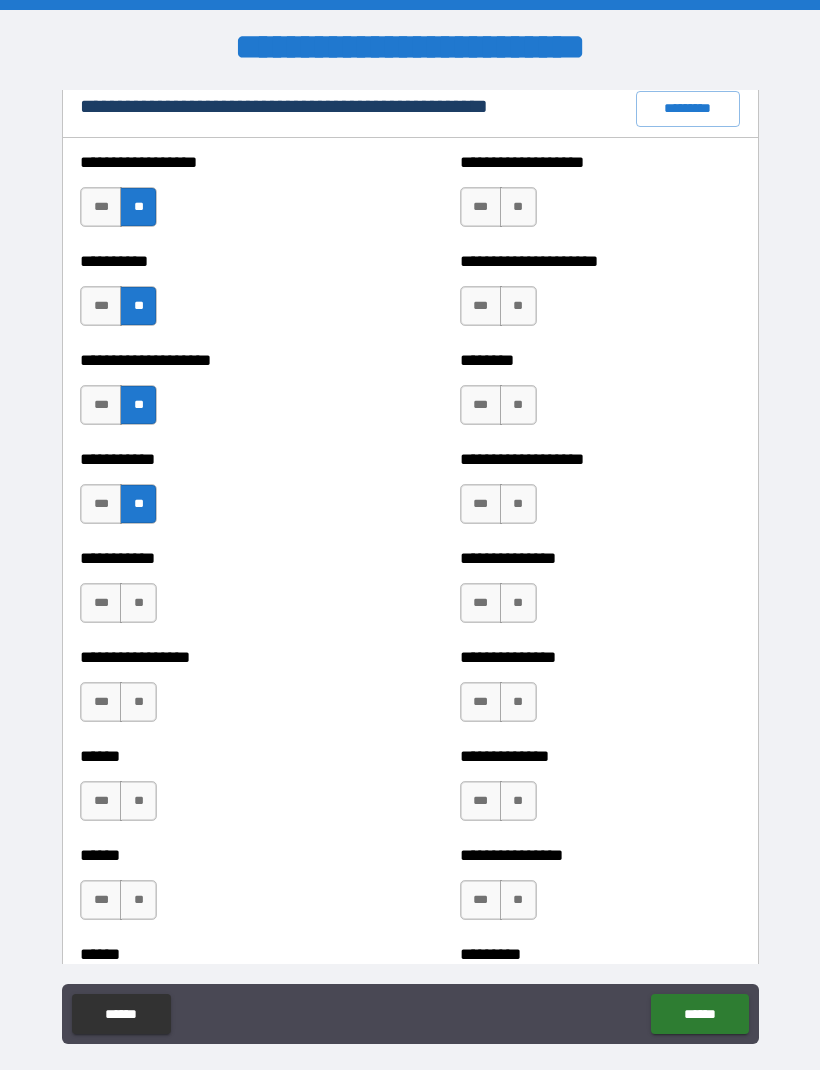 scroll, scrollTop: 2408, scrollLeft: 0, axis: vertical 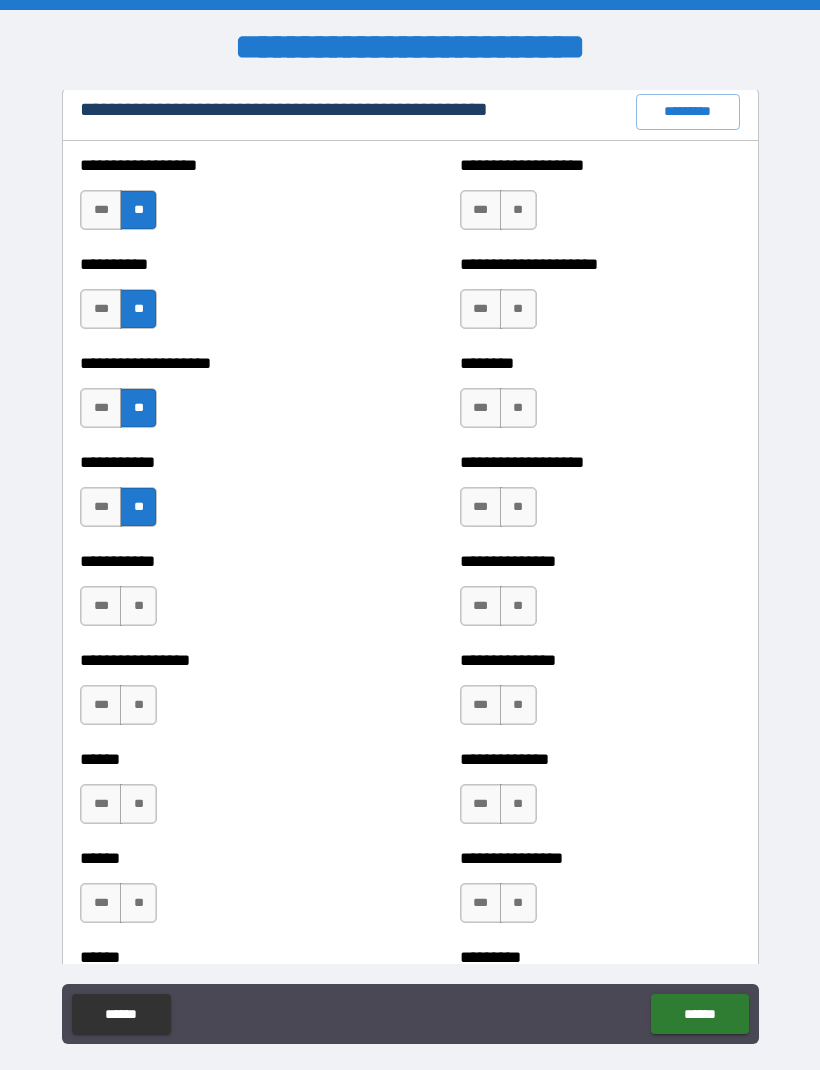 click on "**" at bounding box center (138, 606) 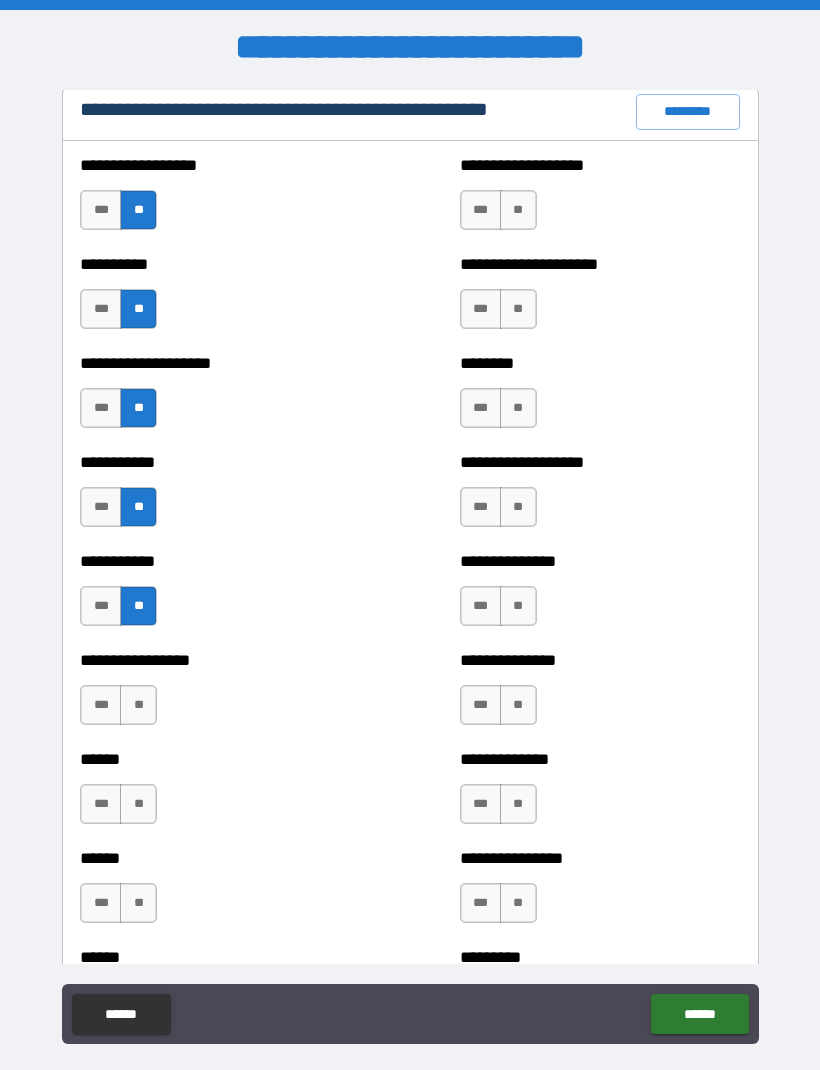 click on "**" at bounding box center [138, 705] 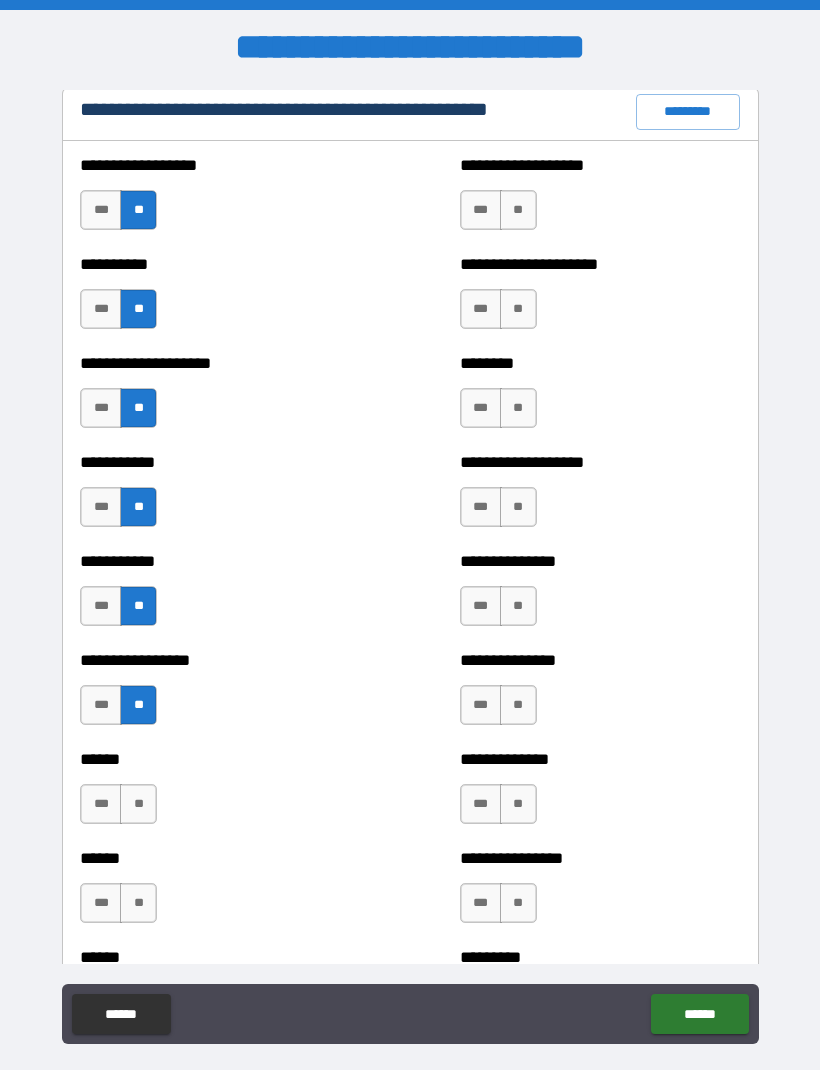 click on "**" at bounding box center [138, 804] 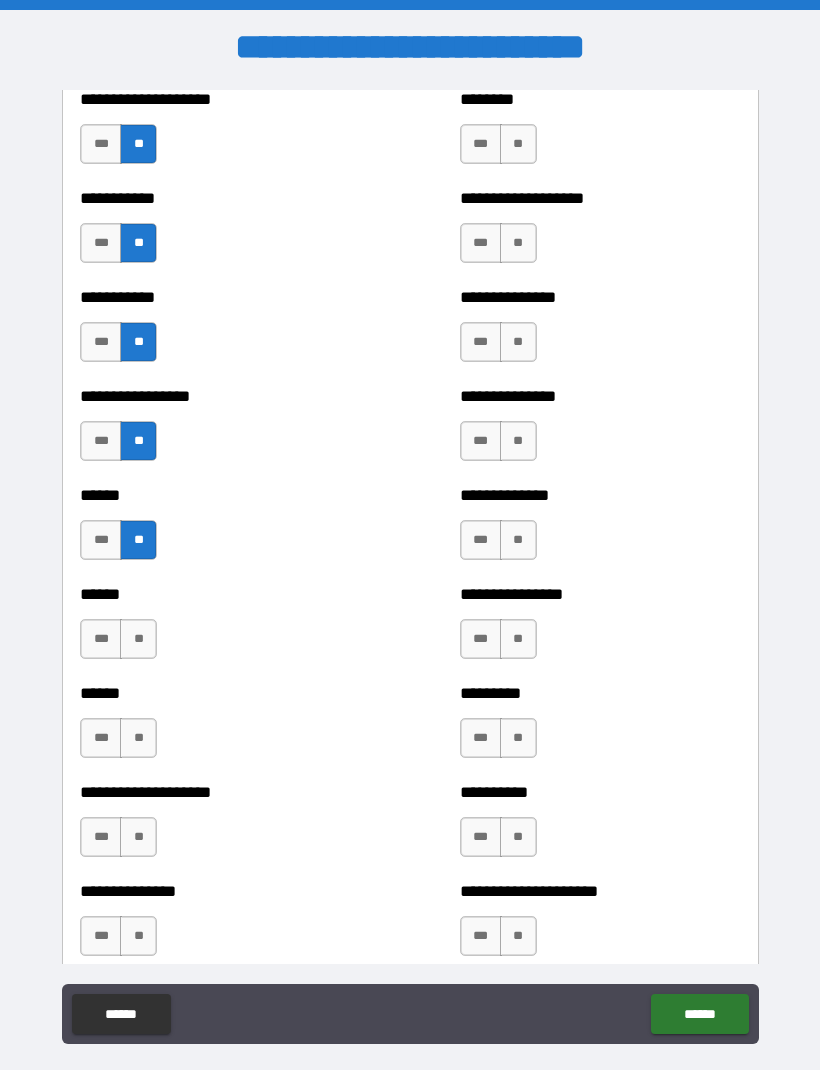 scroll, scrollTop: 2674, scrollLeft: 0, axis: vertical 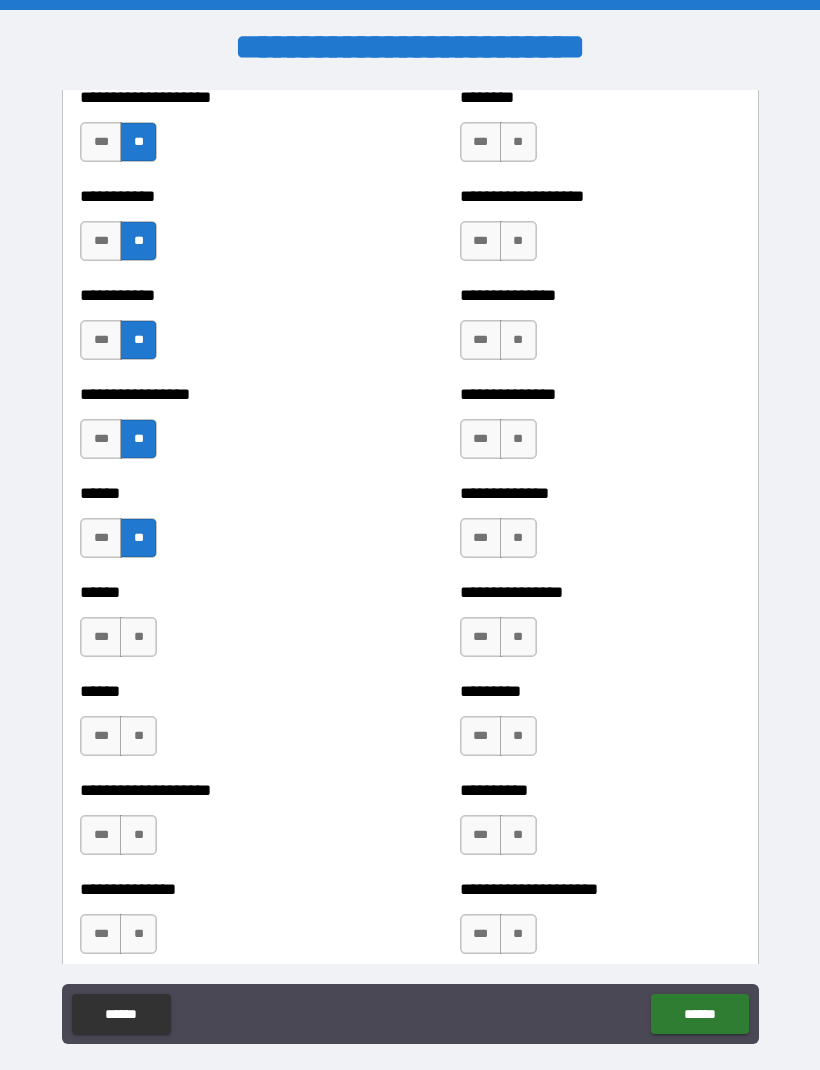 click on "**" at bounding box center (138, 637) 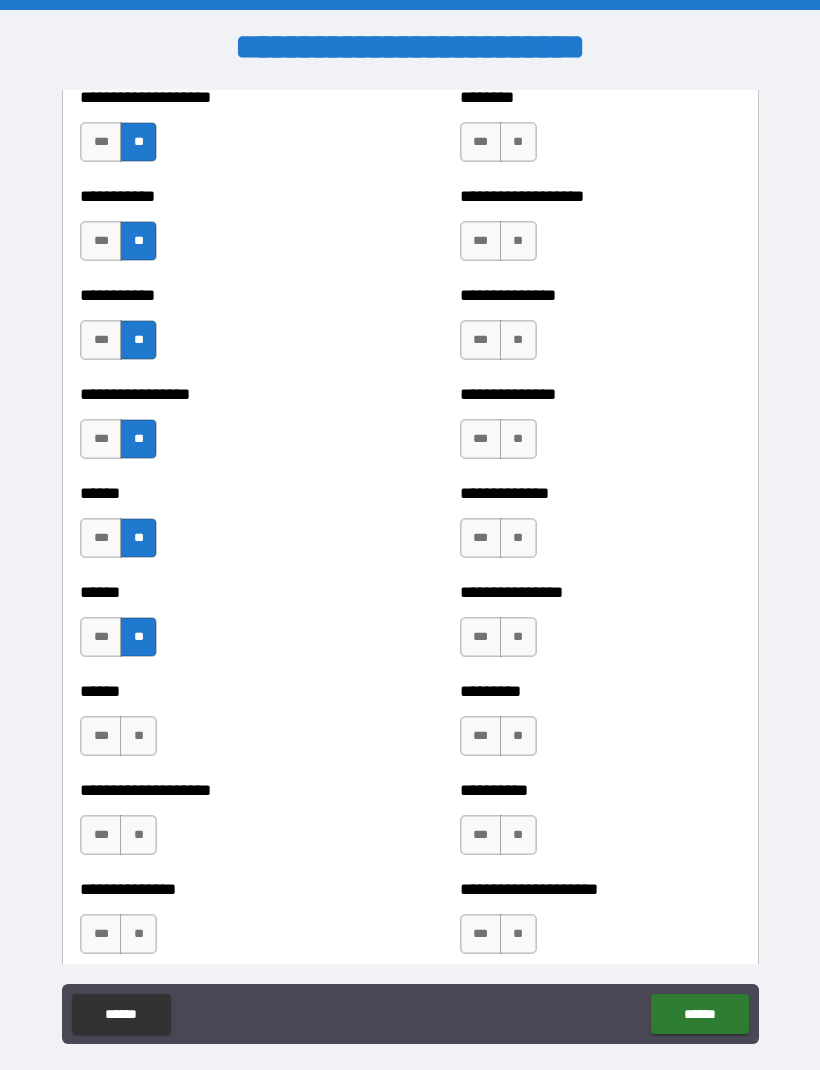 click on "**" at bounding box center (138, 736) 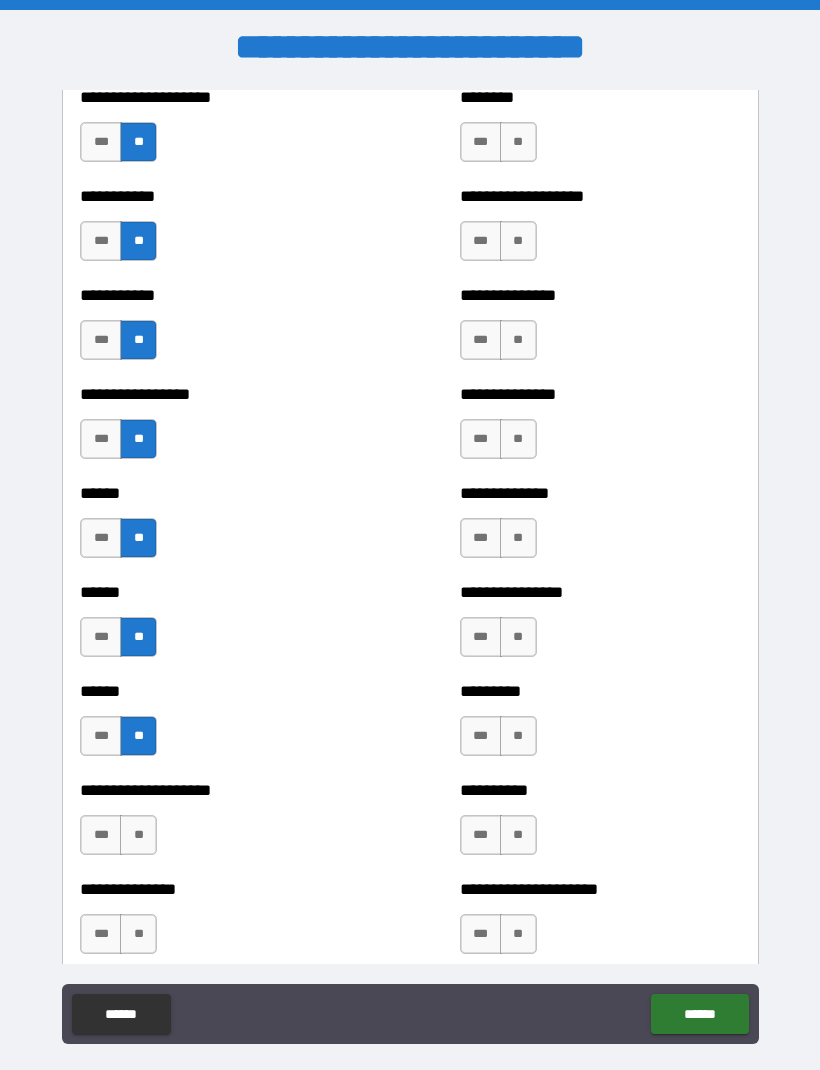 click on "**" at bounding box center (138, 835) 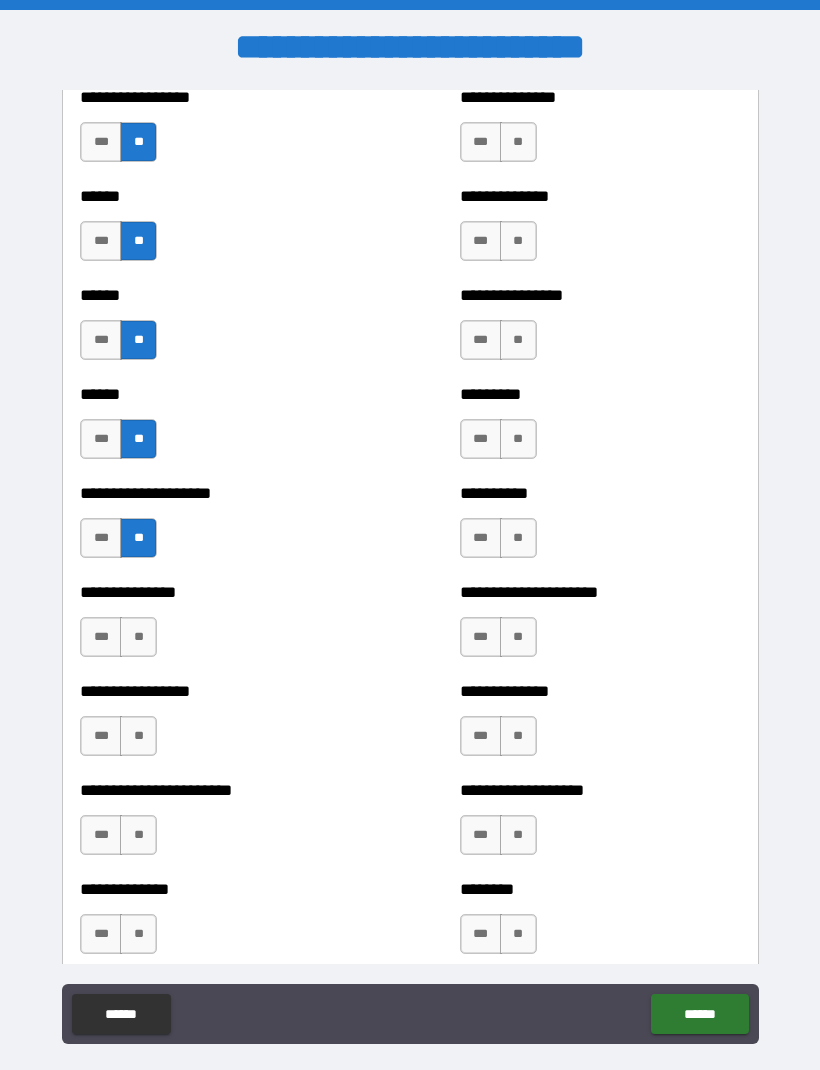 scroll, scrollTop: 2974, scrollLeft: 0, axis: vertical 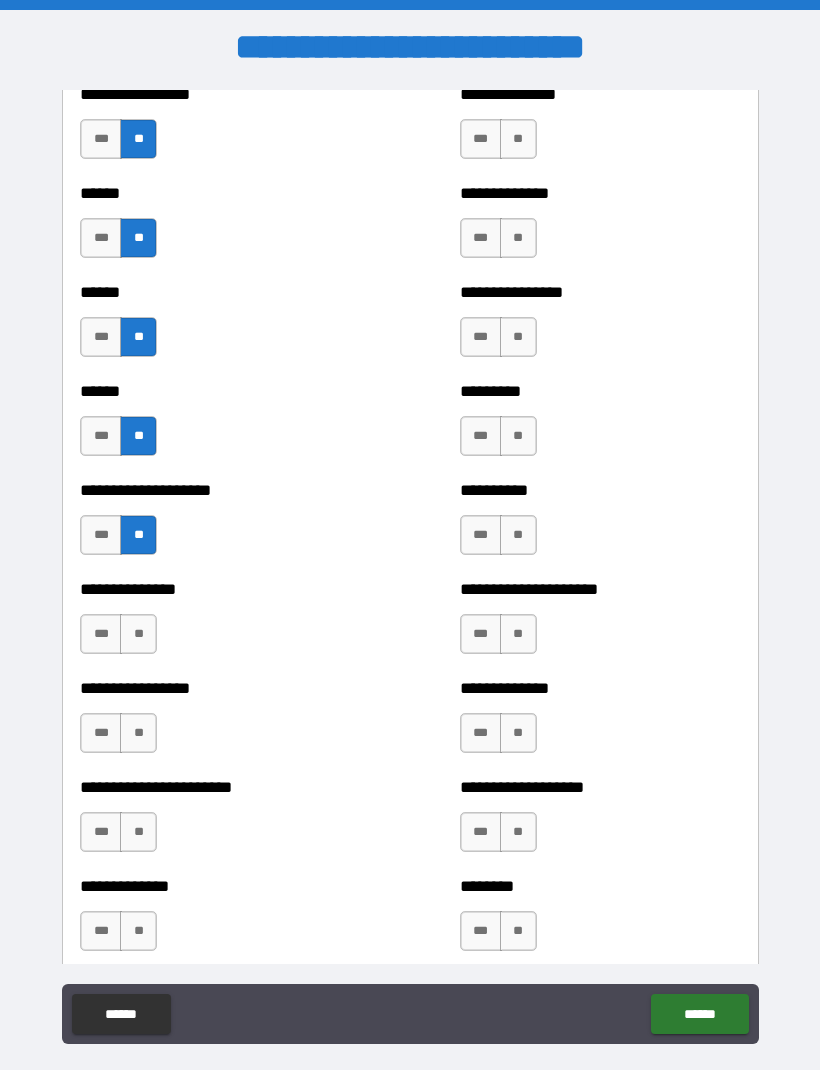 click on "**" at bounding box center [138, 634] 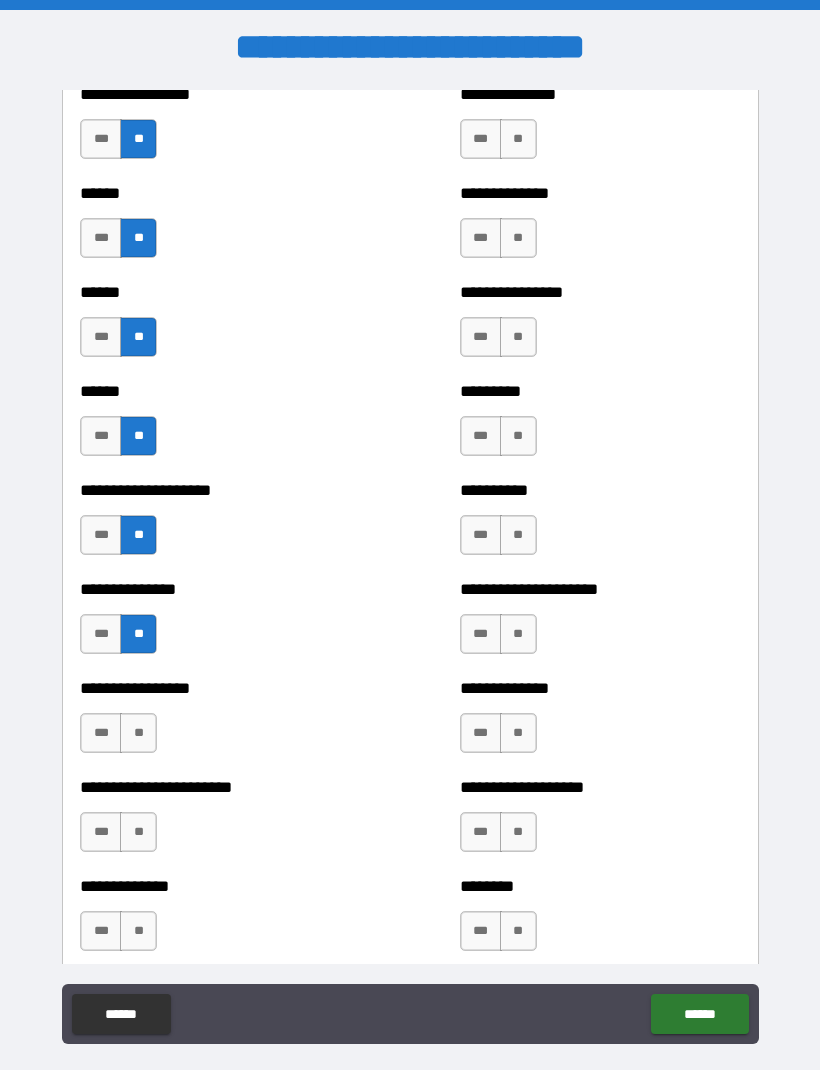 click on "**" at bounding box center [138, 733] 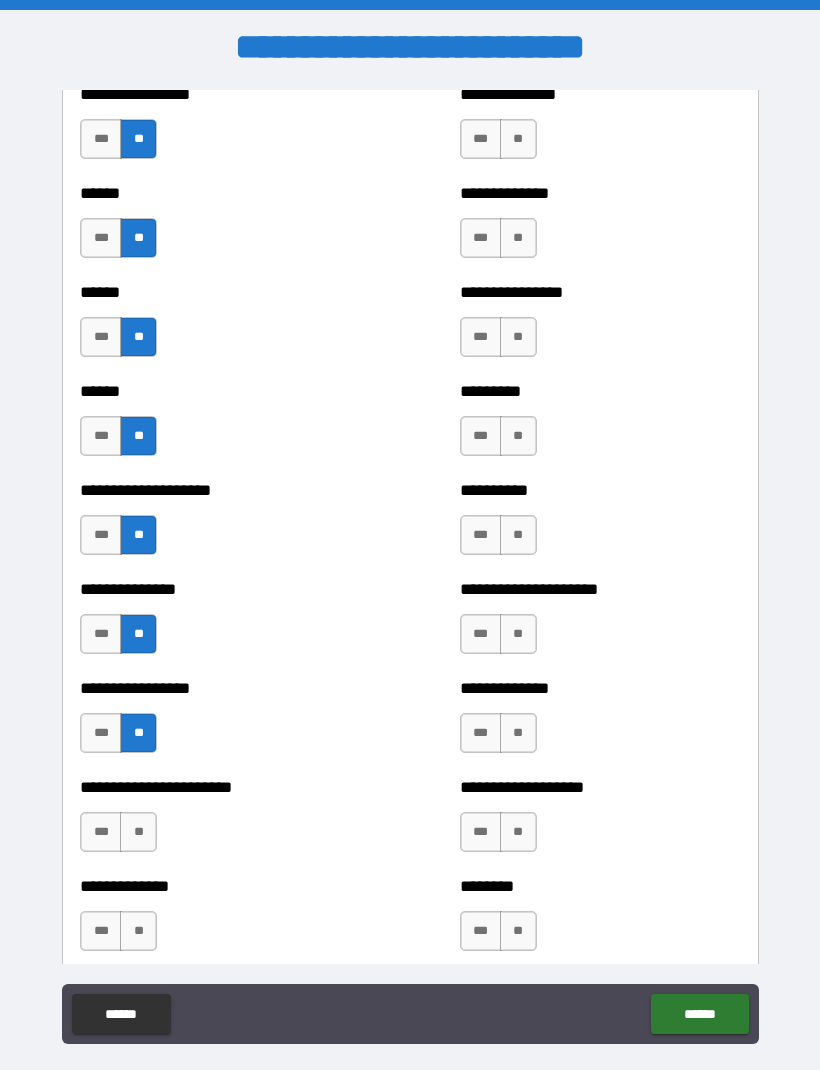 click on "**" at bounding box center (138, 832) 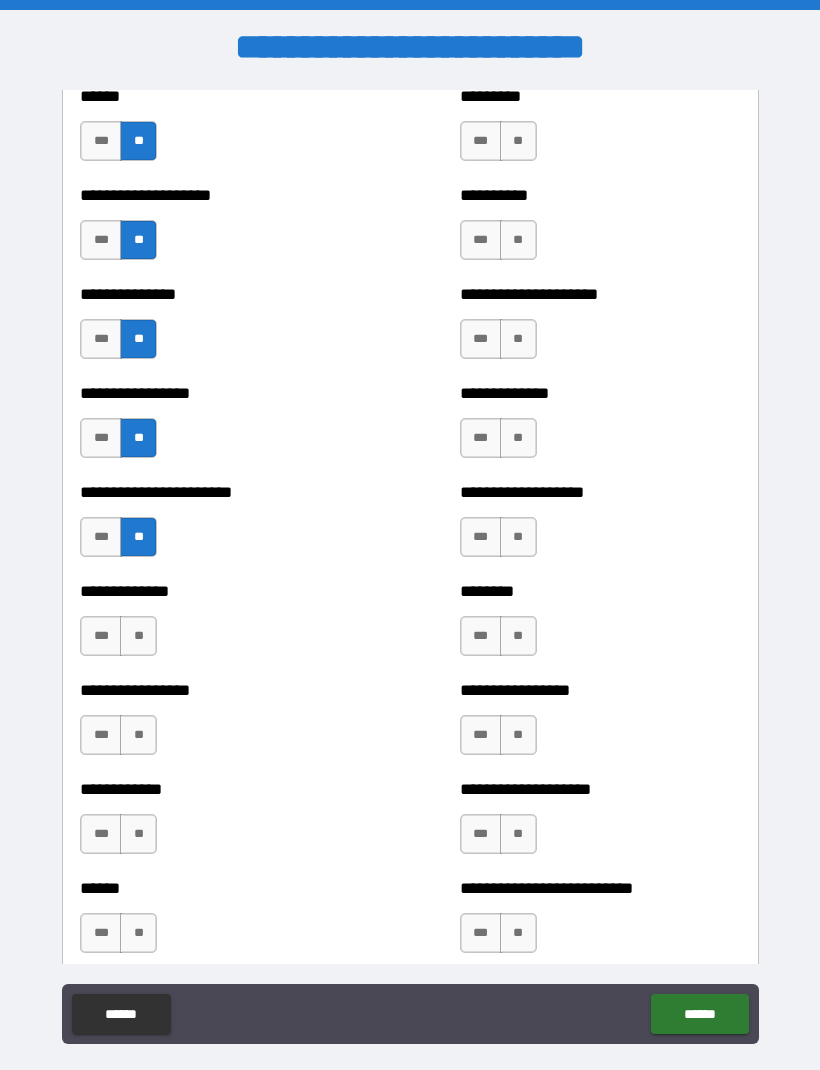 scroll, scrollTop: 3267, scrollLeft: 0, axis: vertical 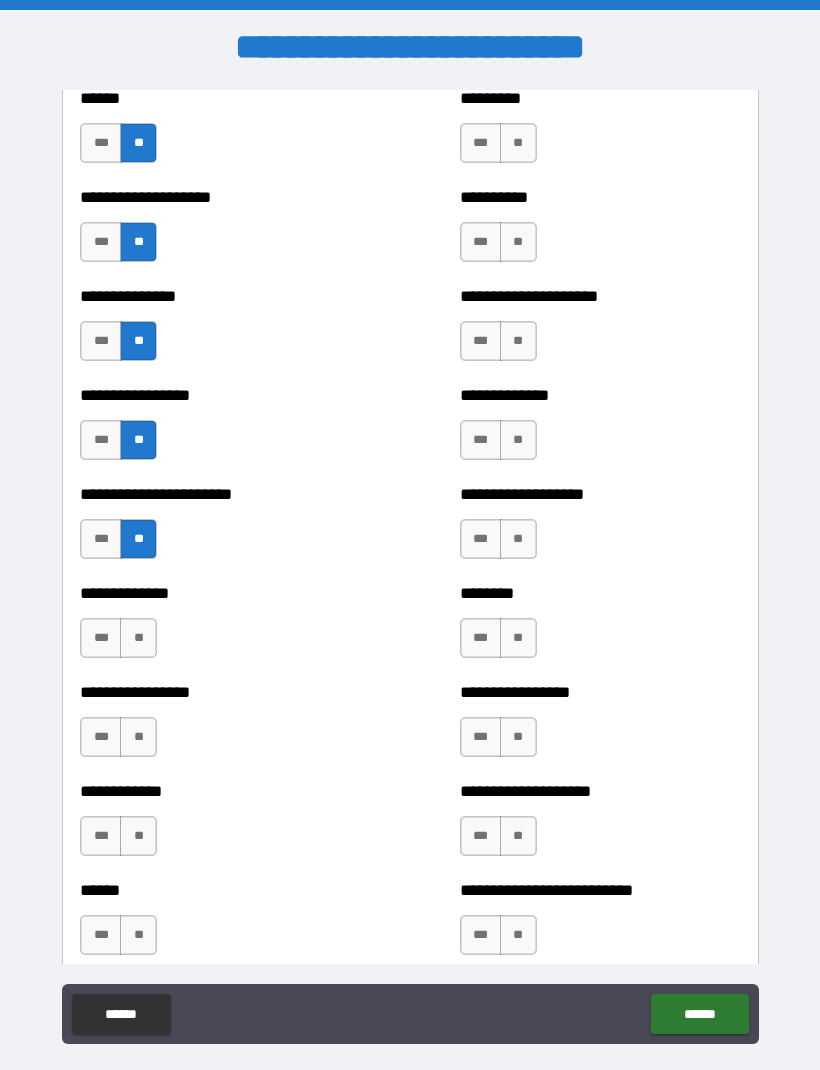 click on "**" at bounding box center [138, 638] 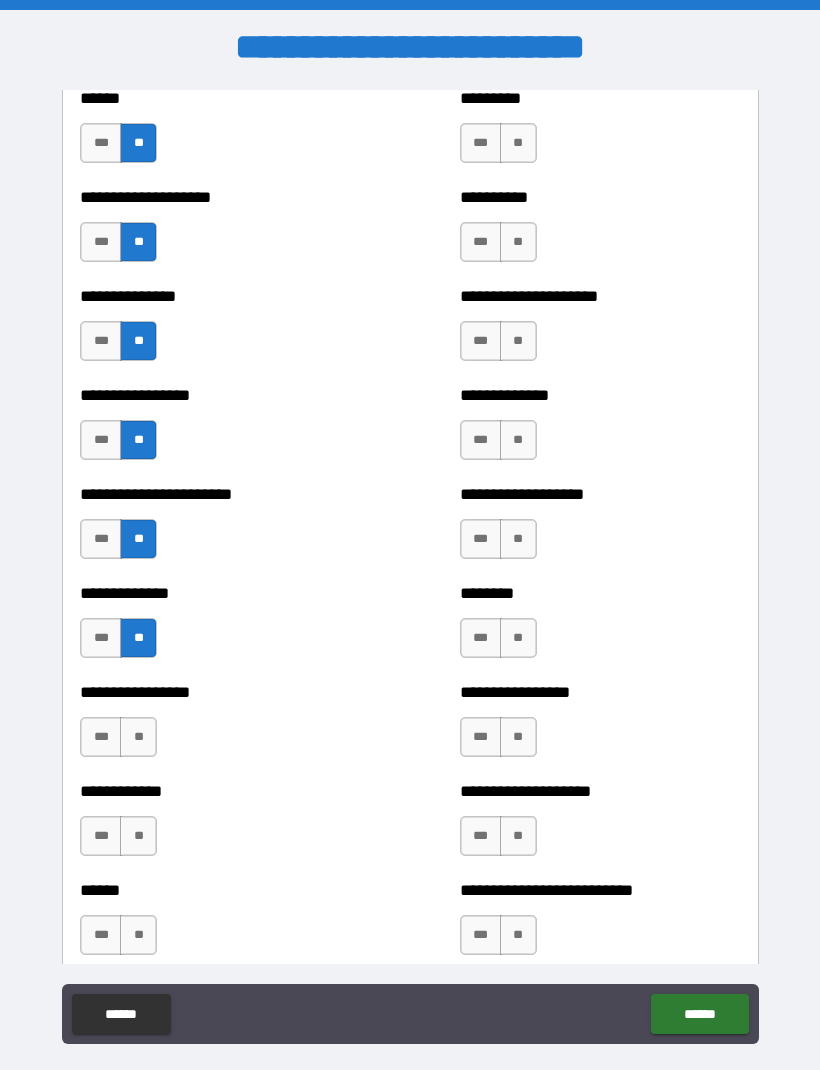 click on "**" at bounding box center (138, 737) 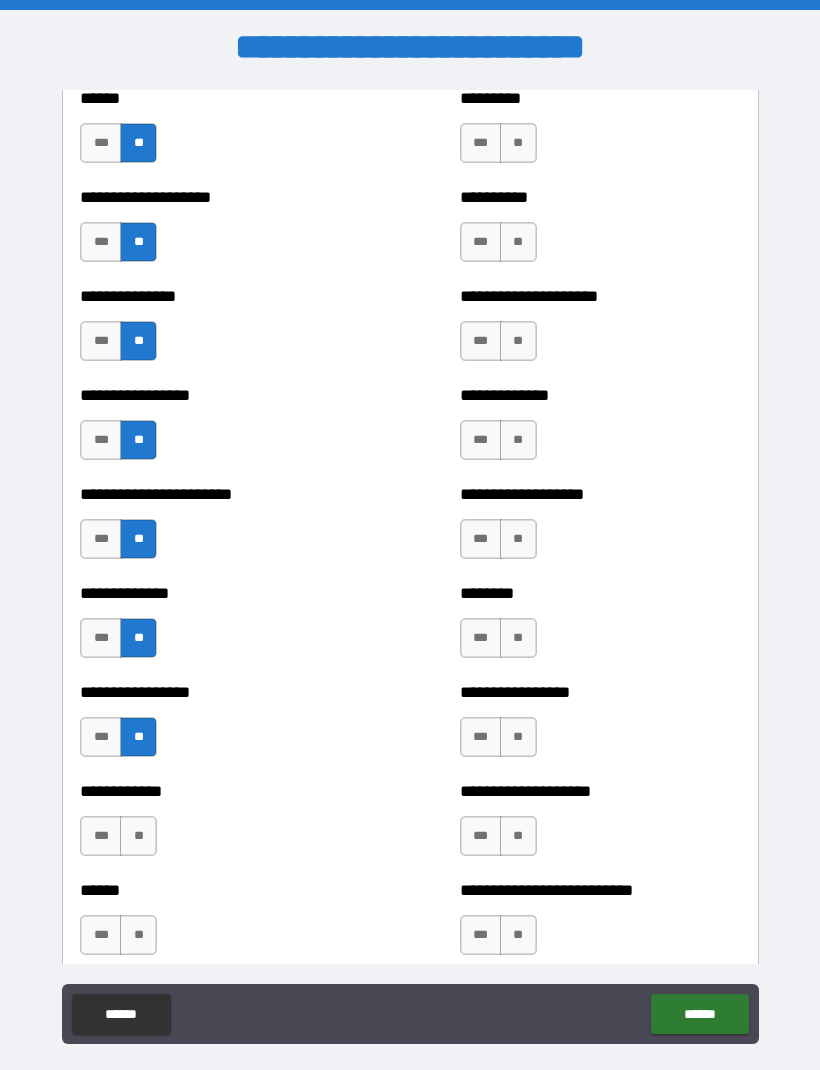 click on "**" at bounding box center (138, 836) 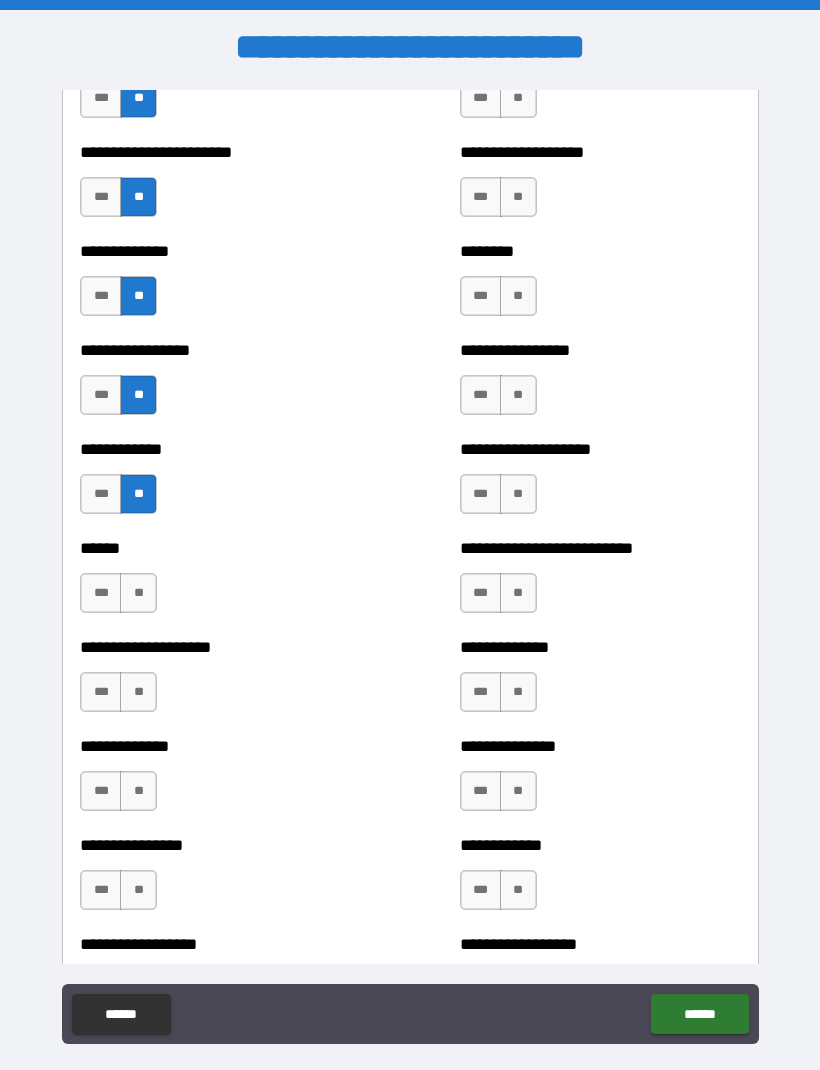 scroll, scrollTop: 3611, scrollLeft: 0, axis: vertical 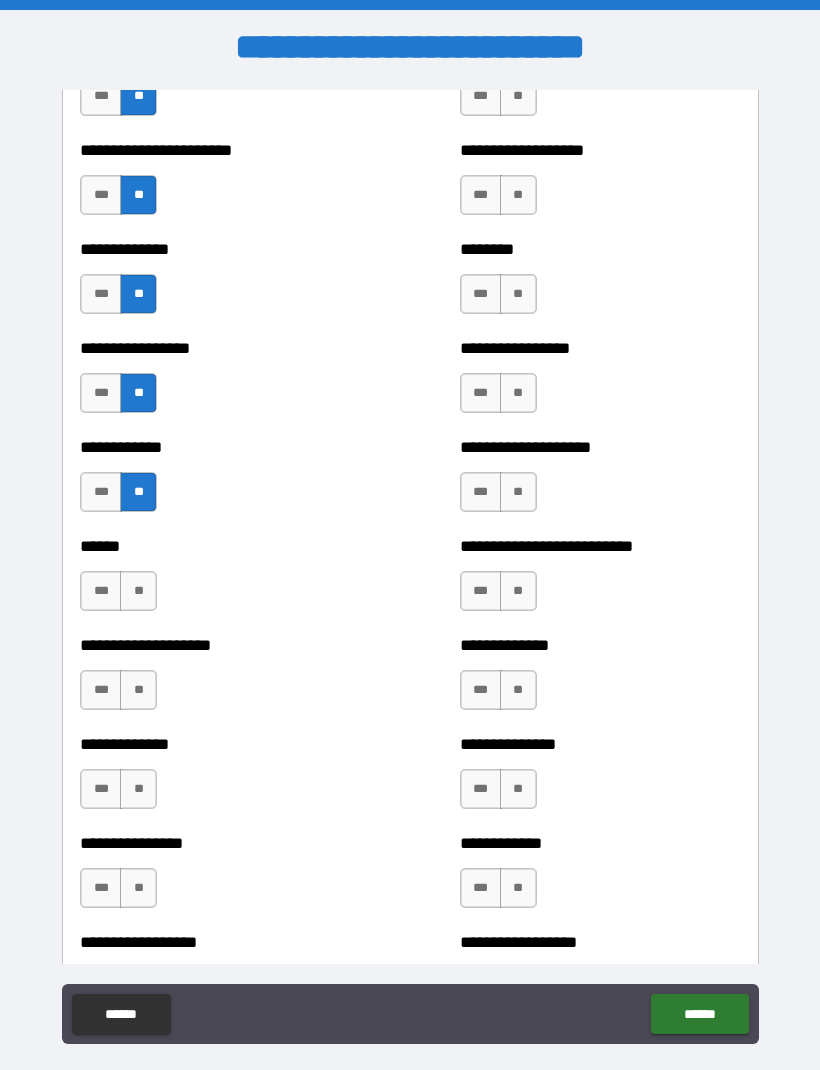 click on "**" at bounding box center (138, 591) 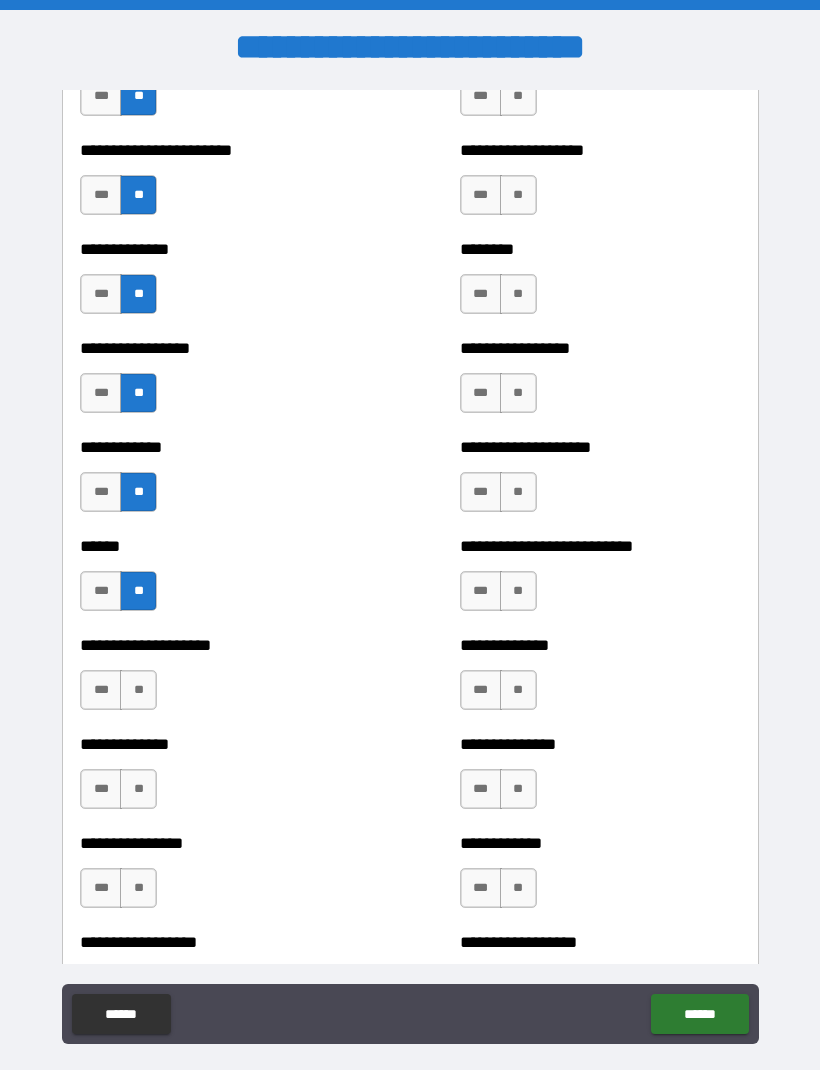 click on "**" at bounding box center (138, 690) 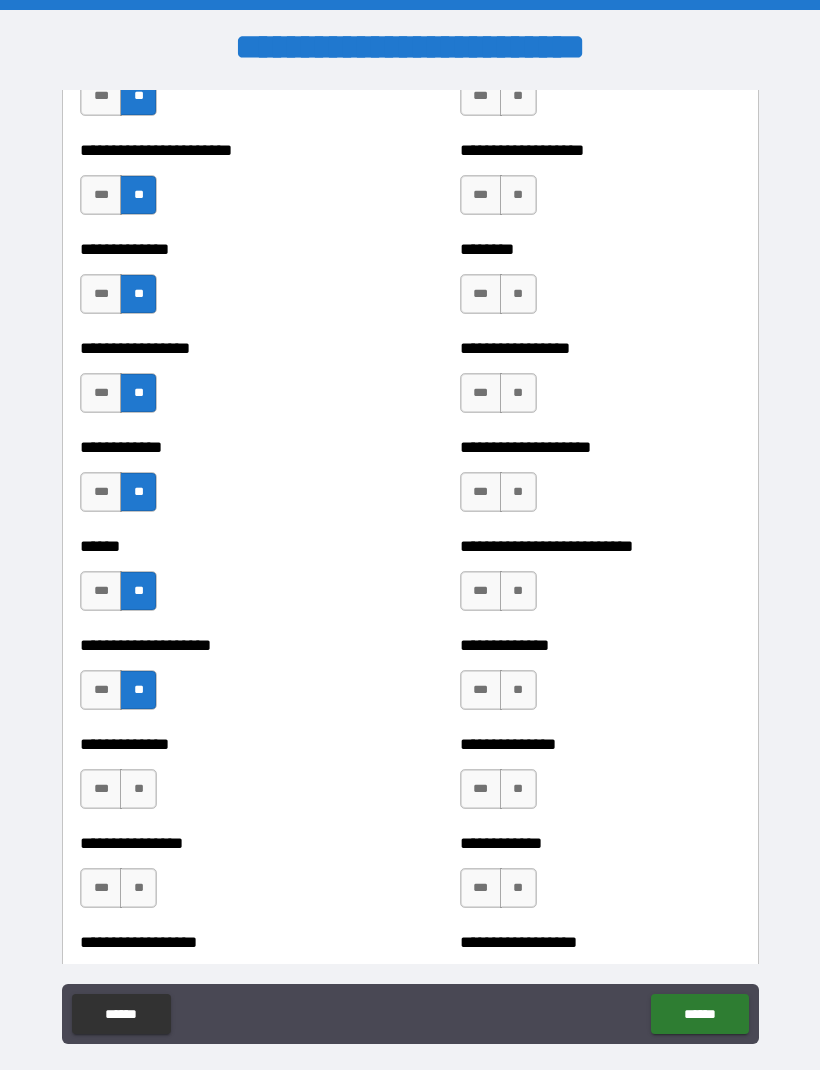 click on "**" at bounding box center (138, 789) 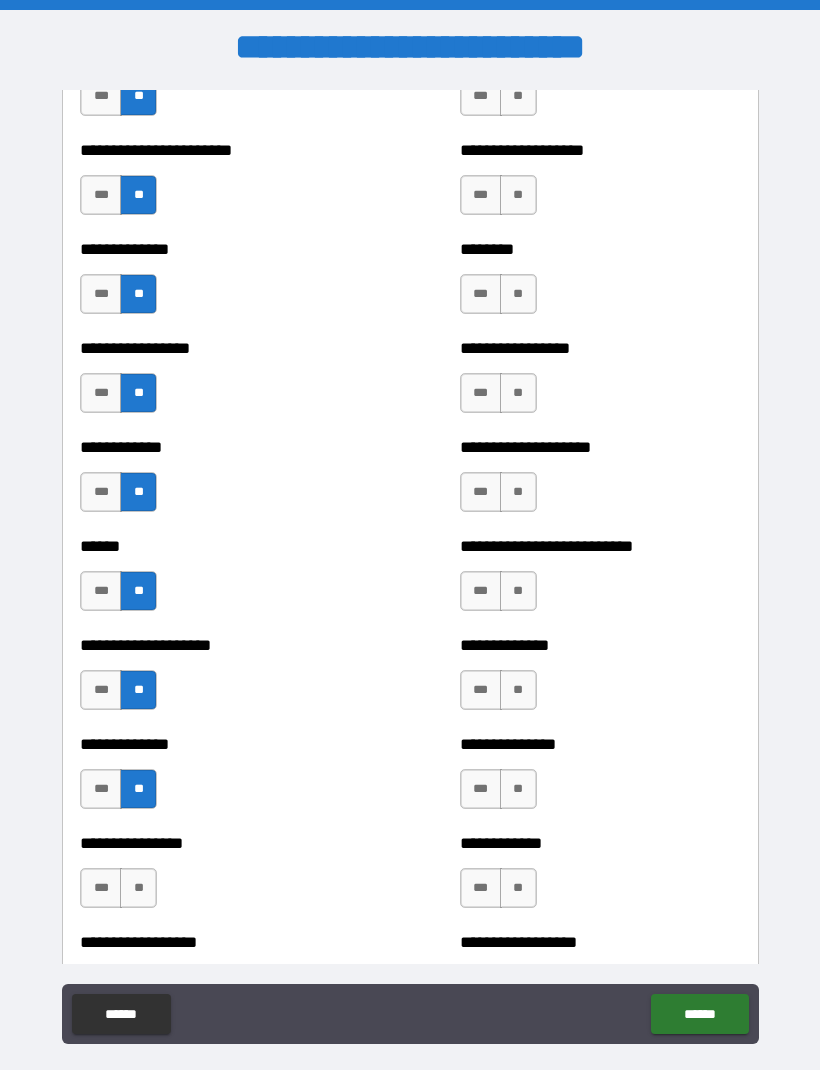 click on "**" at bounding box center [138, 888] 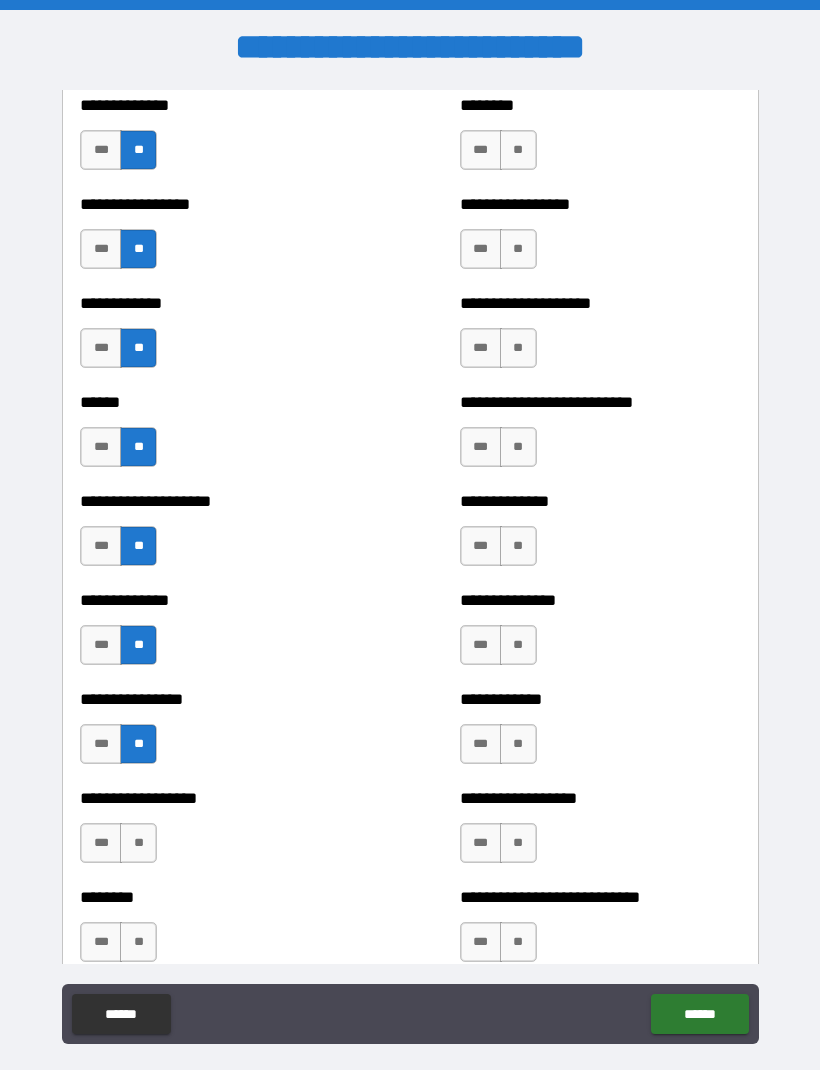 scroll, scrollTop: 3868, scrollLeft: 0, axis: vertical 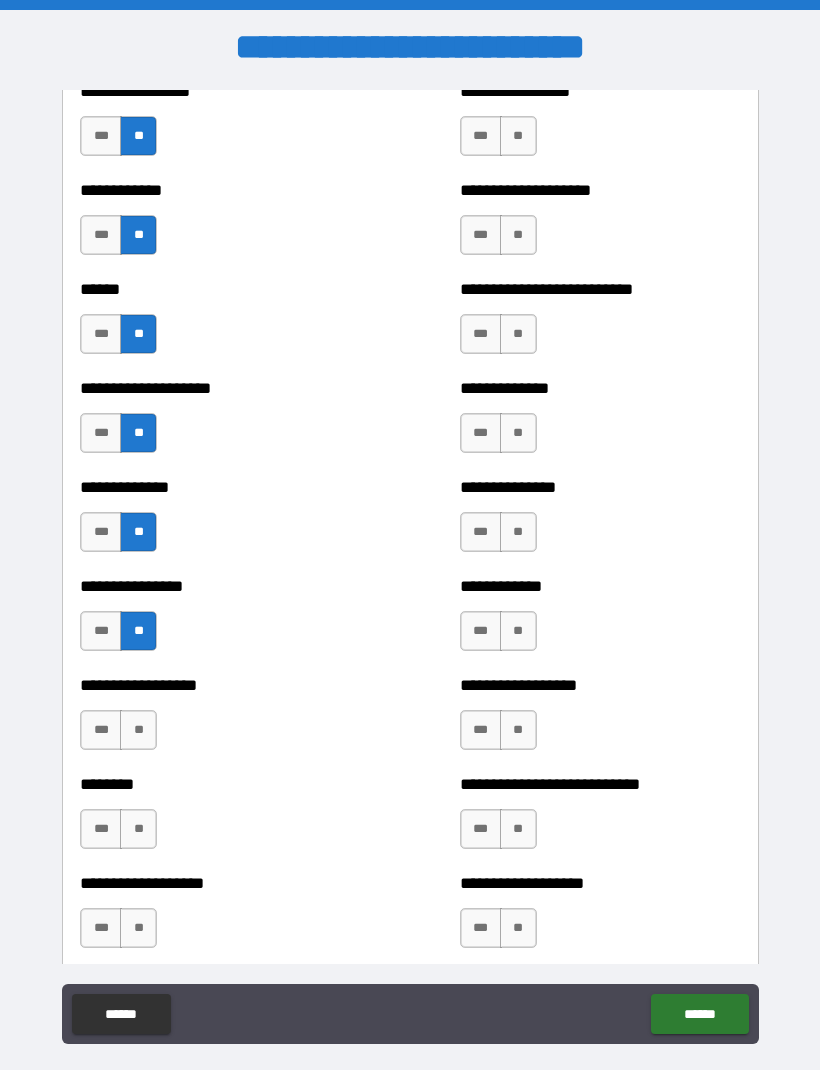 click on "**" at bounding box center (138, 730) 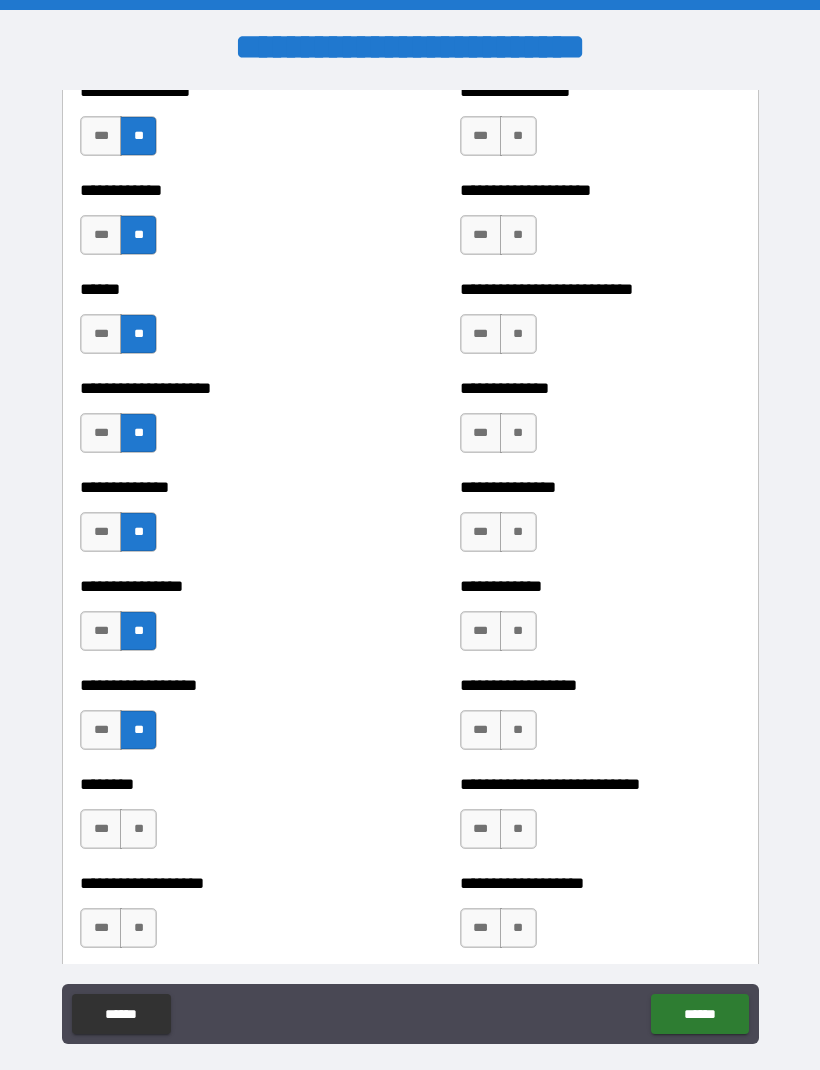 click on "**" at bounding box center [138, 829] 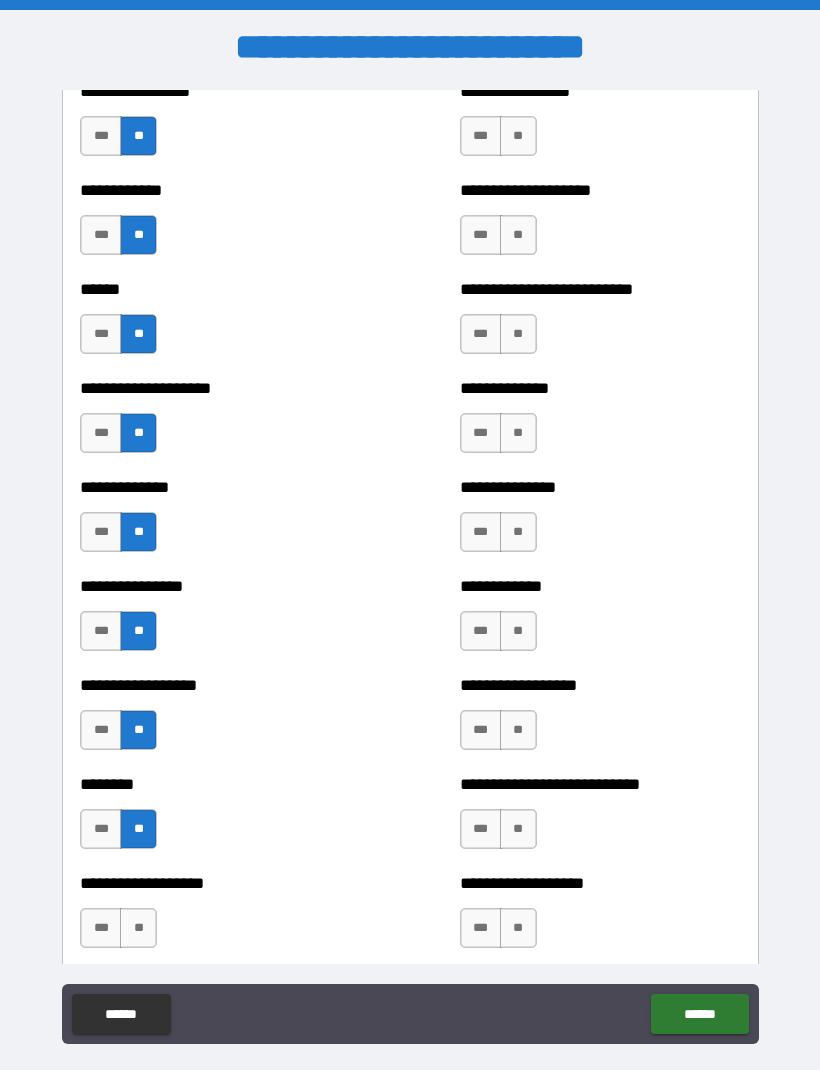 click on "**" at bounding box center (138, 928) 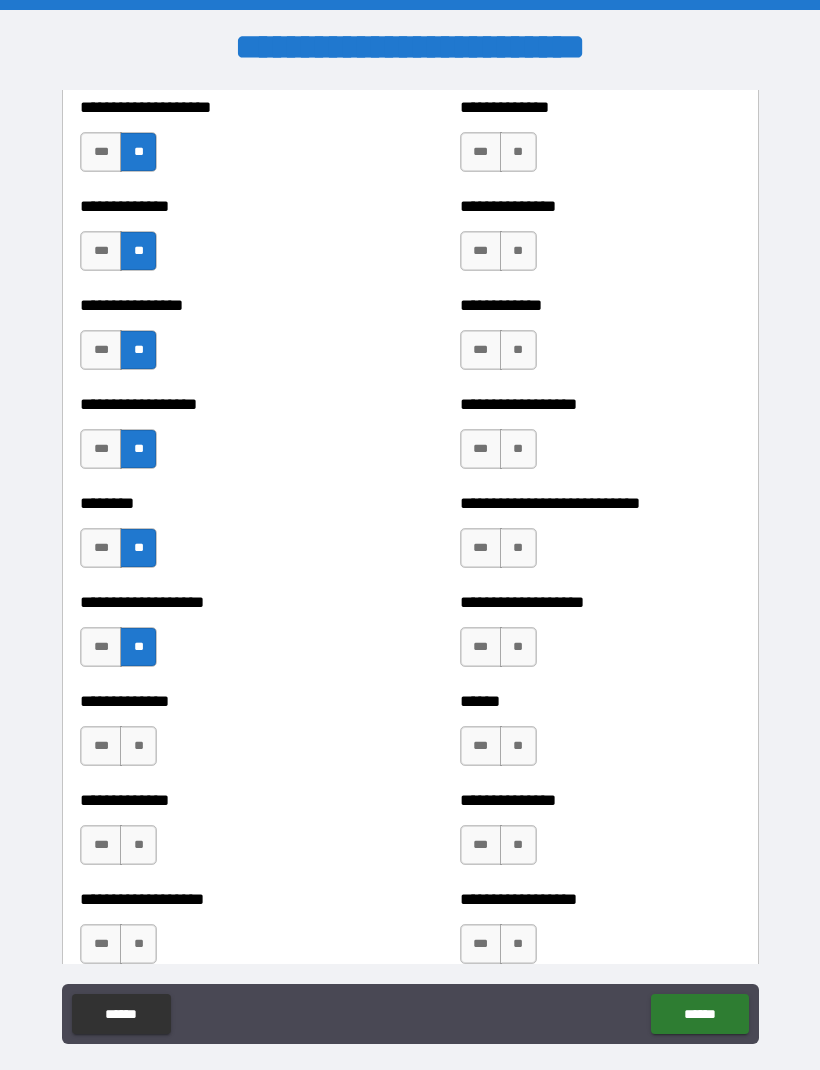 scroll, scrollTop: 4148, scrollLeft: 0, axis: vertical 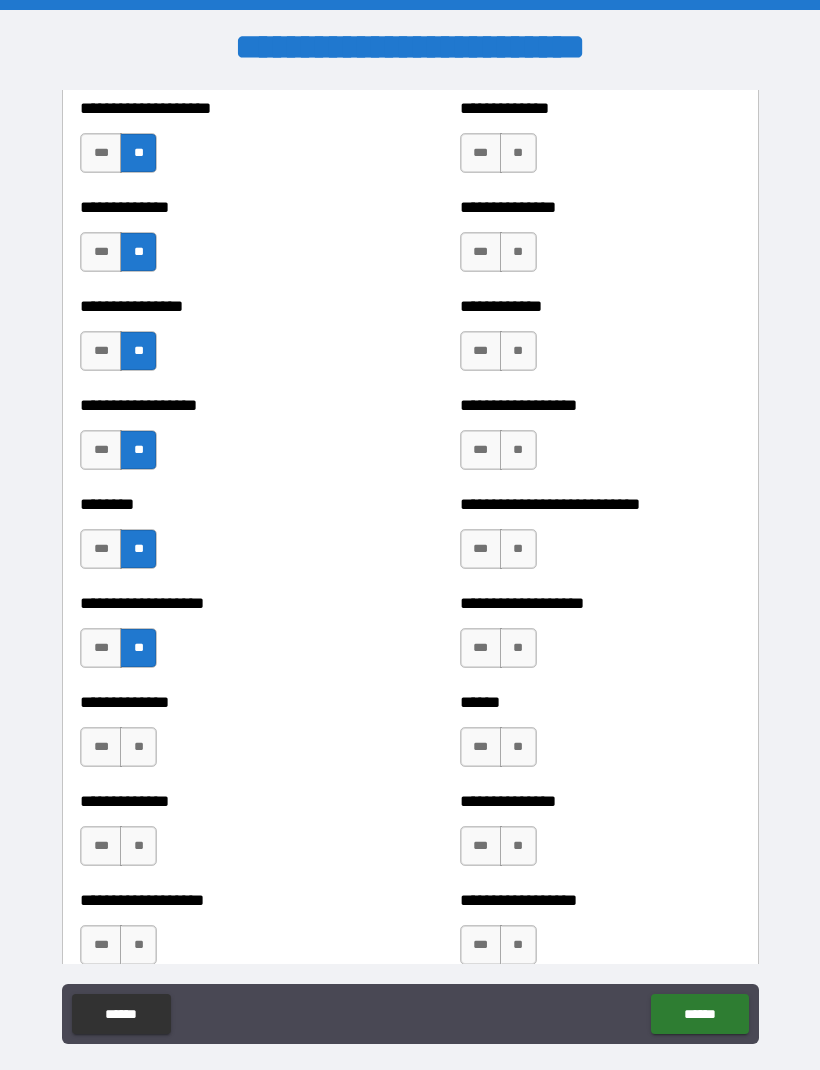 click on "**" at bounding box center (138, 747) 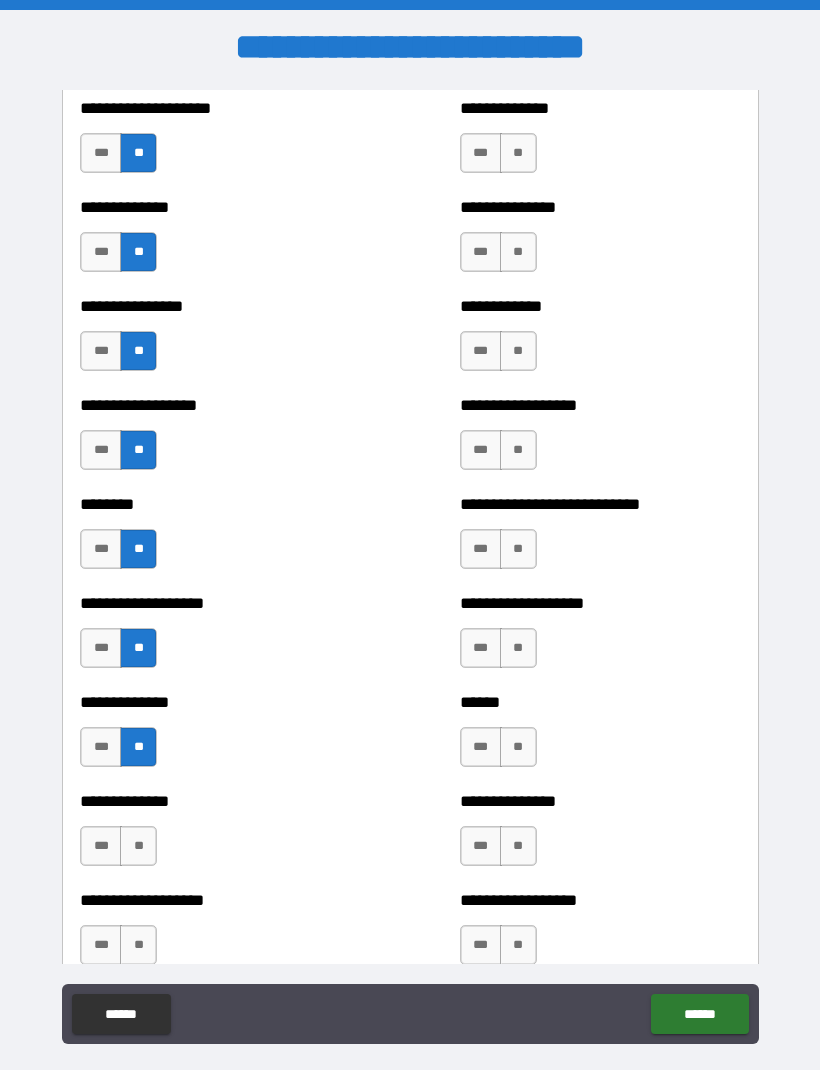 click on "**" at bounding box center (138, 846) 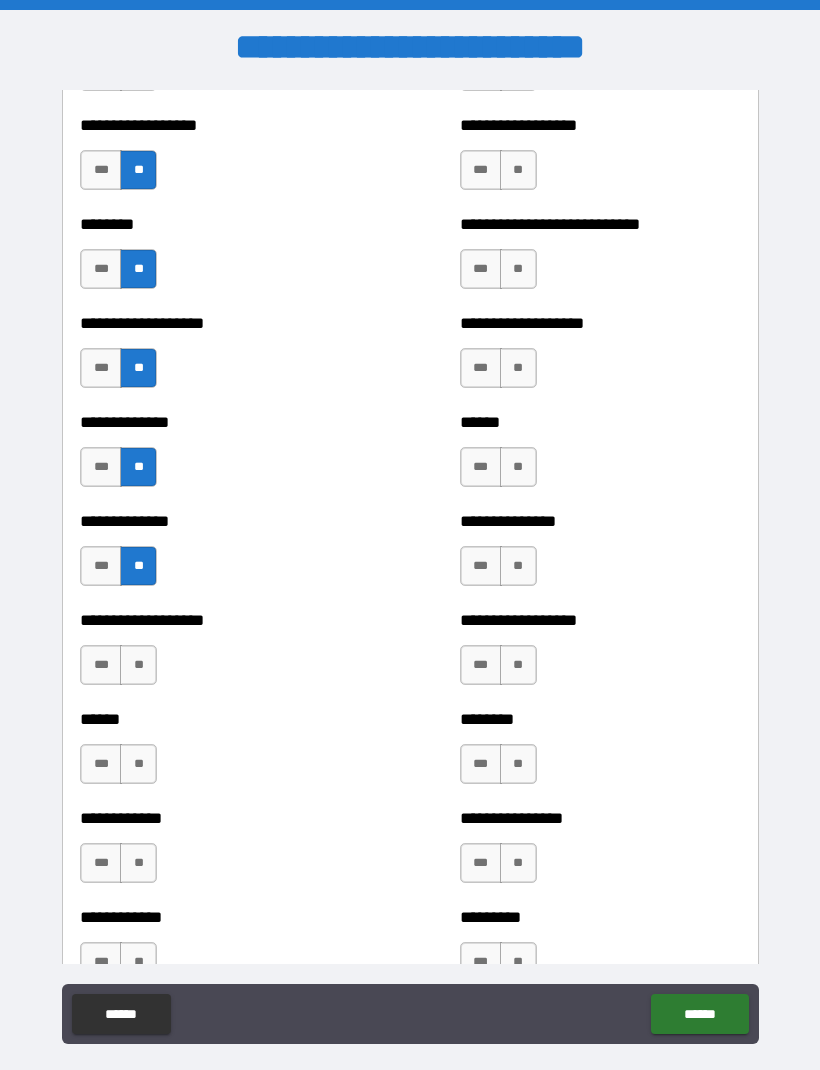 scroll, scrollTop: 4431, scrollLeft: 0, axis: vertical 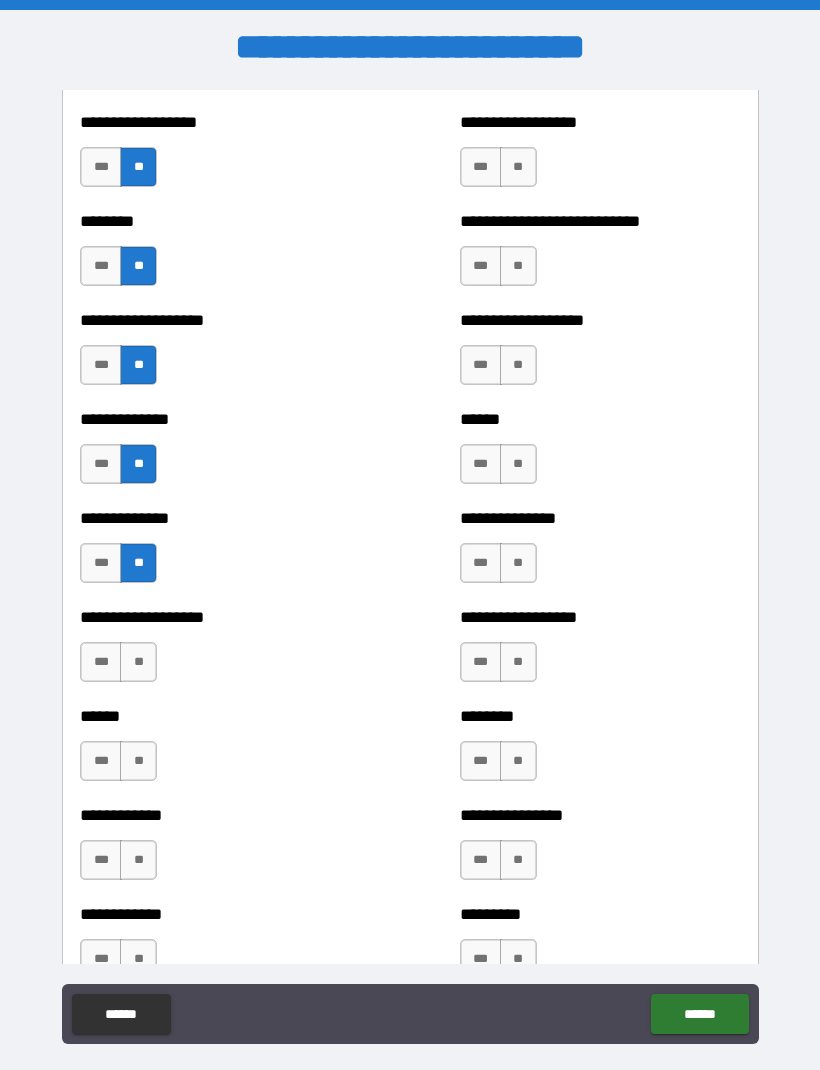 click on "**" at bounding box center [138, 662] 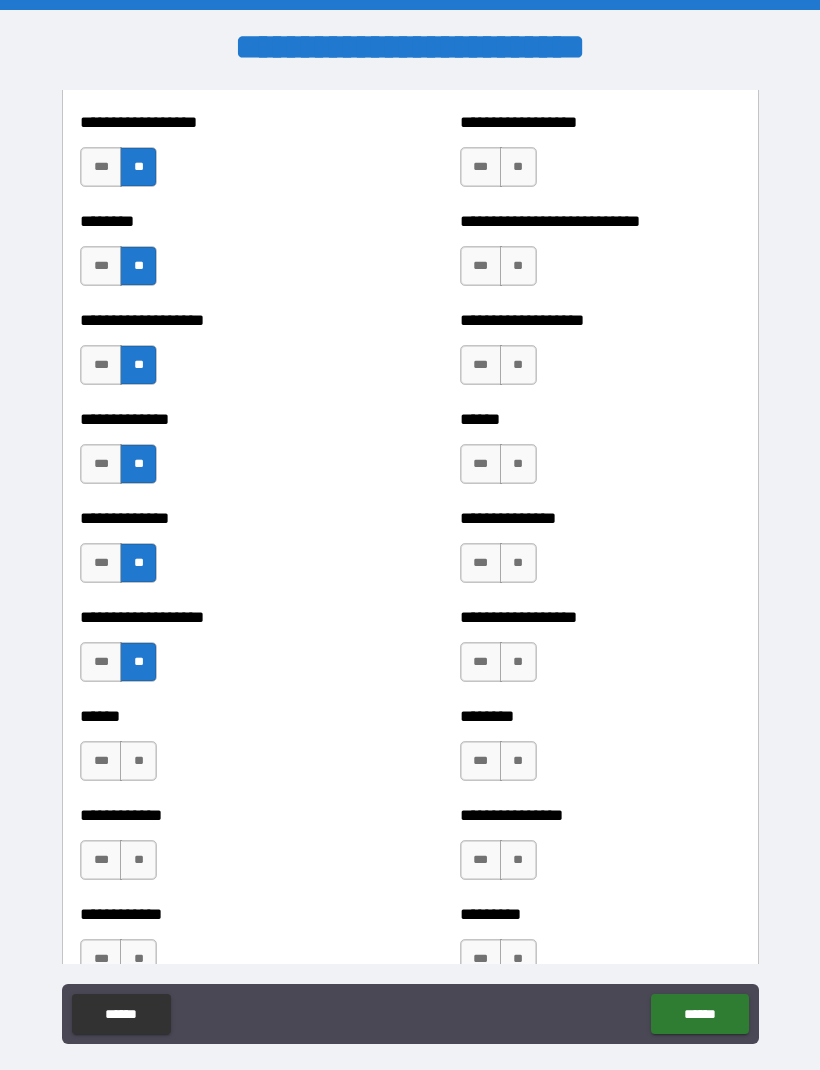 click on "**" at bounding box center (138, 761) 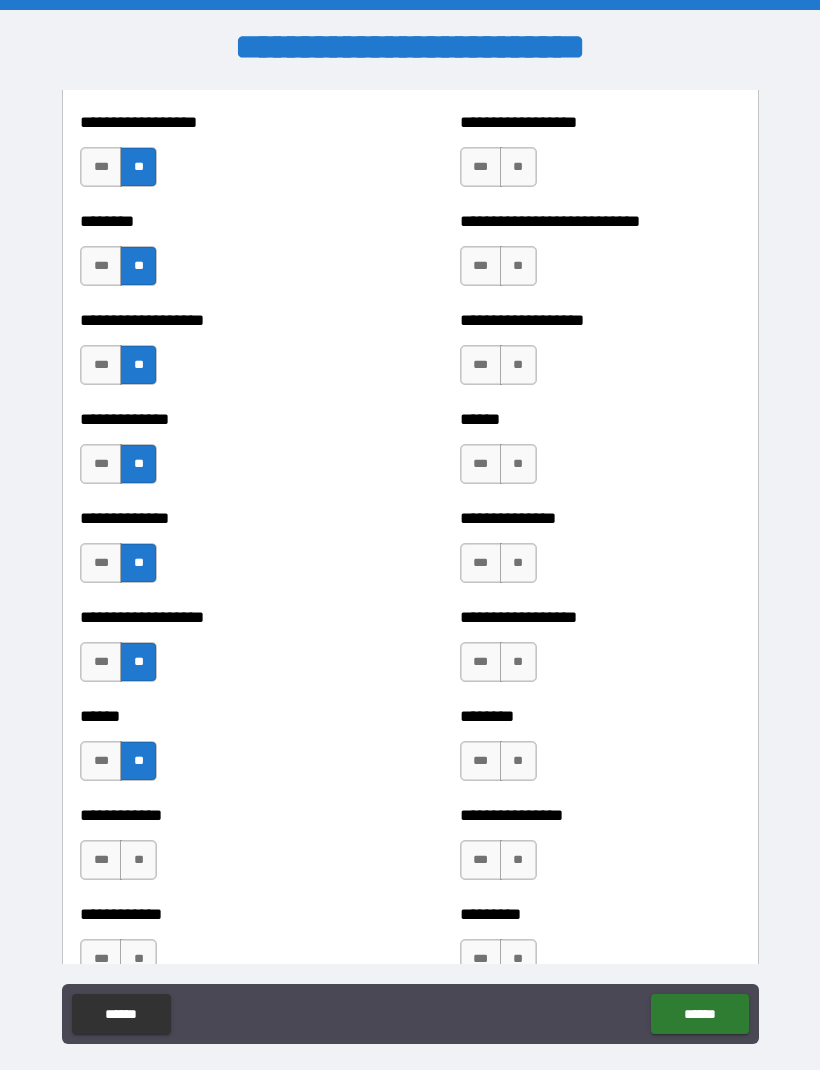 click on "**" at bounding box center (138, 860) 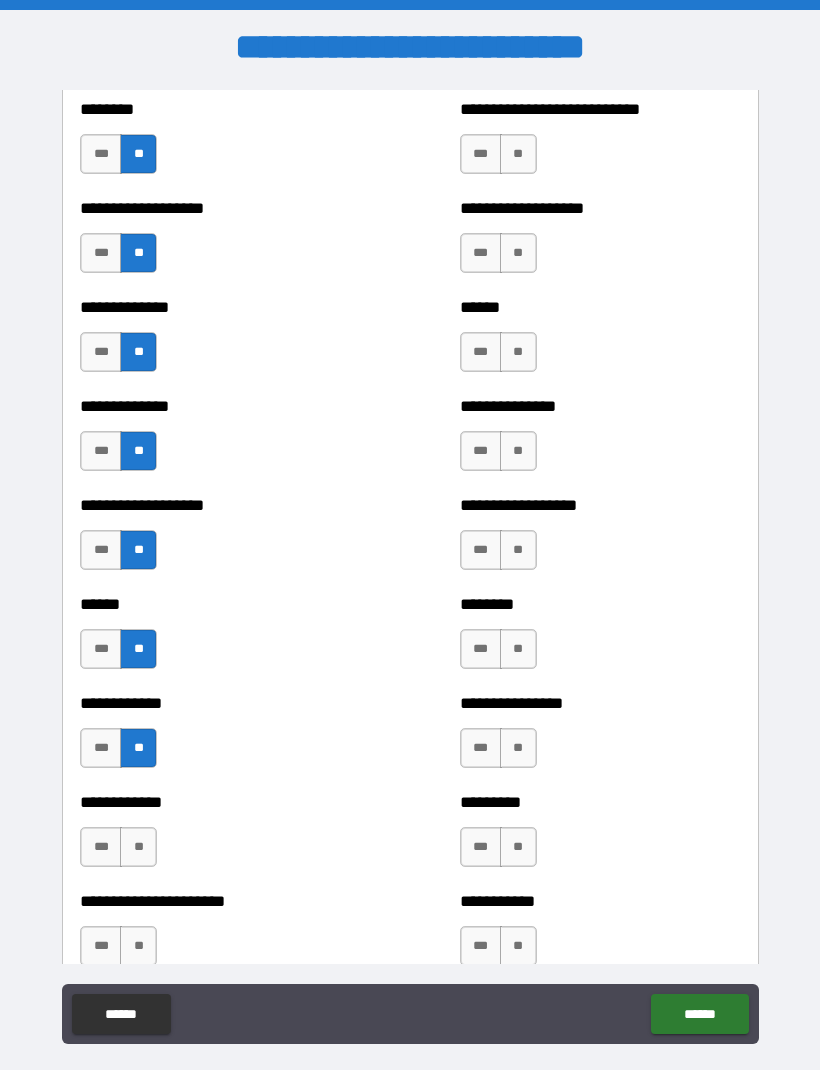 scroll, scrollTop: 4692, scrollLeft: 0, axis: vertical 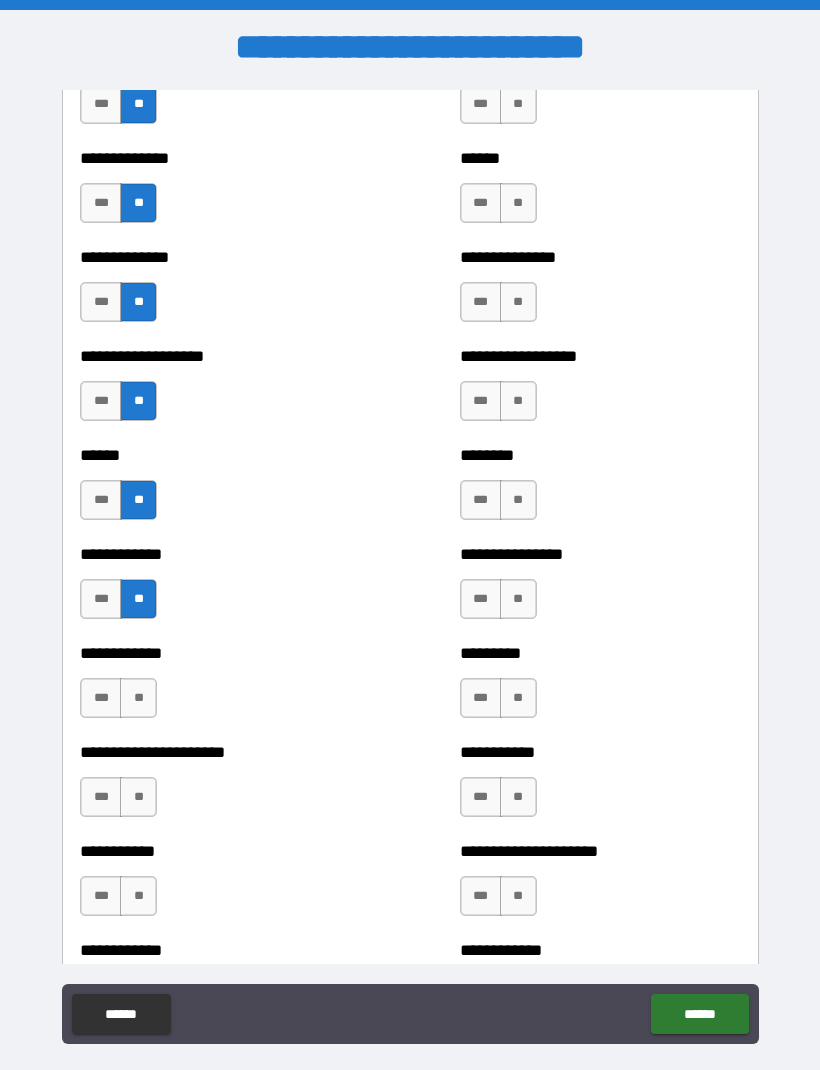 click on "**" at bounding box center (138, 698) 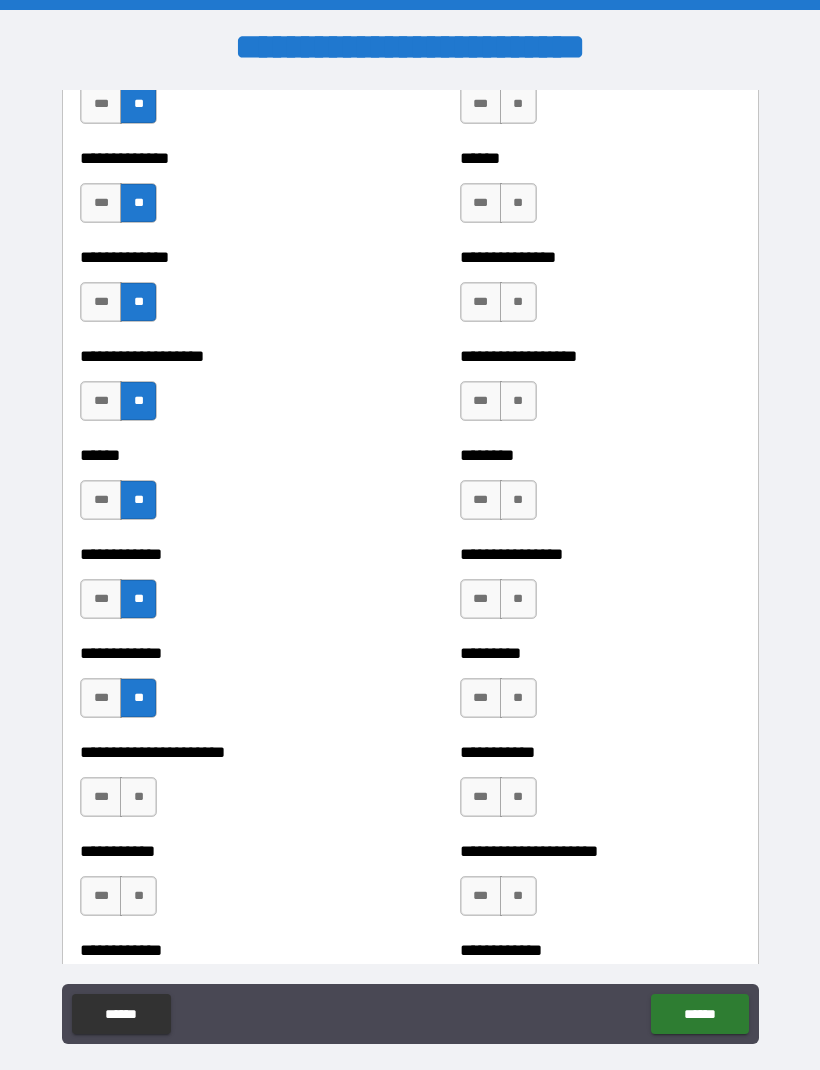 click on "**" at bounding box center (138, 797) 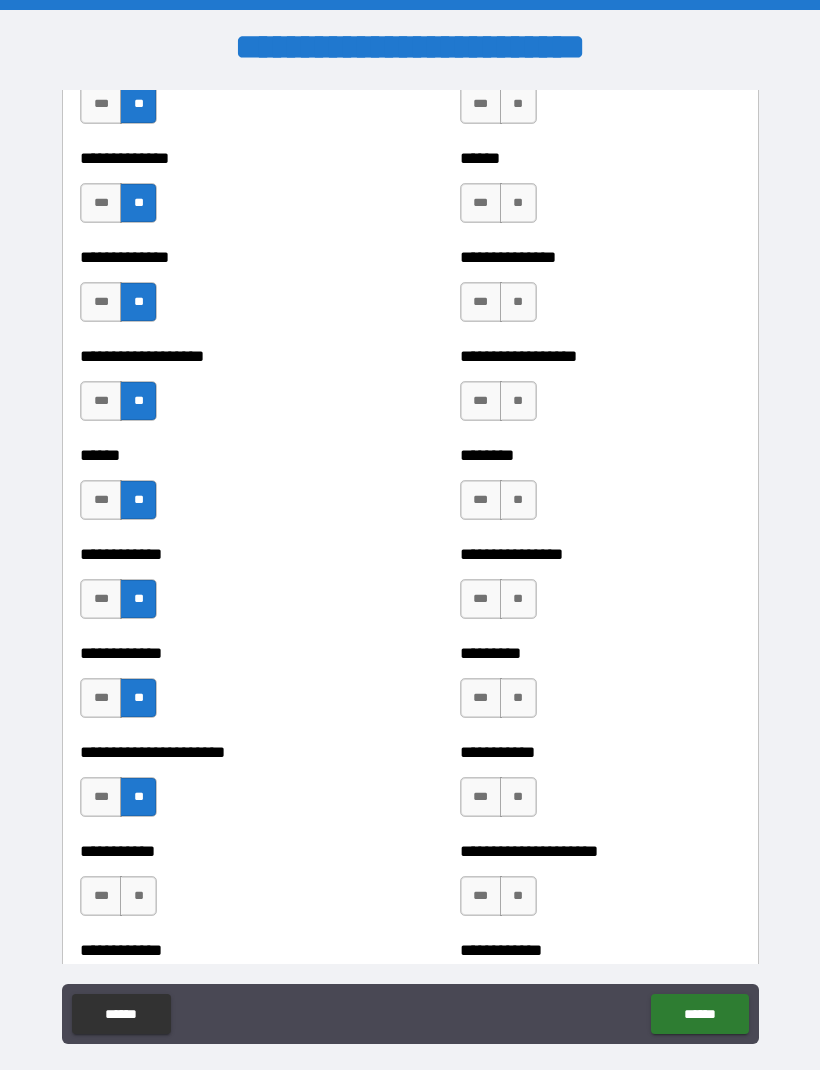 click on "**" at bounding box center (138, 896) 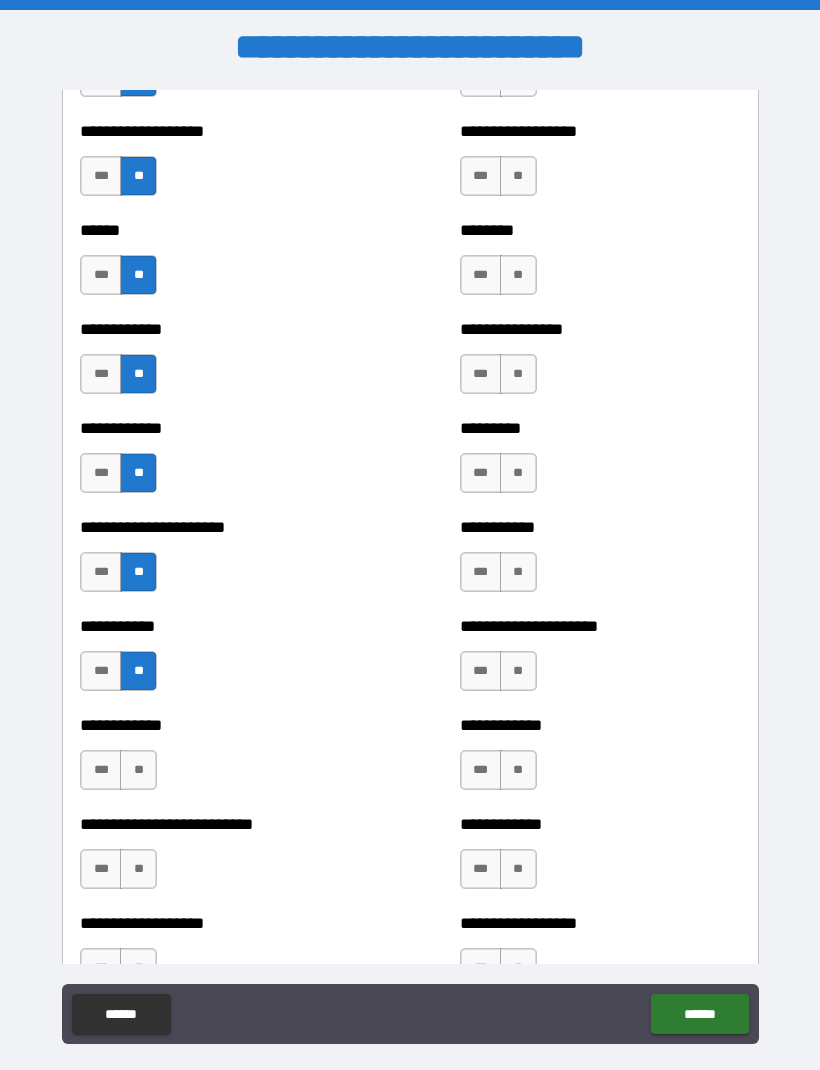 scroll, scrollTop: 4916, scrollLeft: 0, axis: vertical 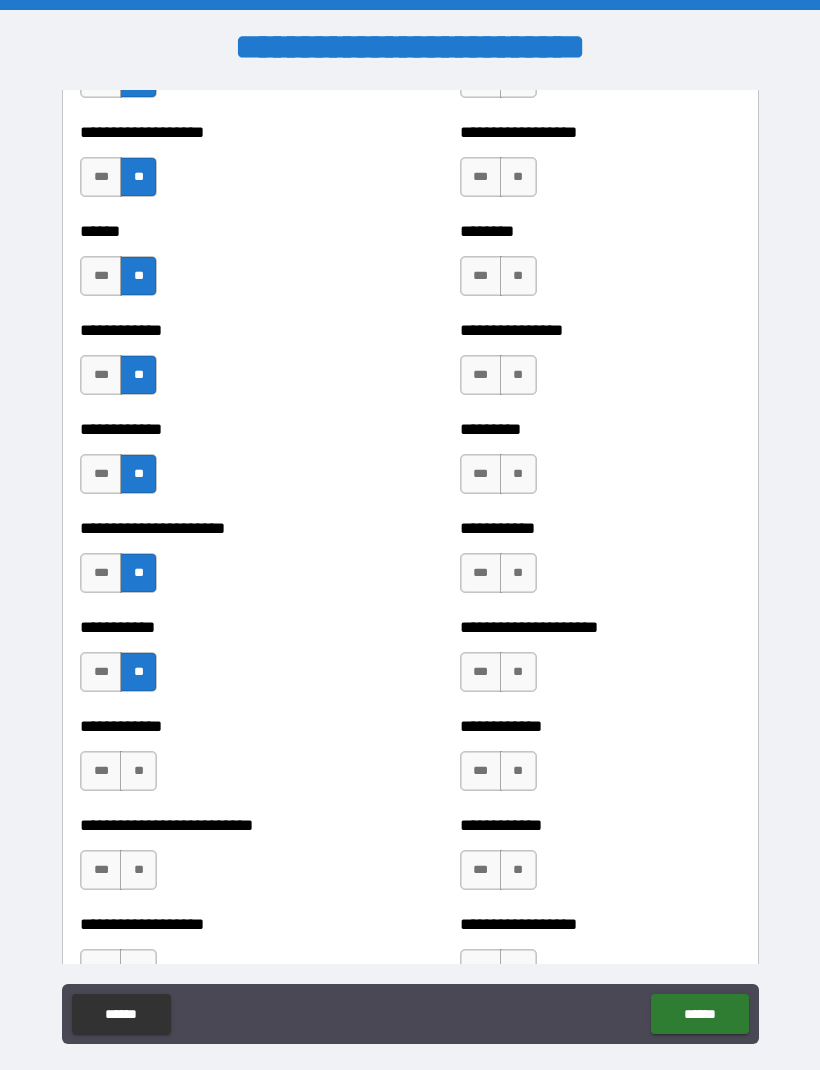 click on "**" at bounding box center [138, 771] 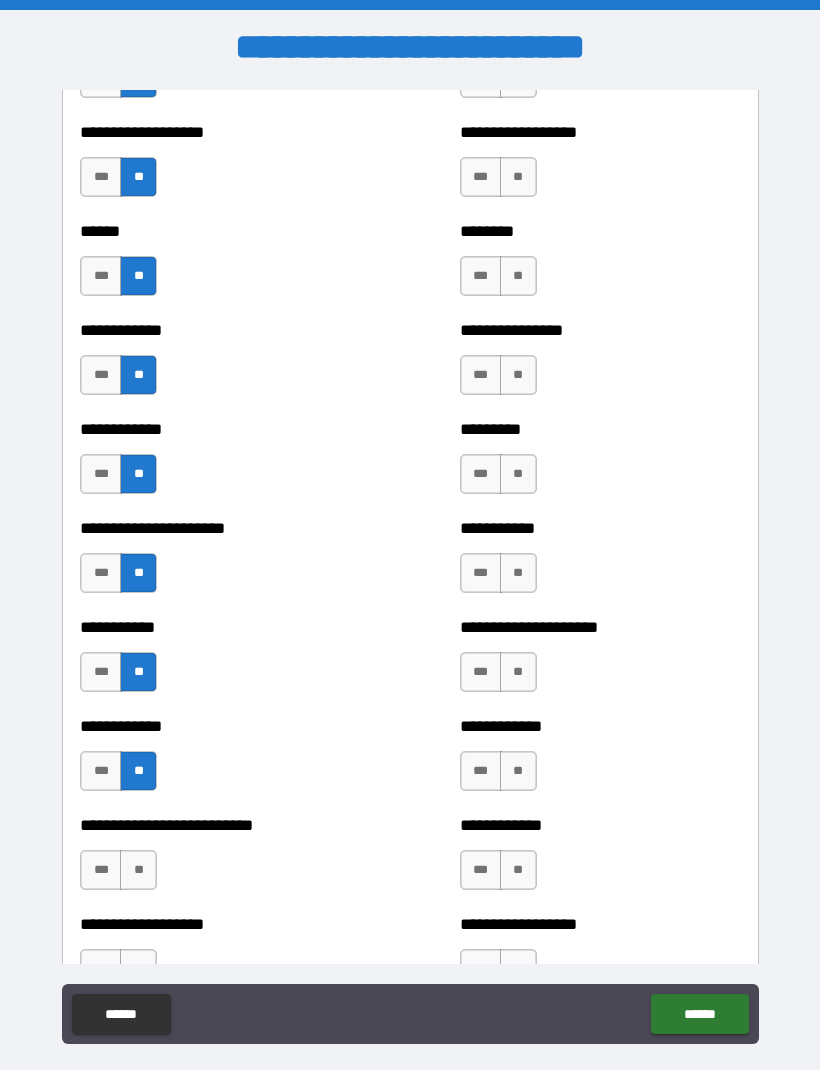 click on "**" at bounding box center (138, 870) 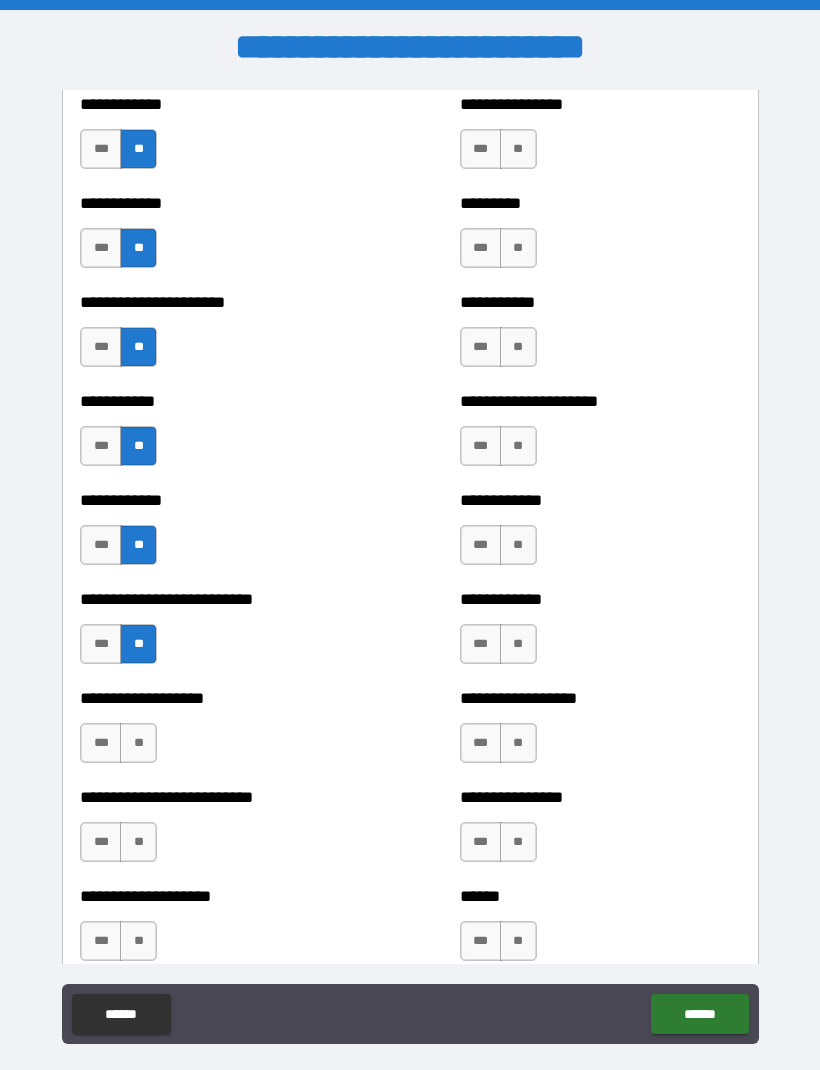 scroll, scrollTop: 5144, scrollLeft: 0, axis: vertical 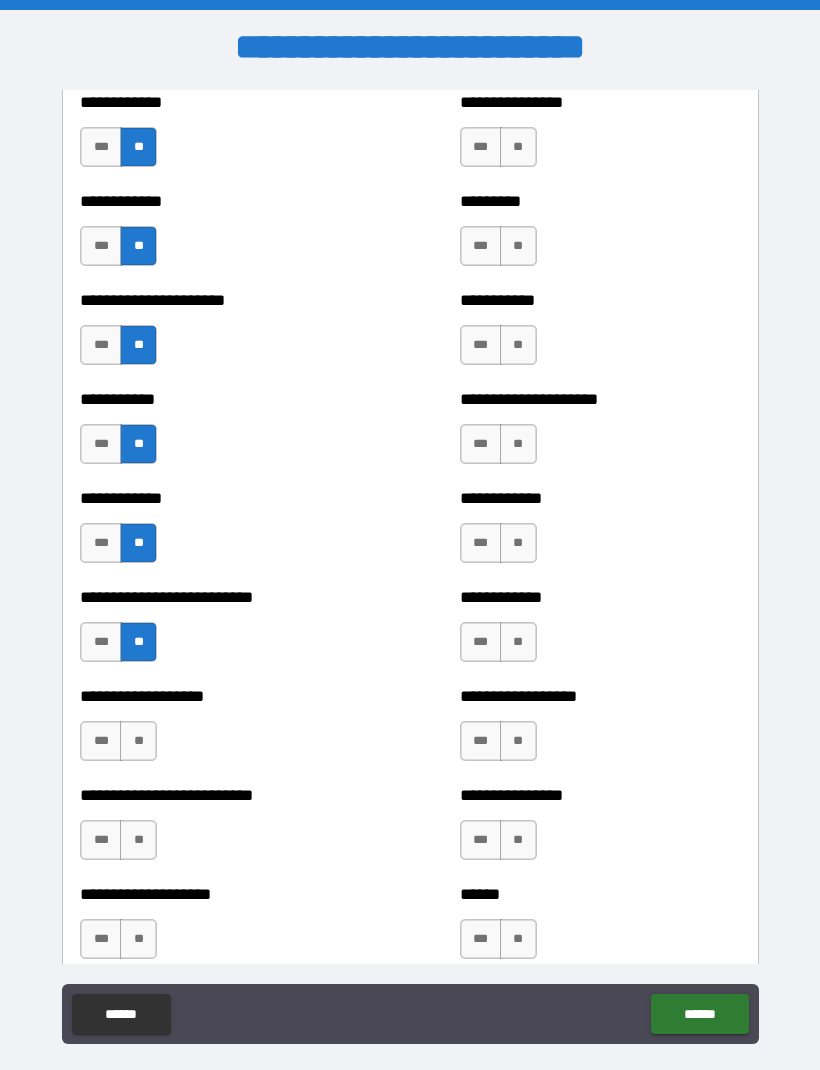 click on "**" at bounding box center [138, 741] 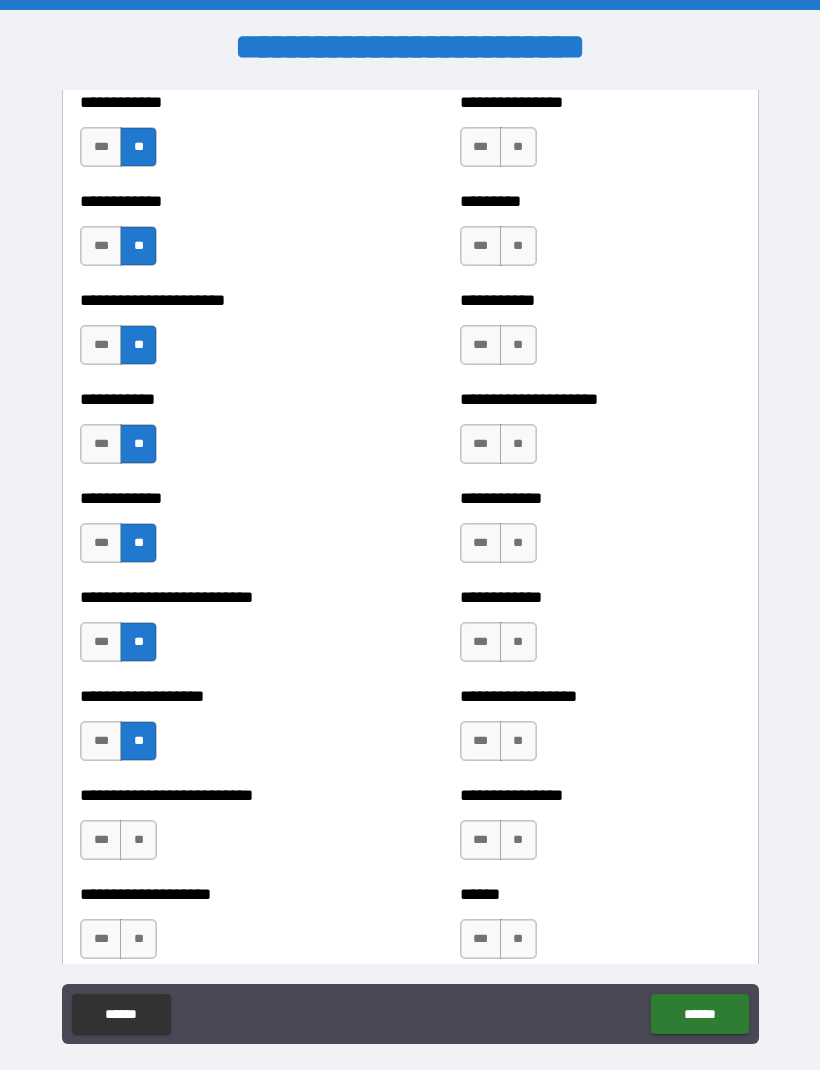 click on "**" at bounding box center [138, 840] 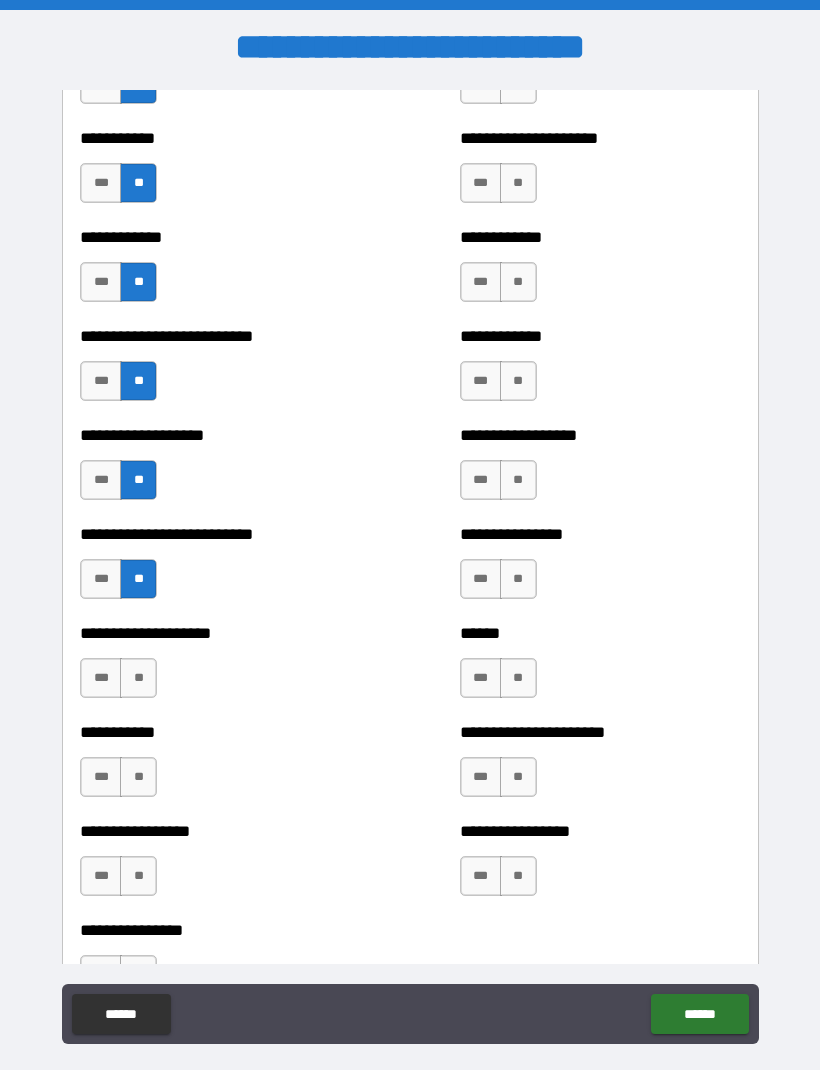 scroll, scrollTop: 5428, scrollLeft: 0, axis: vertical 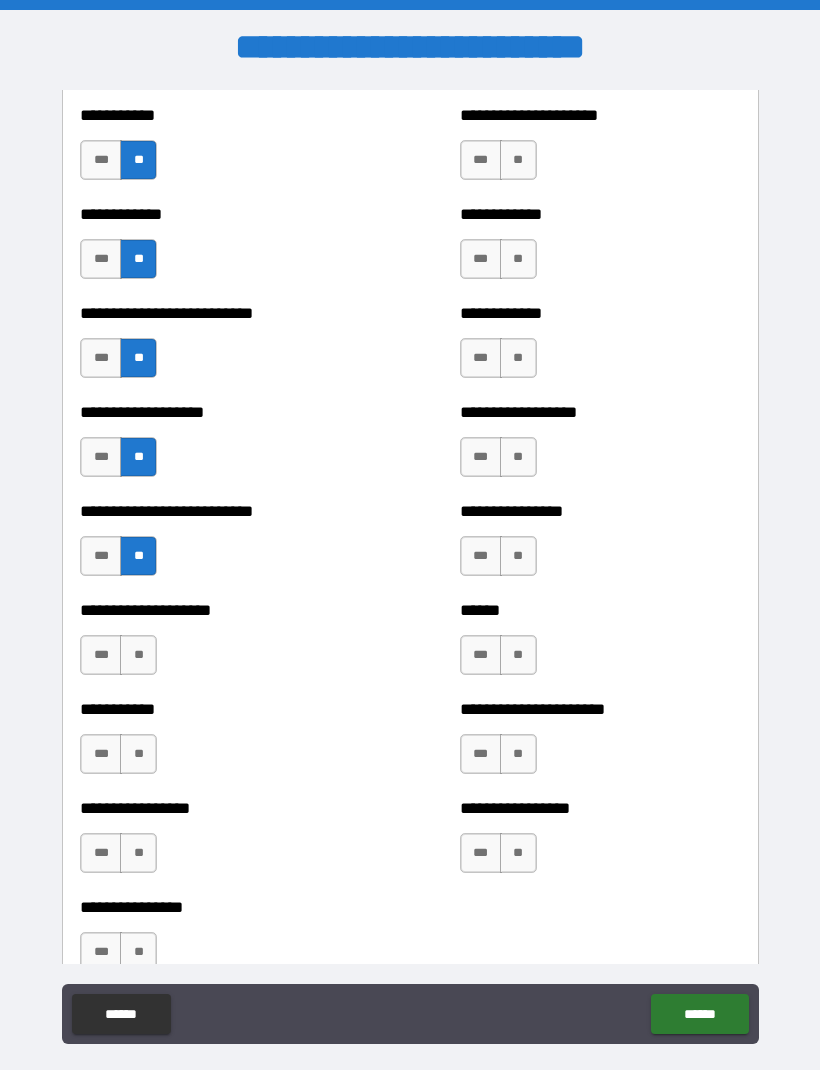 click on "**" at bounding box center [138, 655] 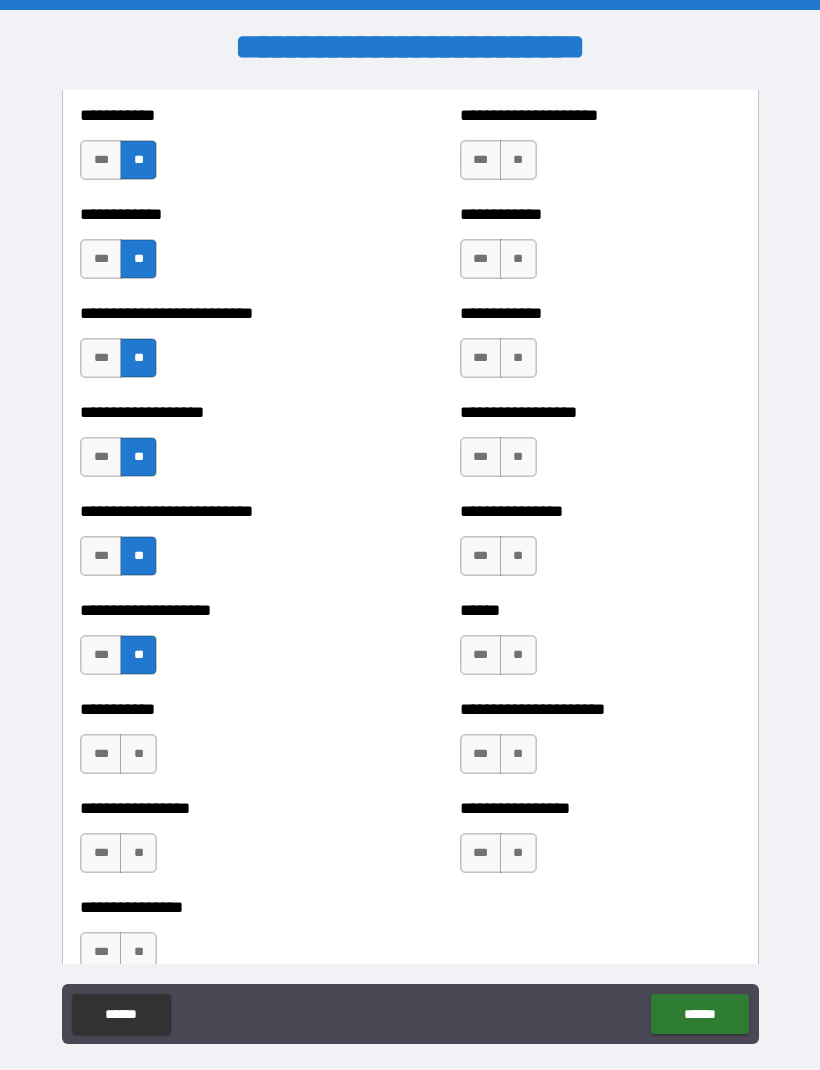 click on "**" at bounding box center [138, 754] 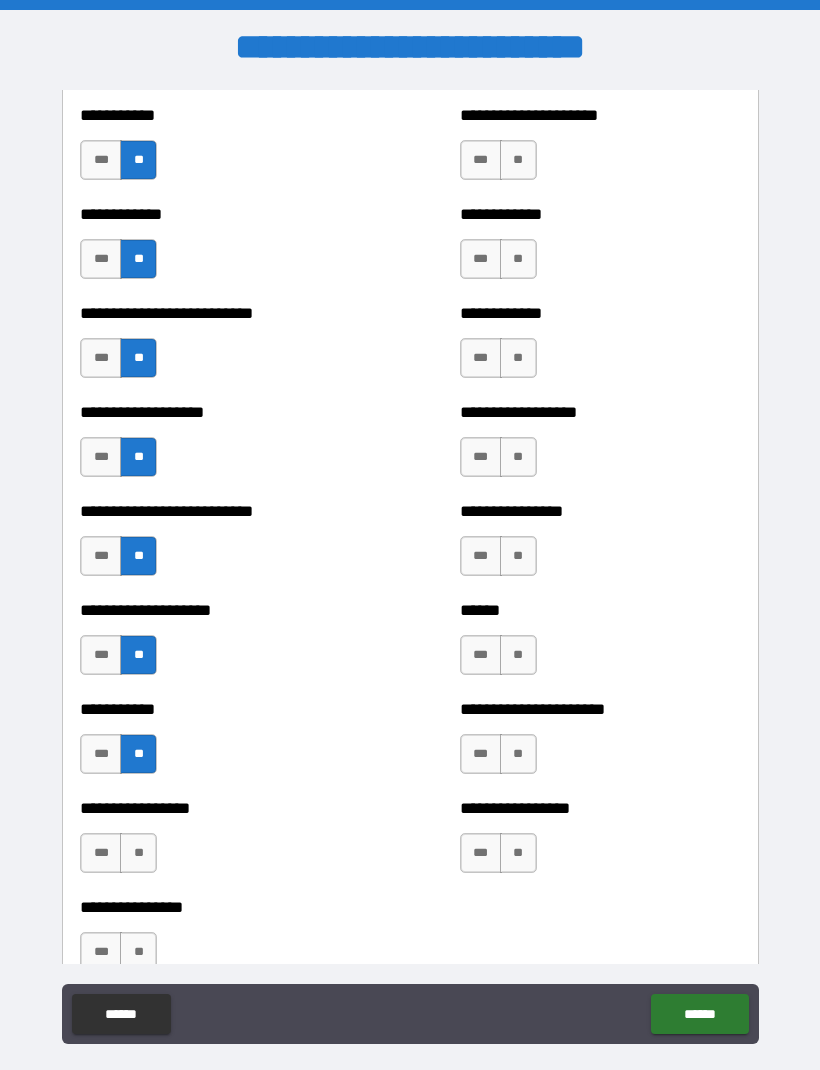click on "**********" at bounding box center [220, 808] 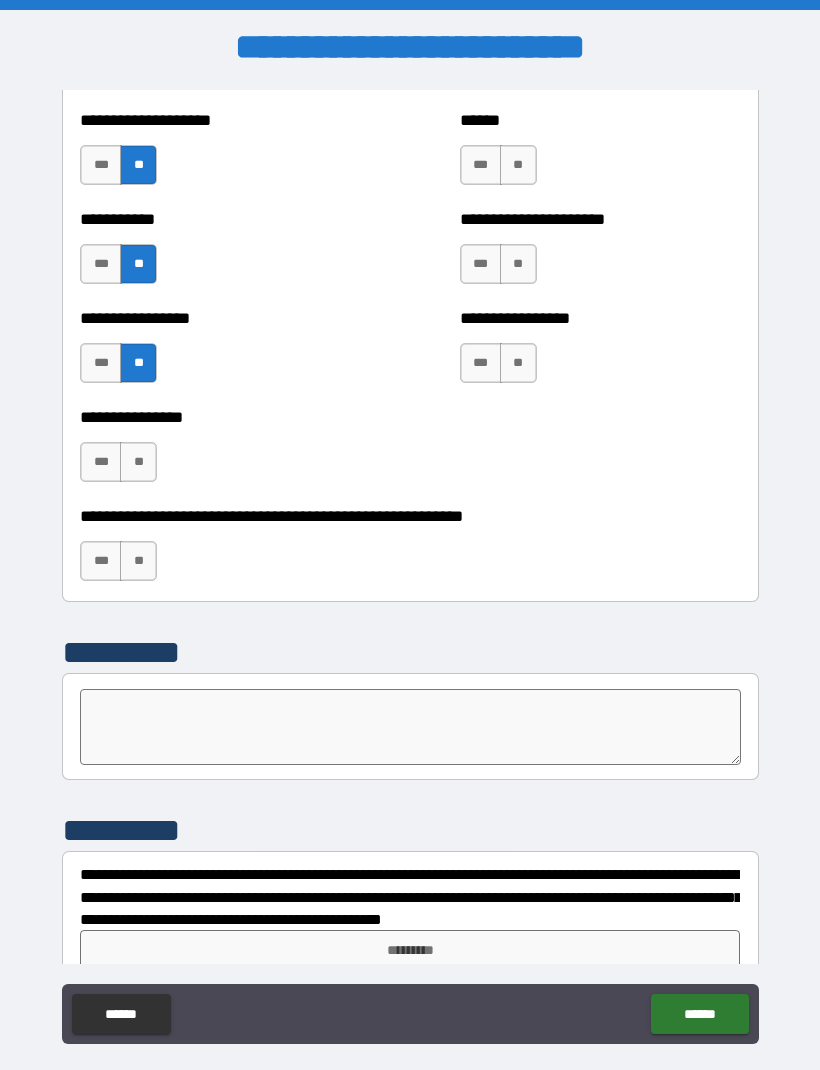 scroll, scrollTop: 5899, scrollLeft: 0, axis: vertical 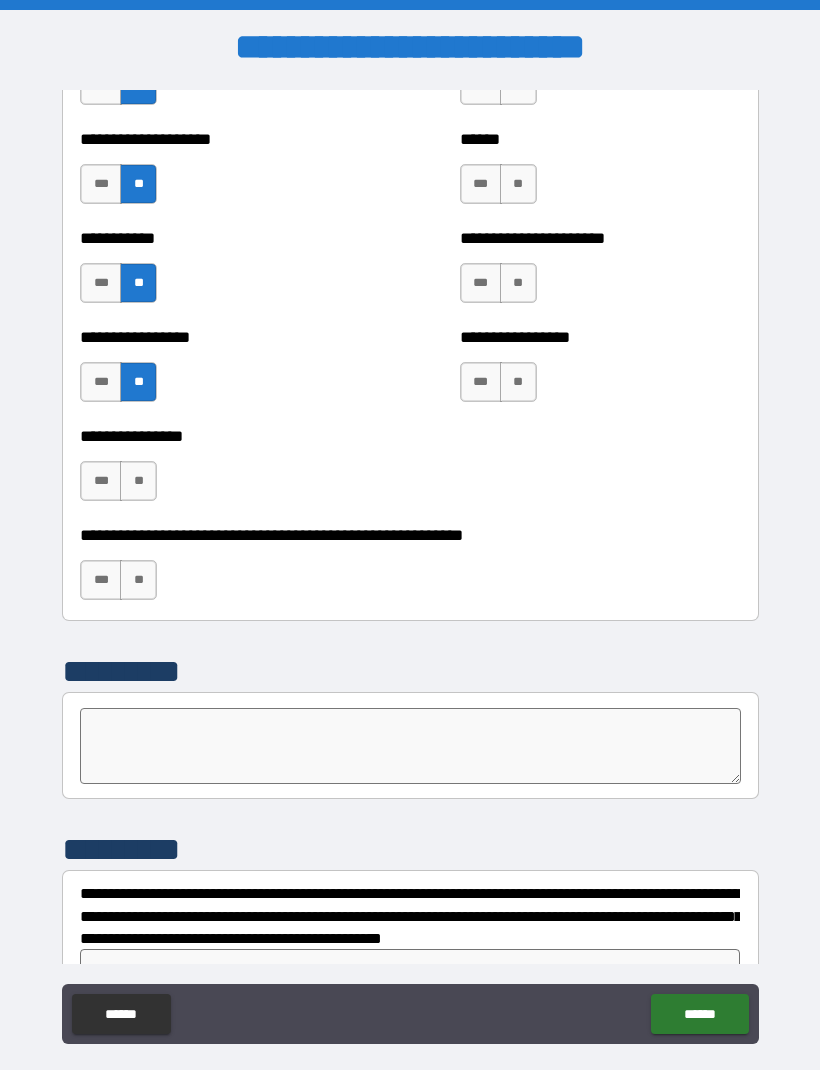 click on "**" at bounding box center (138, 481) 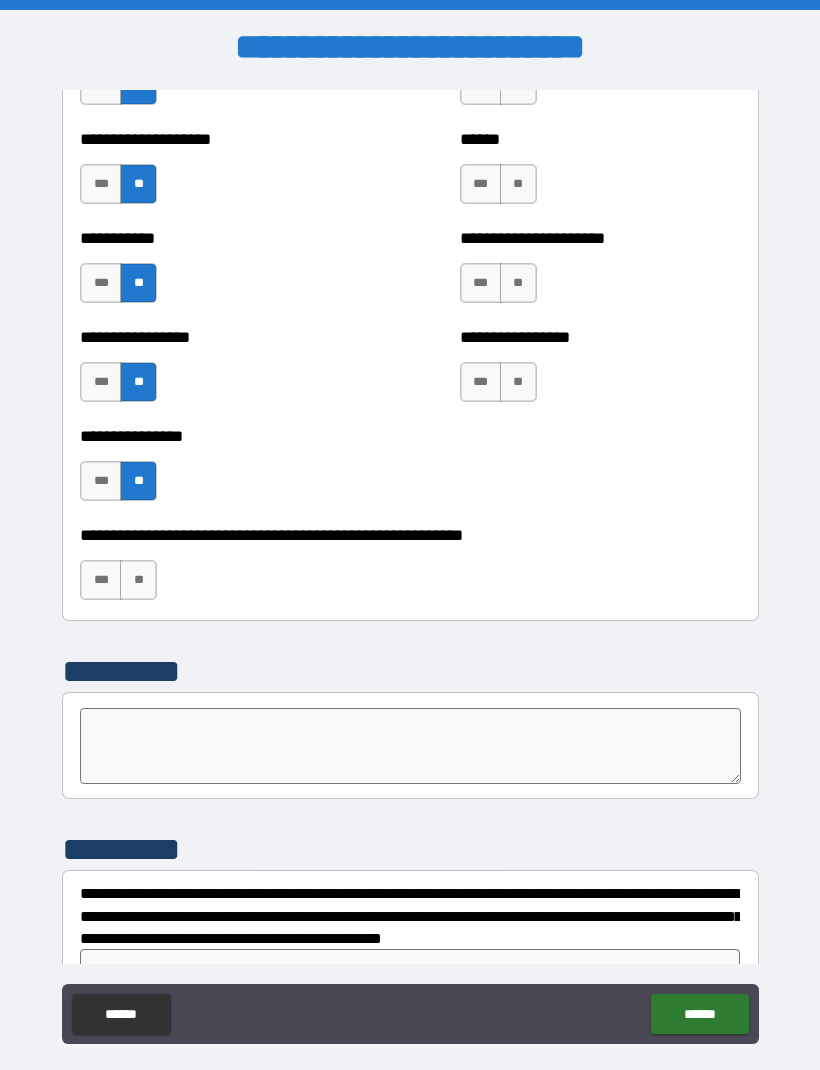 click on "**" at bounding box center (138, 580) 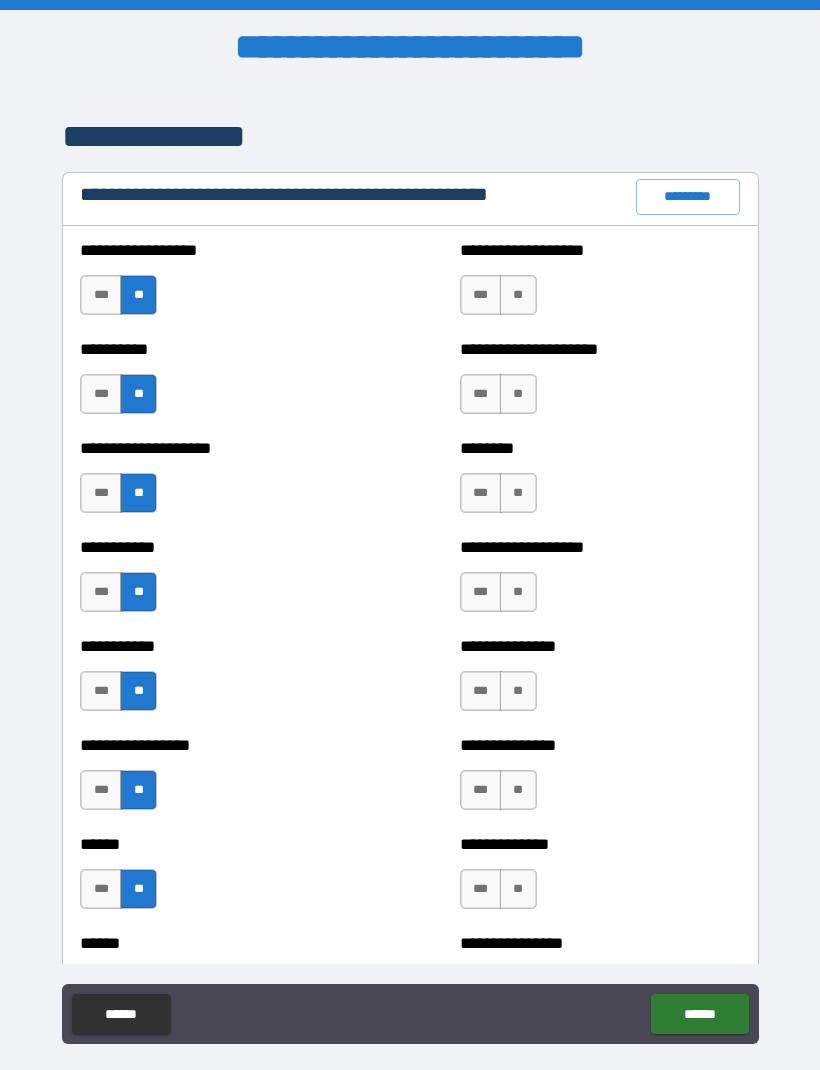 scroll, scrollTop: 2325, scrollLeft: 0, axis: vertical 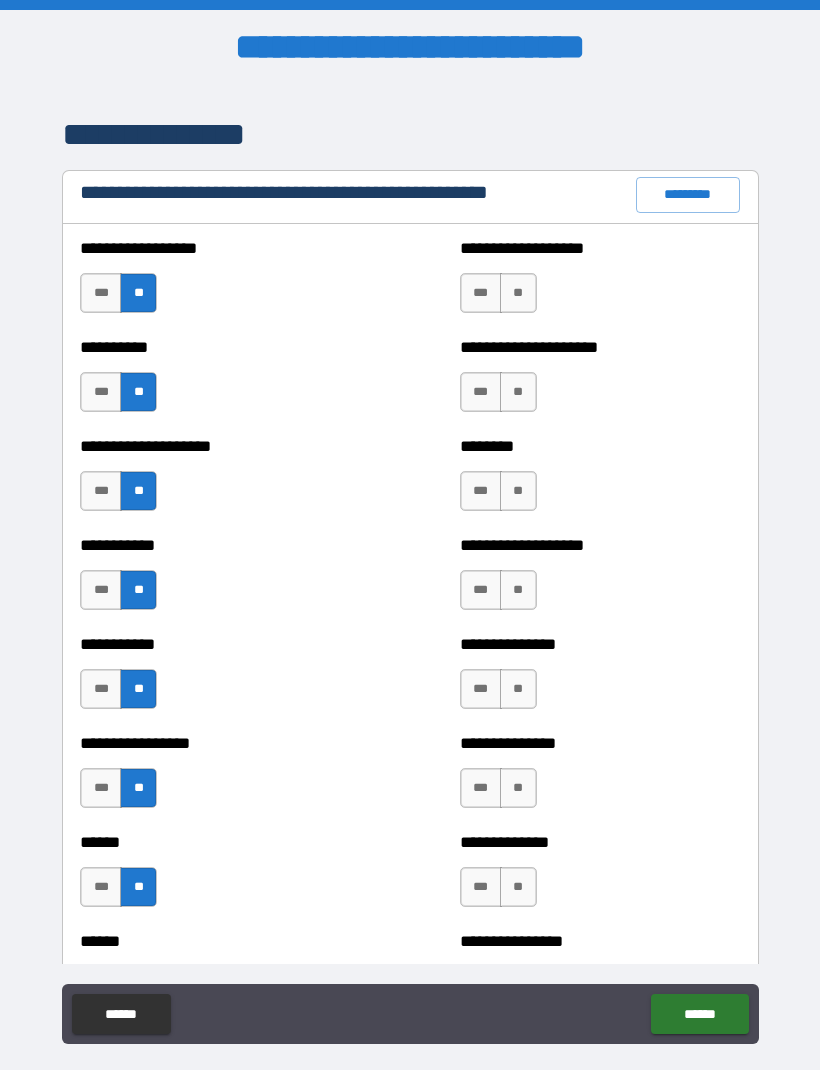 click on "*********" at bounding box center [688, 195] 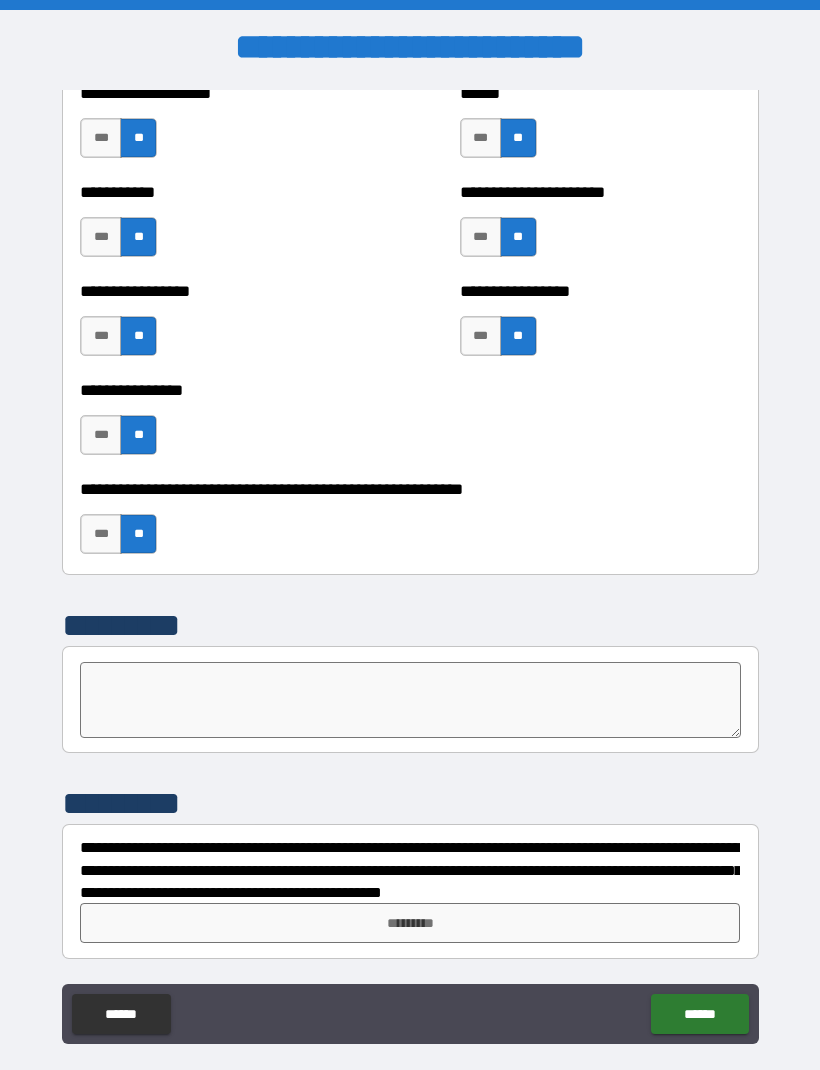 scroll, scrollTop: 5945, scrollLeft: 0, axis: vertical 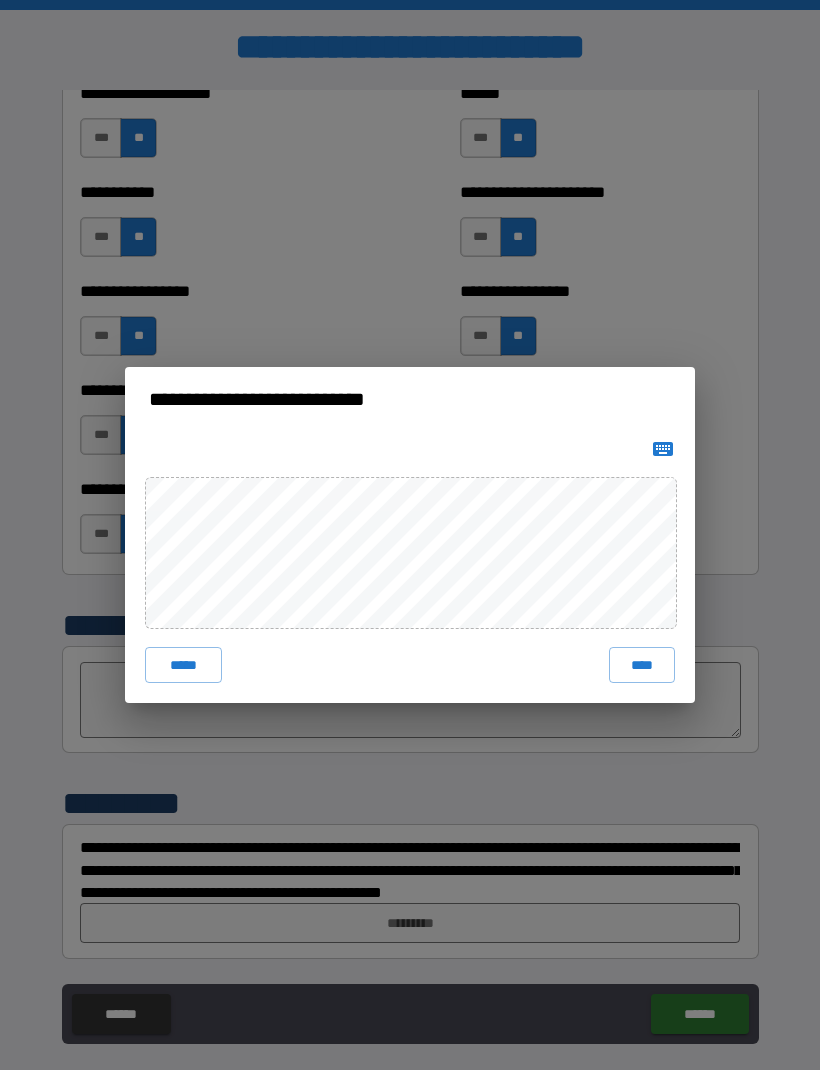 click on "****" at bounding box center [642, 665] 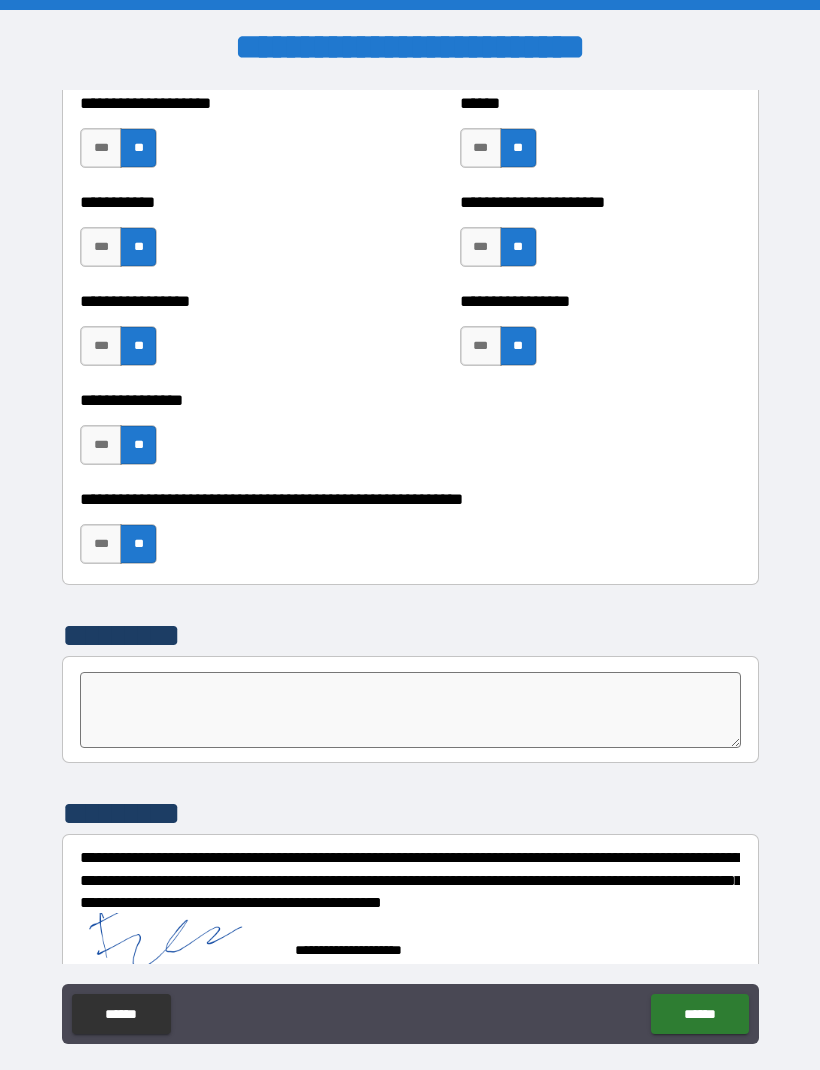click on "******" 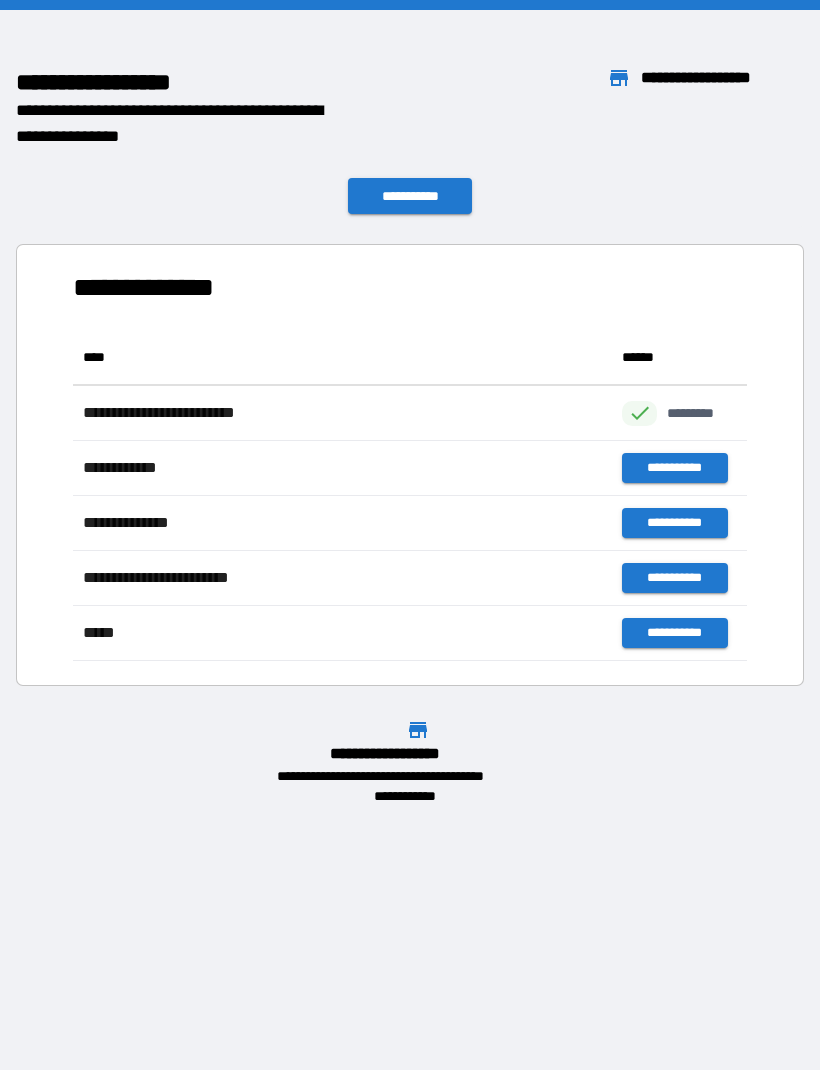 scroll, scrollTop: 1, scrollLeft: 1, axis: both 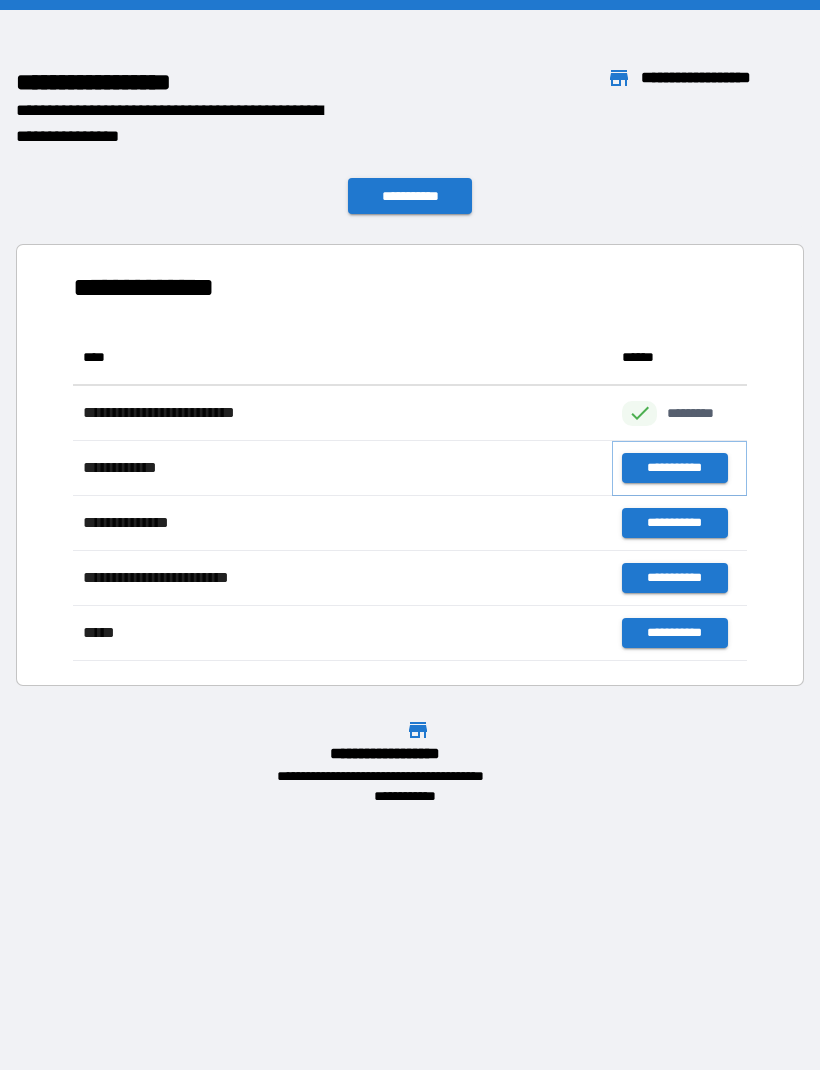 click on "**********" at bounding box center (674, 468) 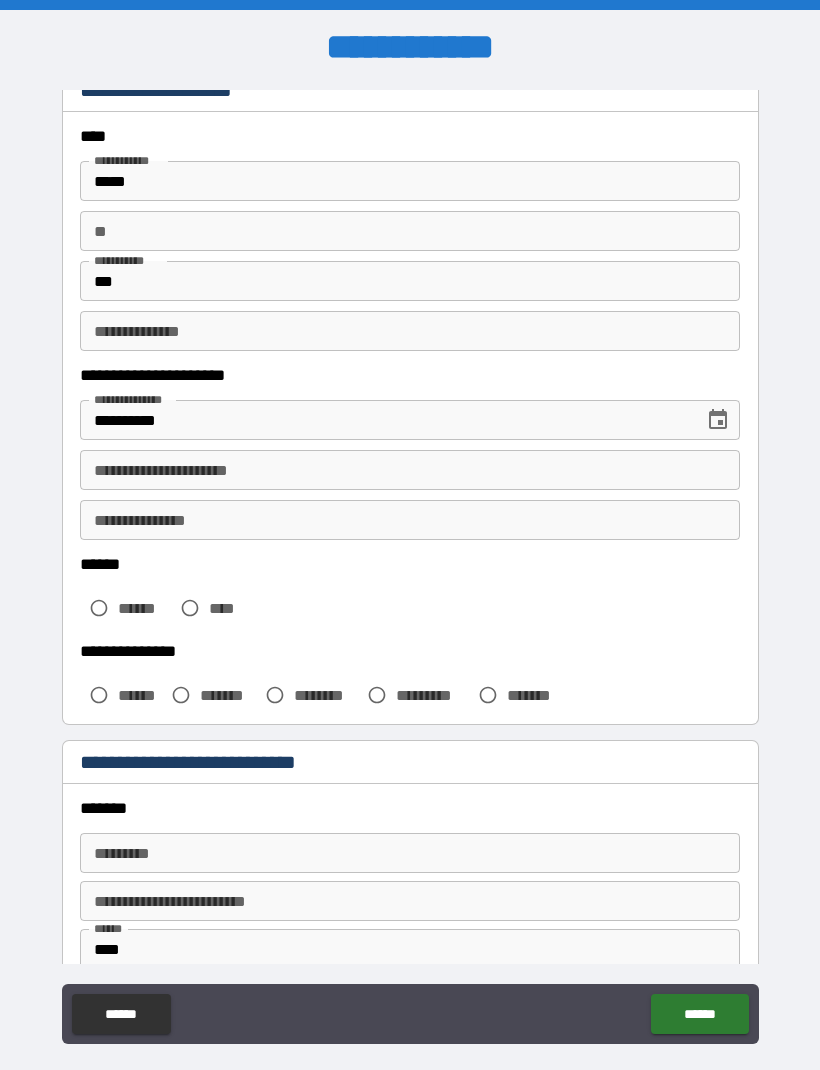 scroll, scrollTop: 99, scrollLeft: 0, axis: vertical 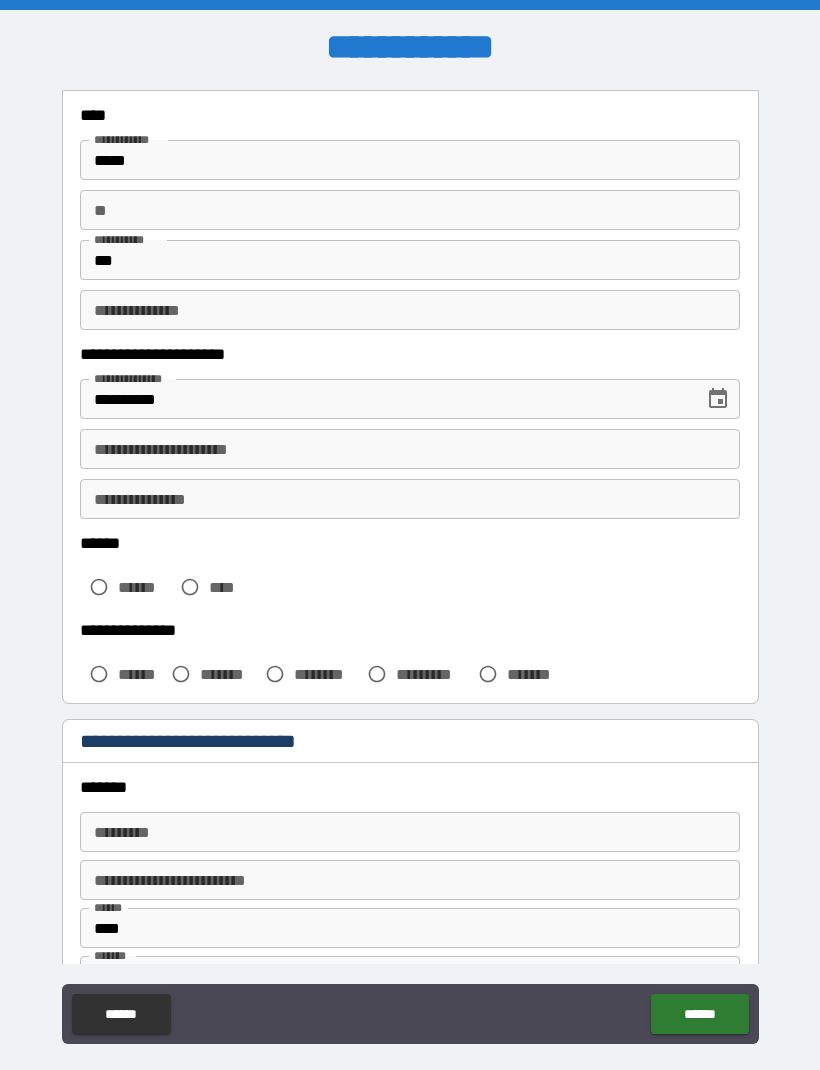 click on "**********" at bounding box center (410, 449) 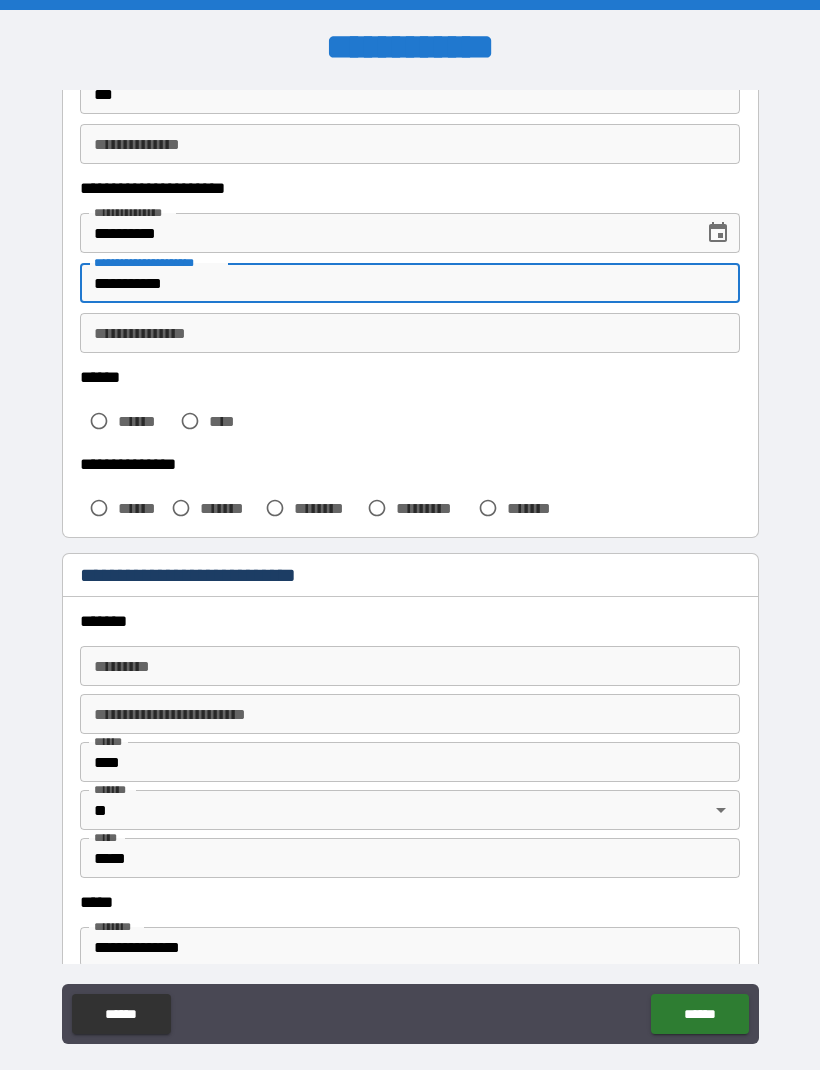 scroll, scrollTop: 268, scrollLeft: 0, axis: vertical 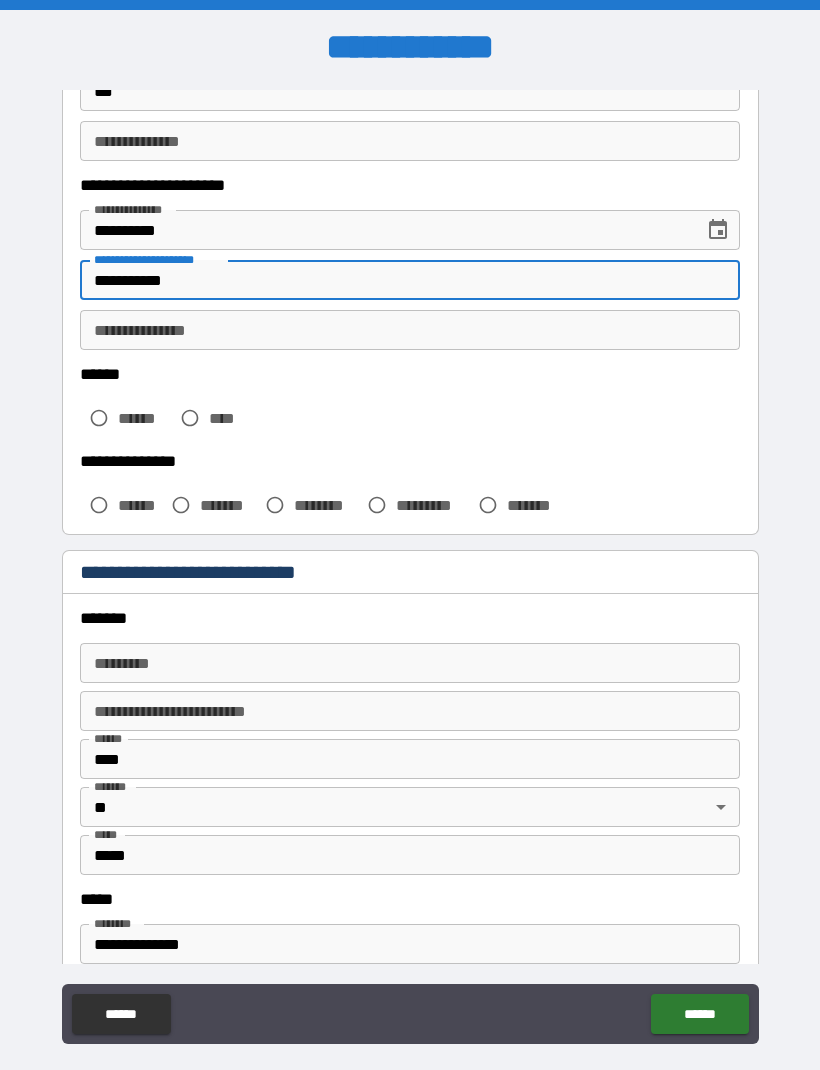 type on "**********" 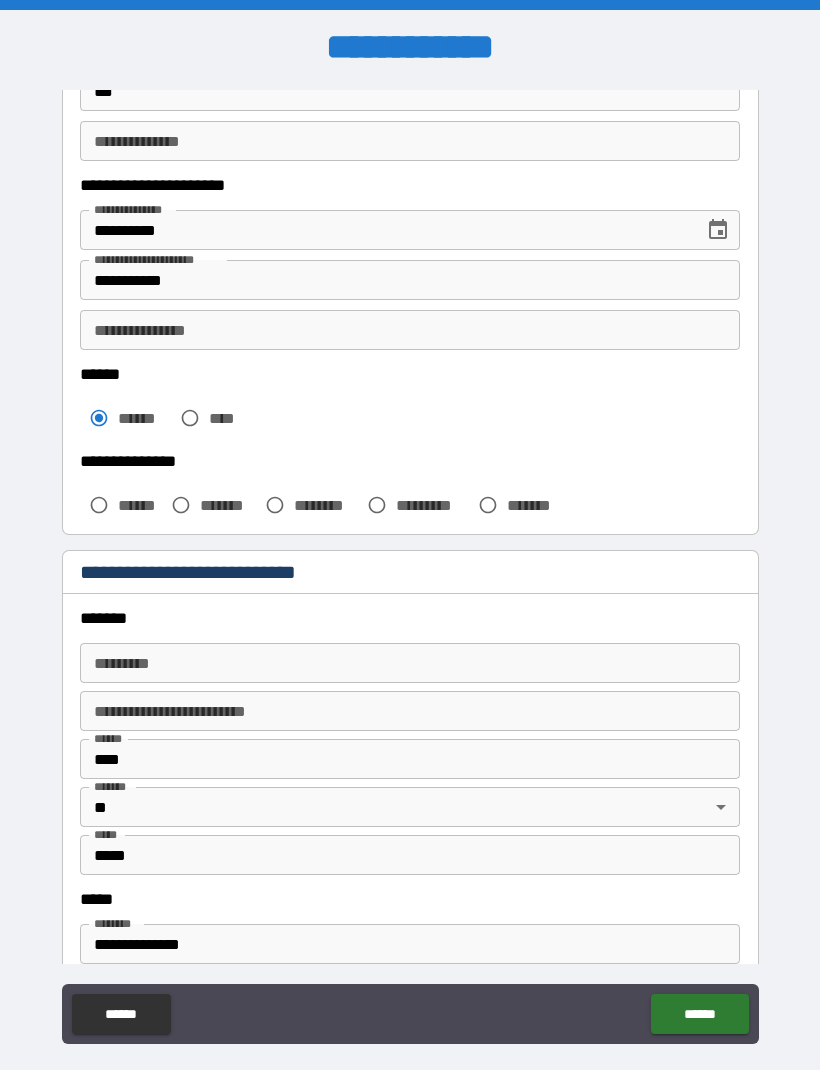 click on "**********" at bounding box center (410, 330) 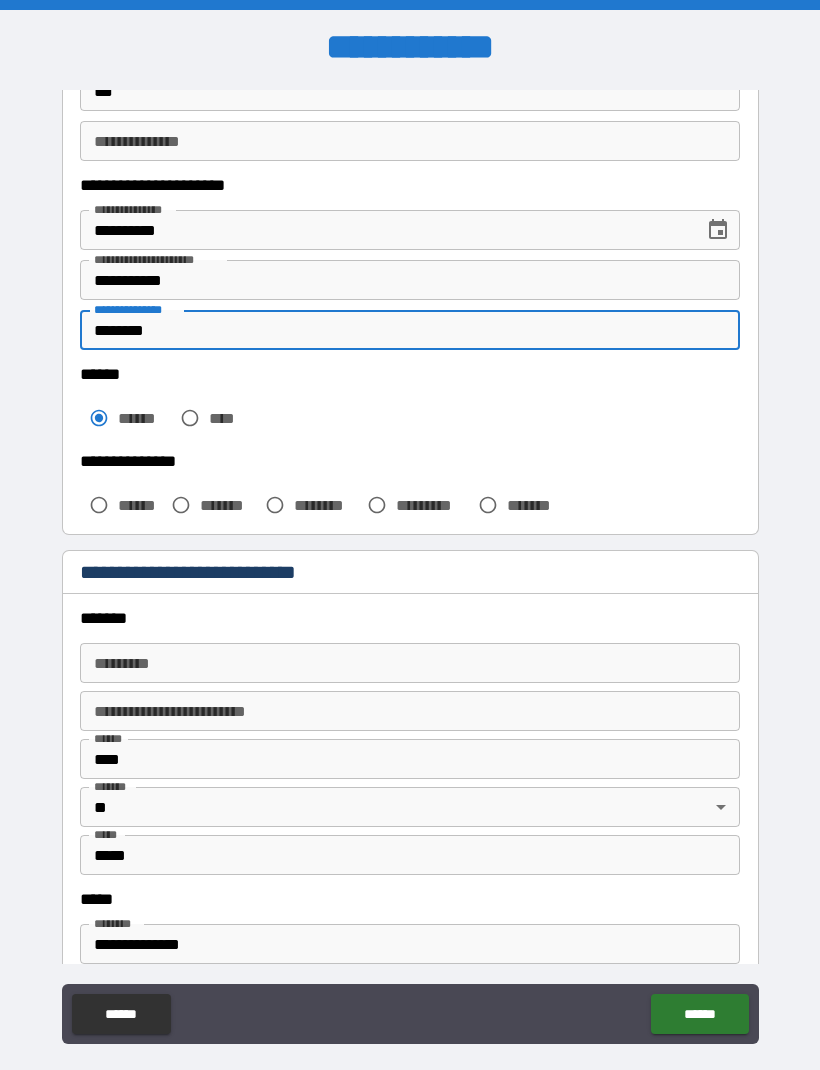 type on "********" 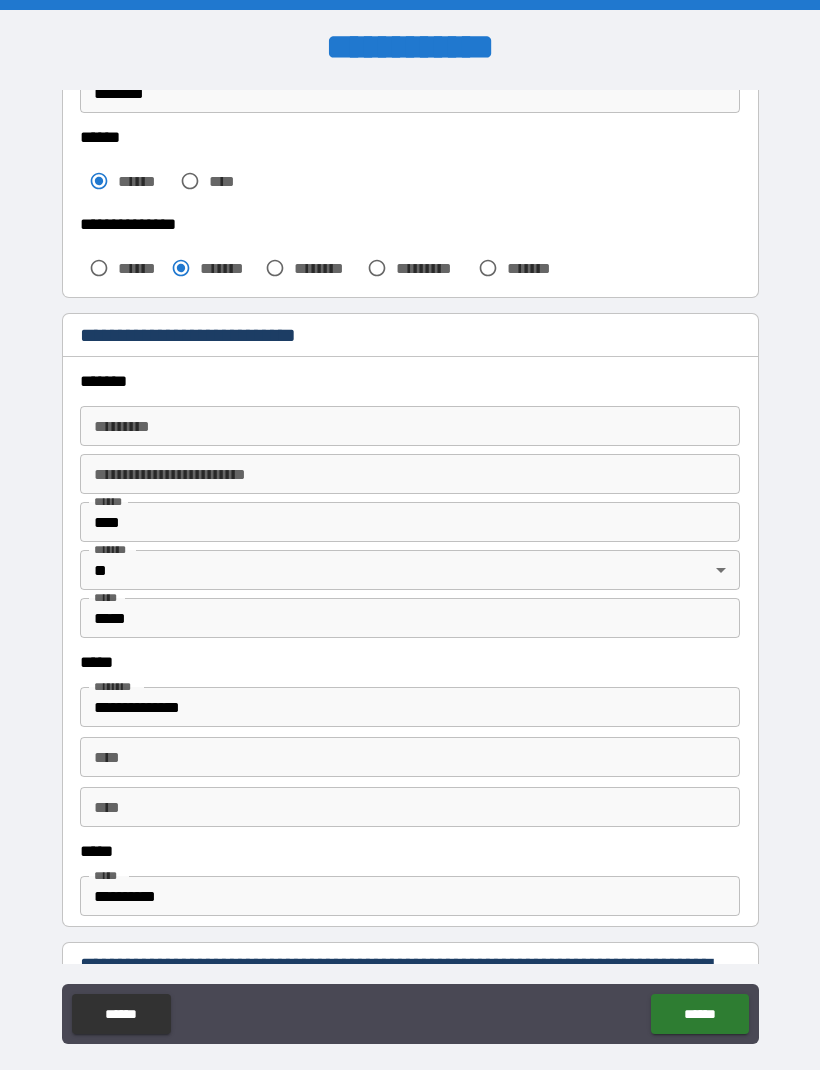 scroll, scrollTop: 512, scrollLeft: 0, axis: vertical 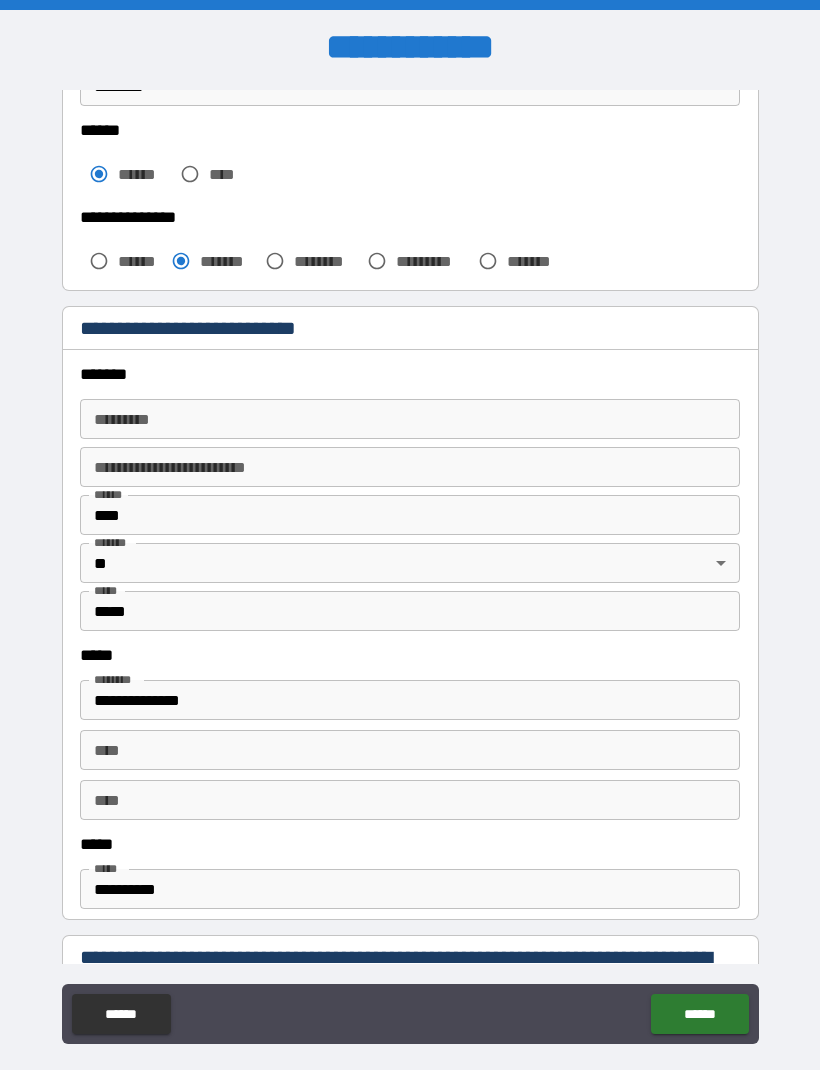 click on "*******   *" at bounding box center [410, 419] 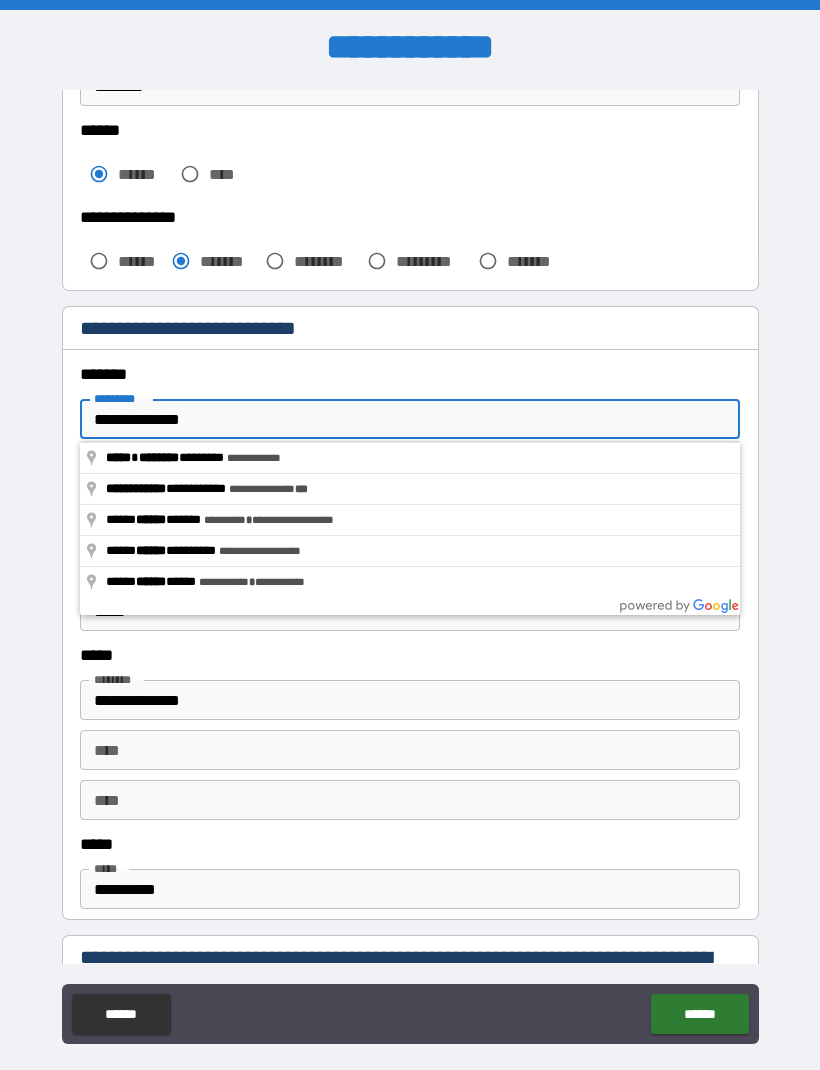 click on "**********" at bounding box center [410, 419] 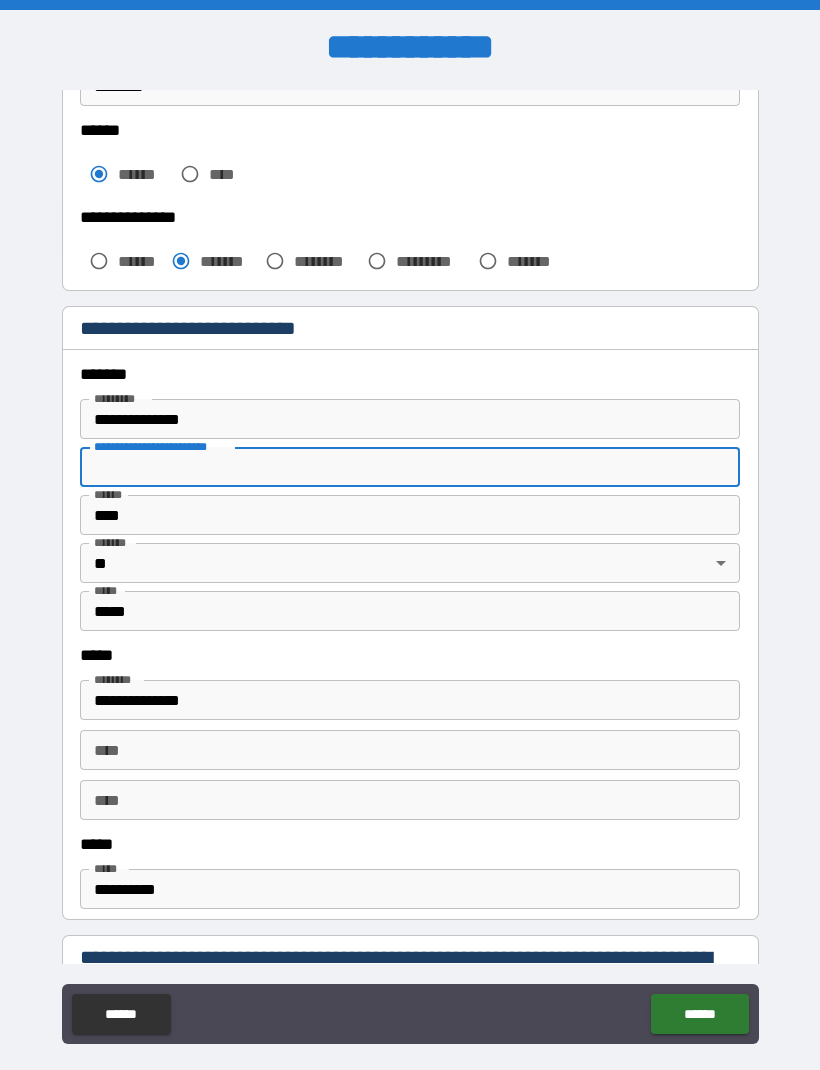 type on "**********" 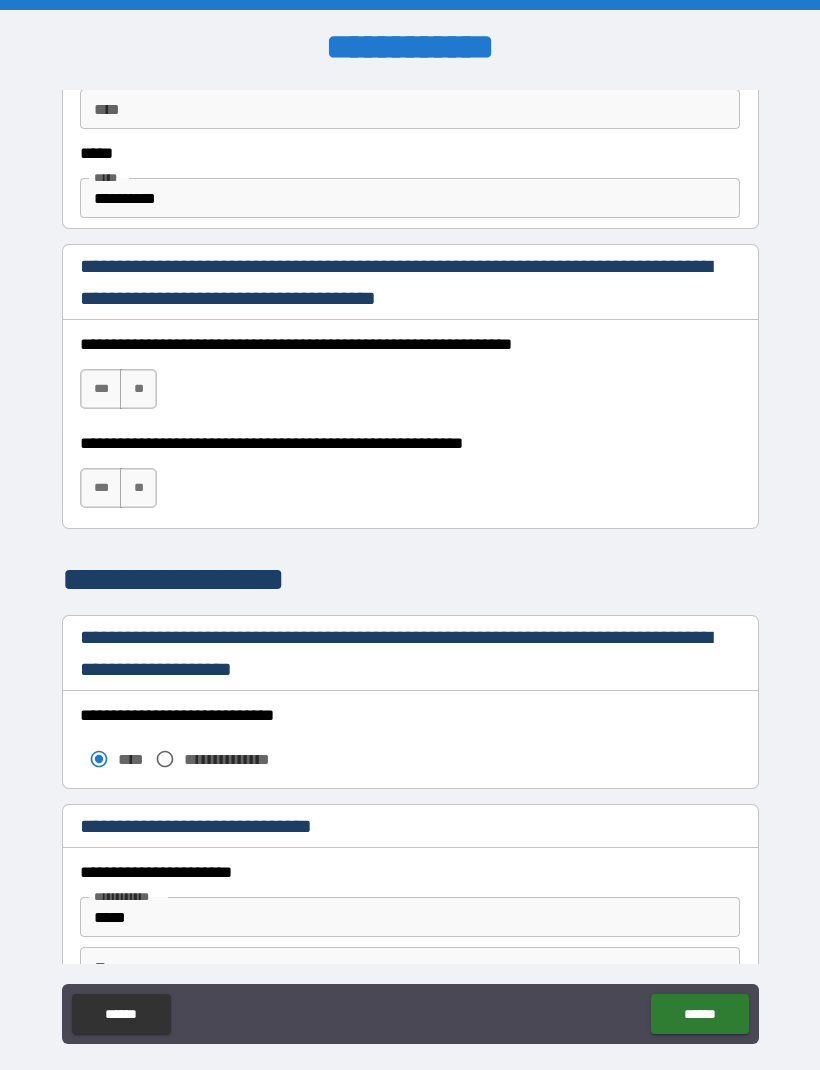 scroll, scrollTop: 1203, scrollLeft: 0, axis: vertical 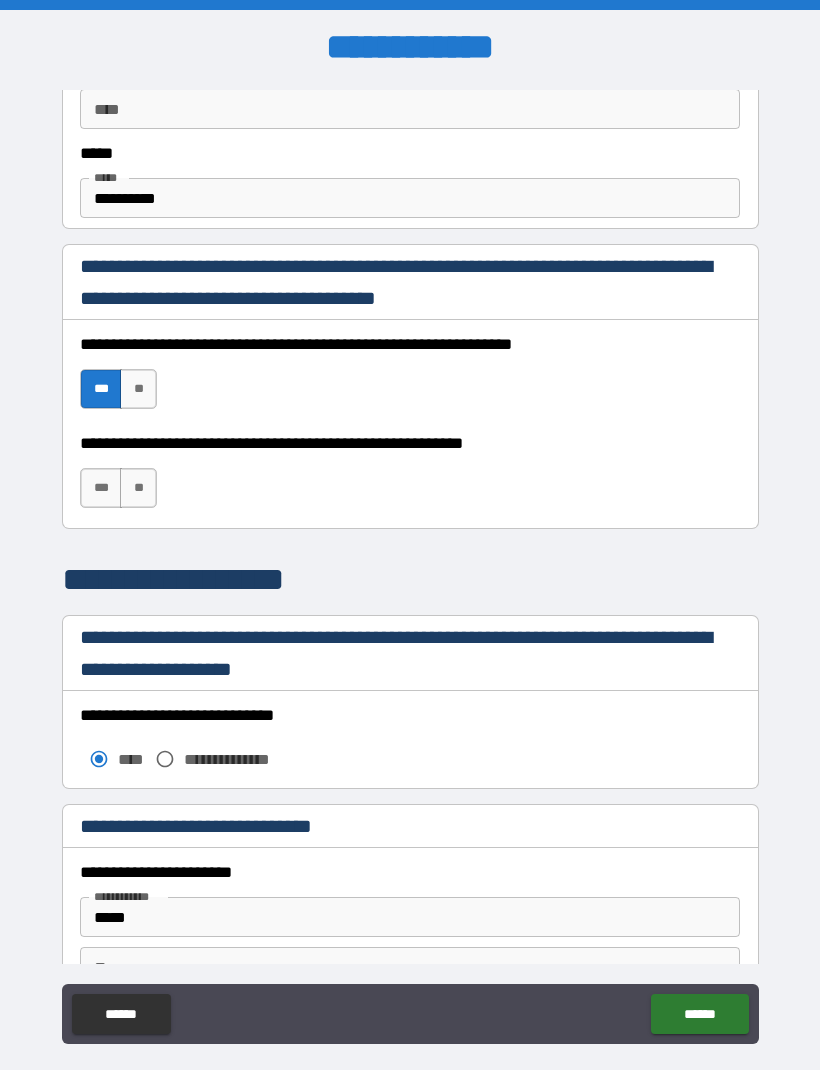 click on "***" at bounding box center (101, 488) 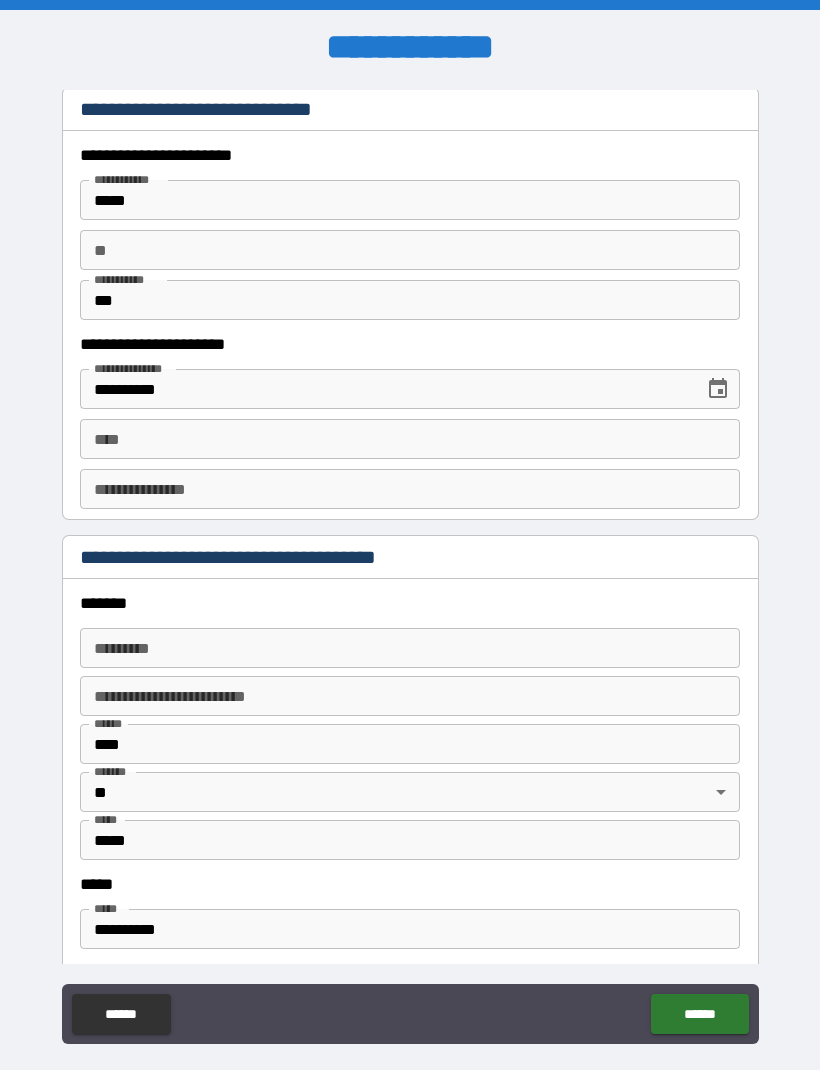 scroll, scrollTop: 1921, scrollLeft: 0, axis: vertical 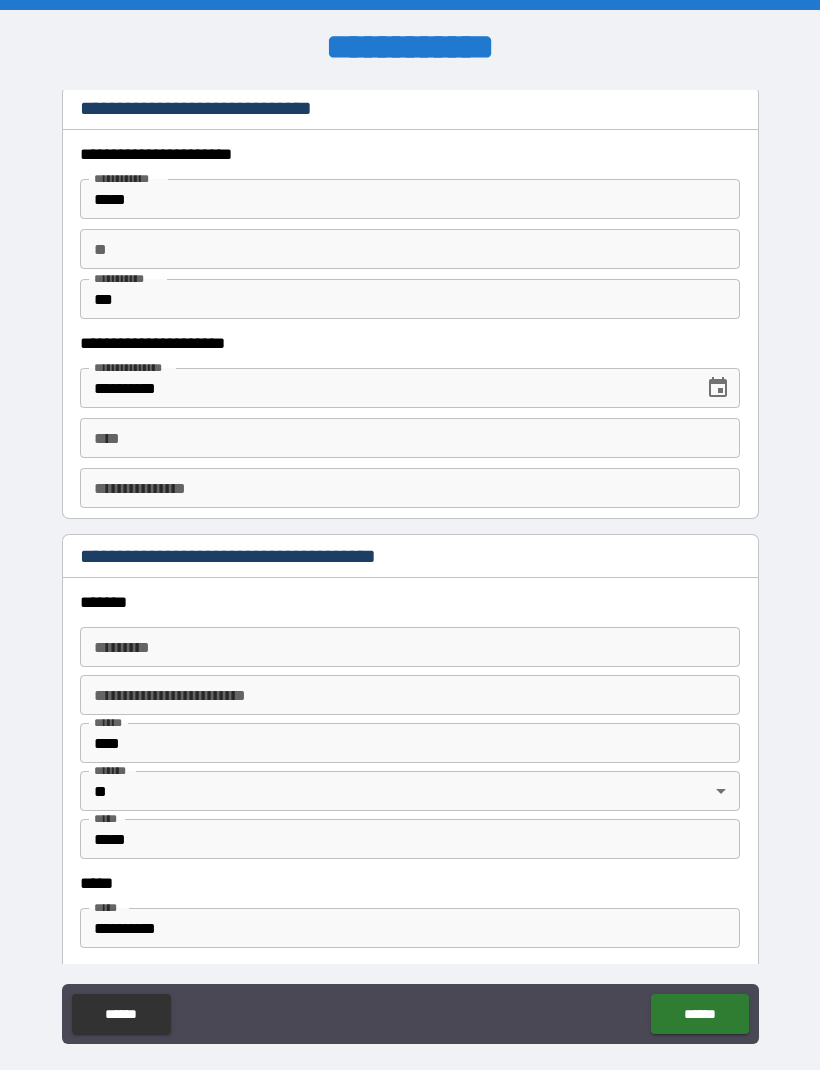 click on "**********" at bounding box center (410, 488) 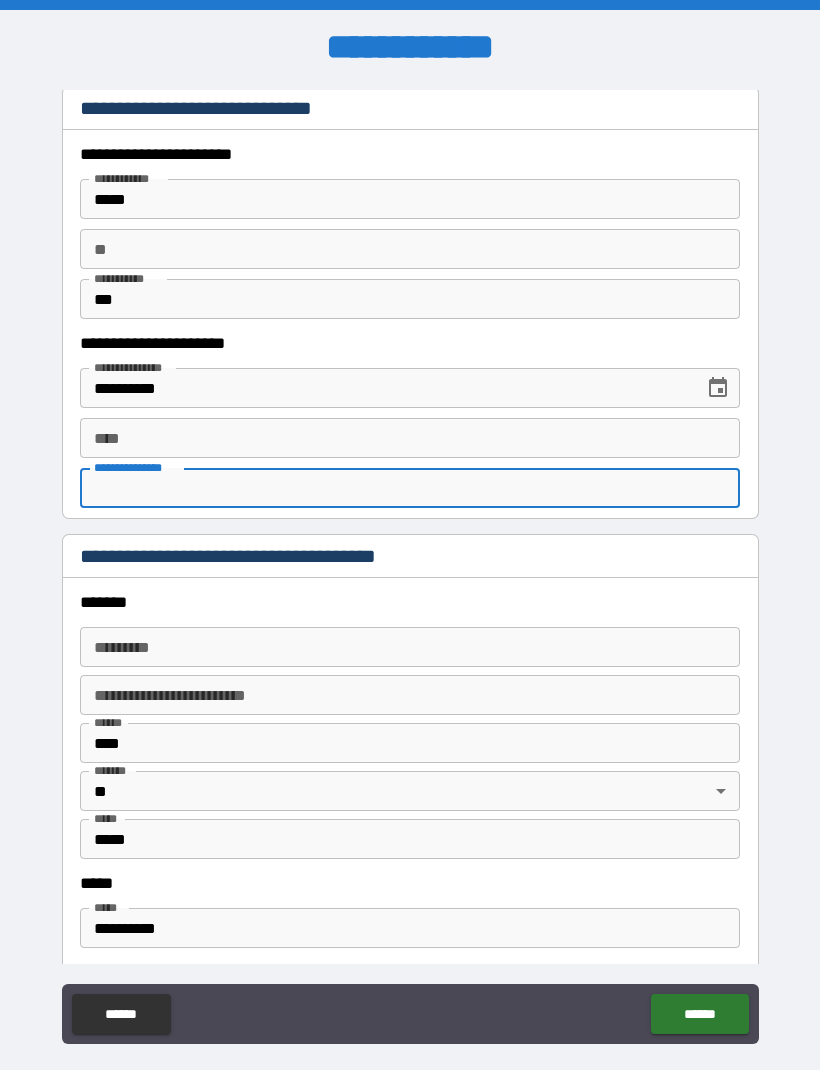 type on "*" 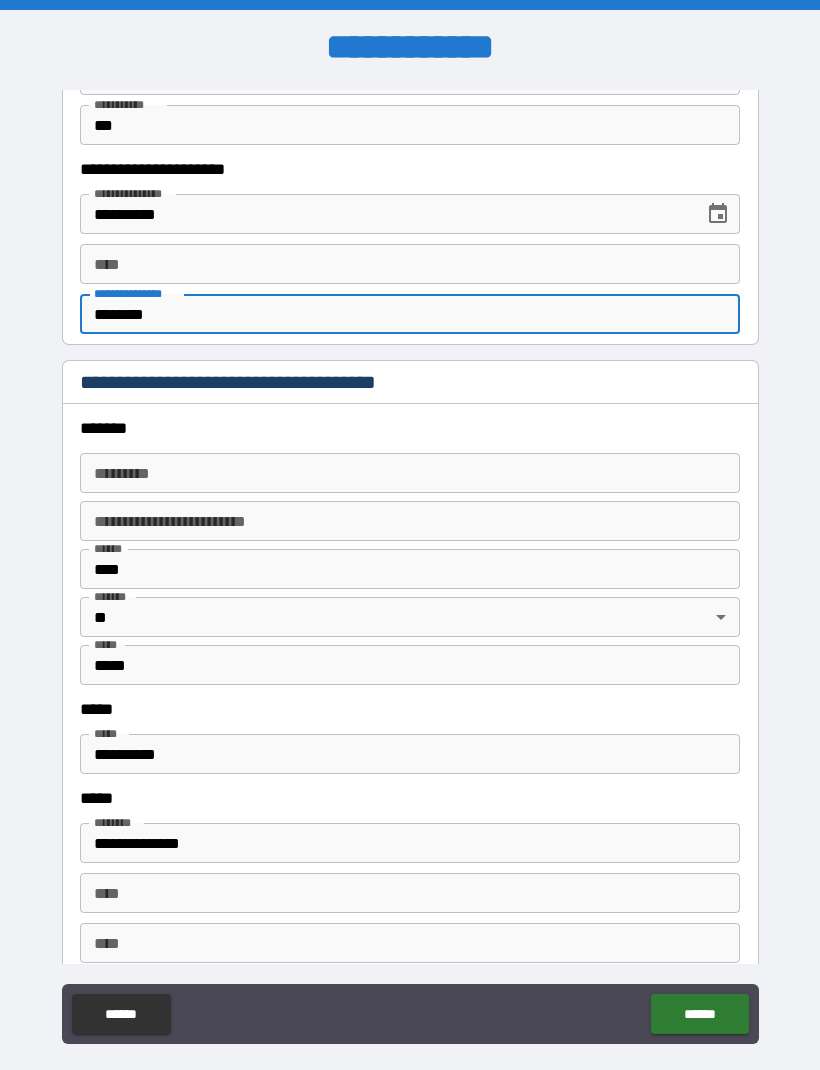 scroll, scrollTop: 2096, scrollLeft: 0, axis: vertical 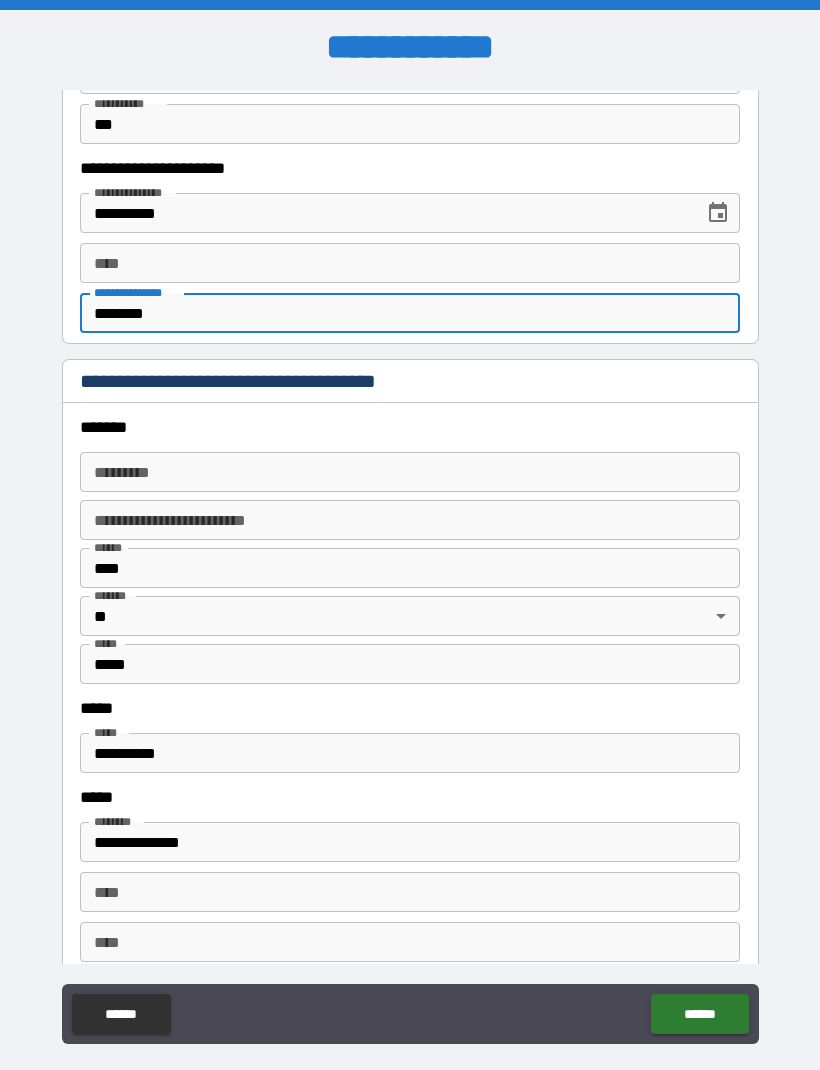 type on "********" 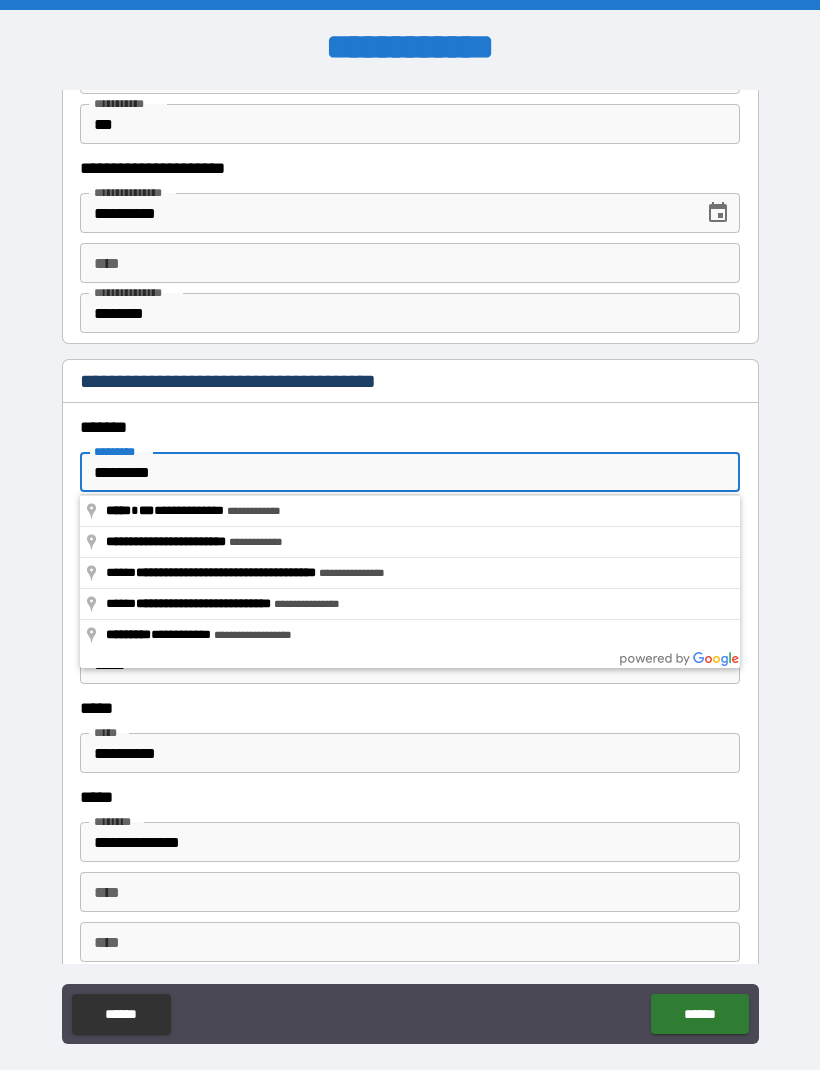 type on "**********" 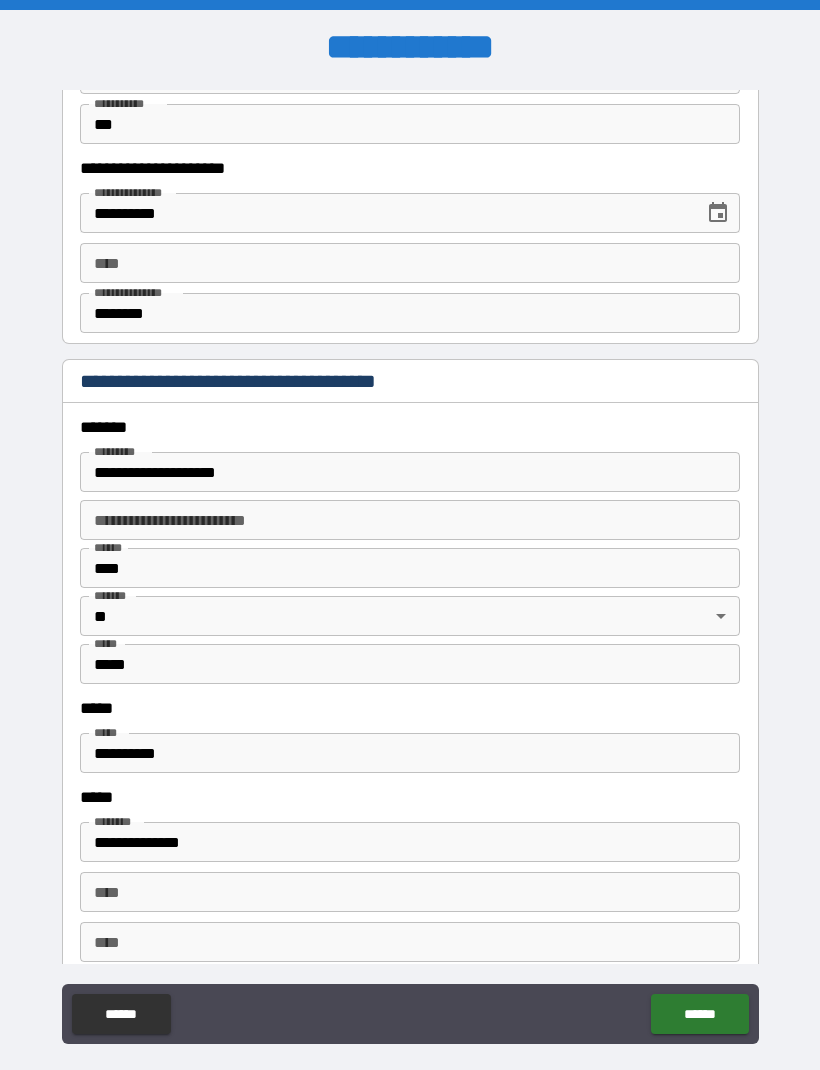 click on "**********" at bounding box center (410, 520) 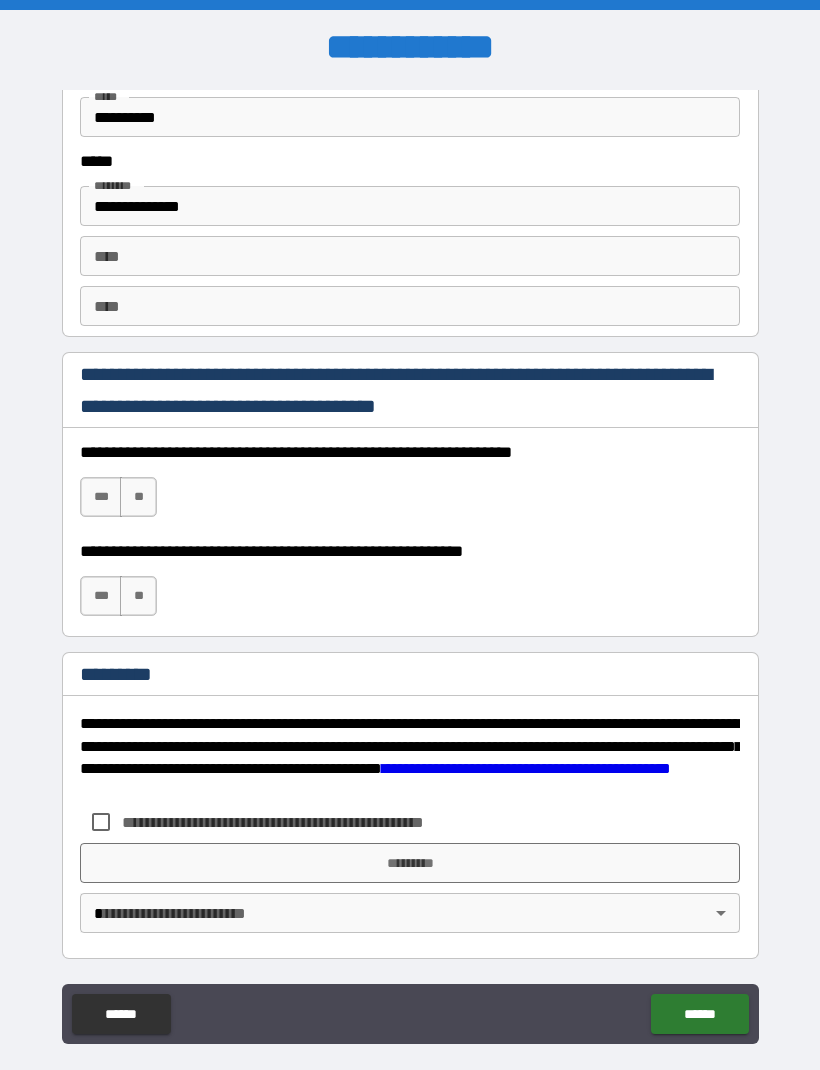 scroll, scrollTop: 2732, scrollLeft: 0, axis: vertical 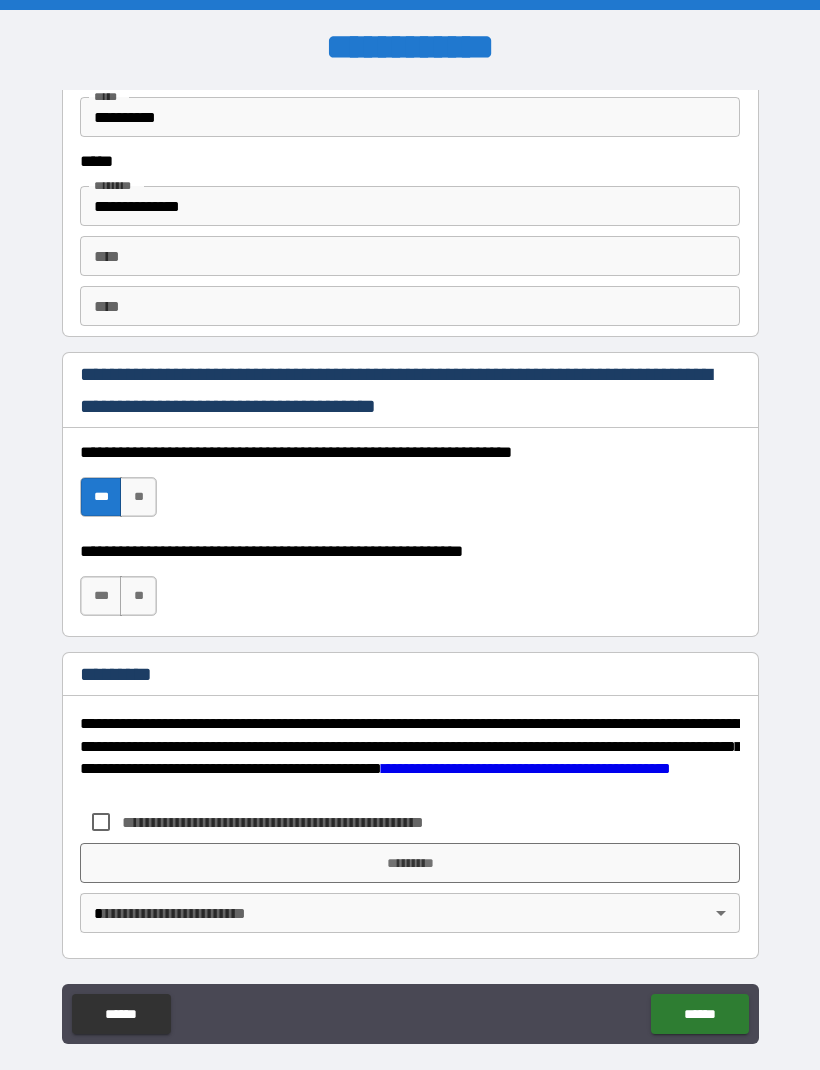 click on "***" at bounding box center (101, 596) 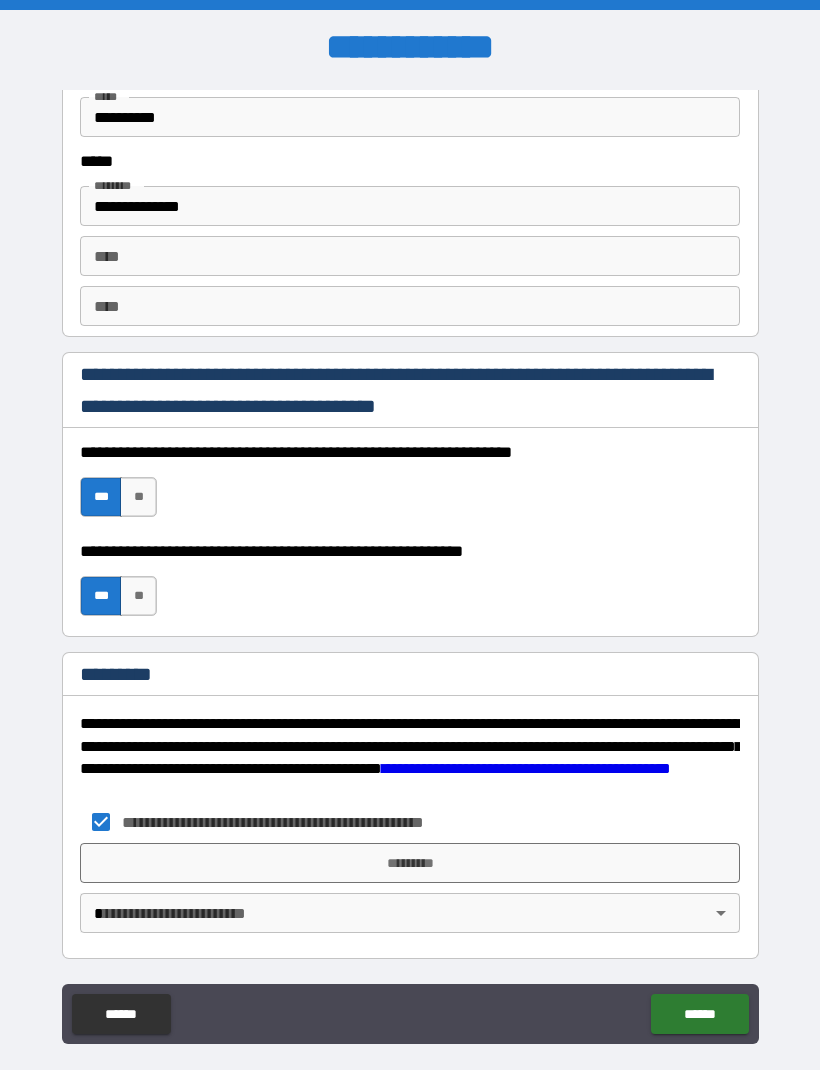 click on "*********" at bounding box center (410, 863) 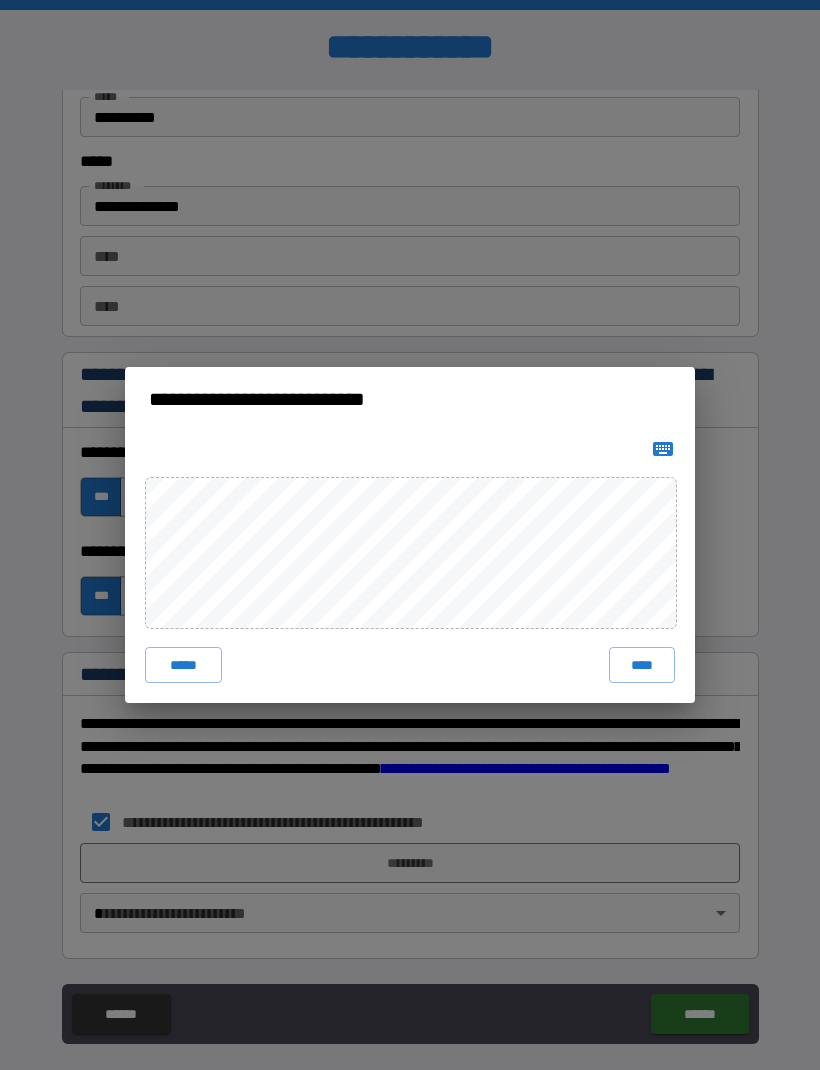 click on "****" at bounding box center [642, 665] 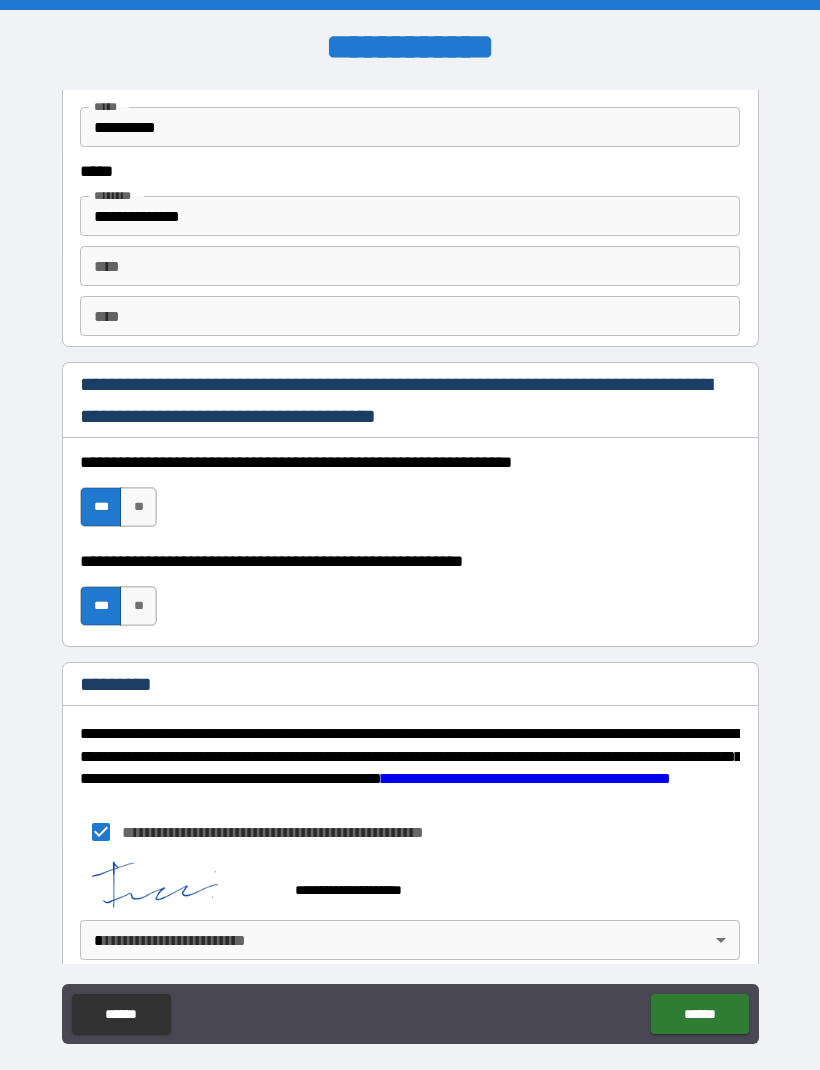 click on "******" at bounding box center (699, 1014) 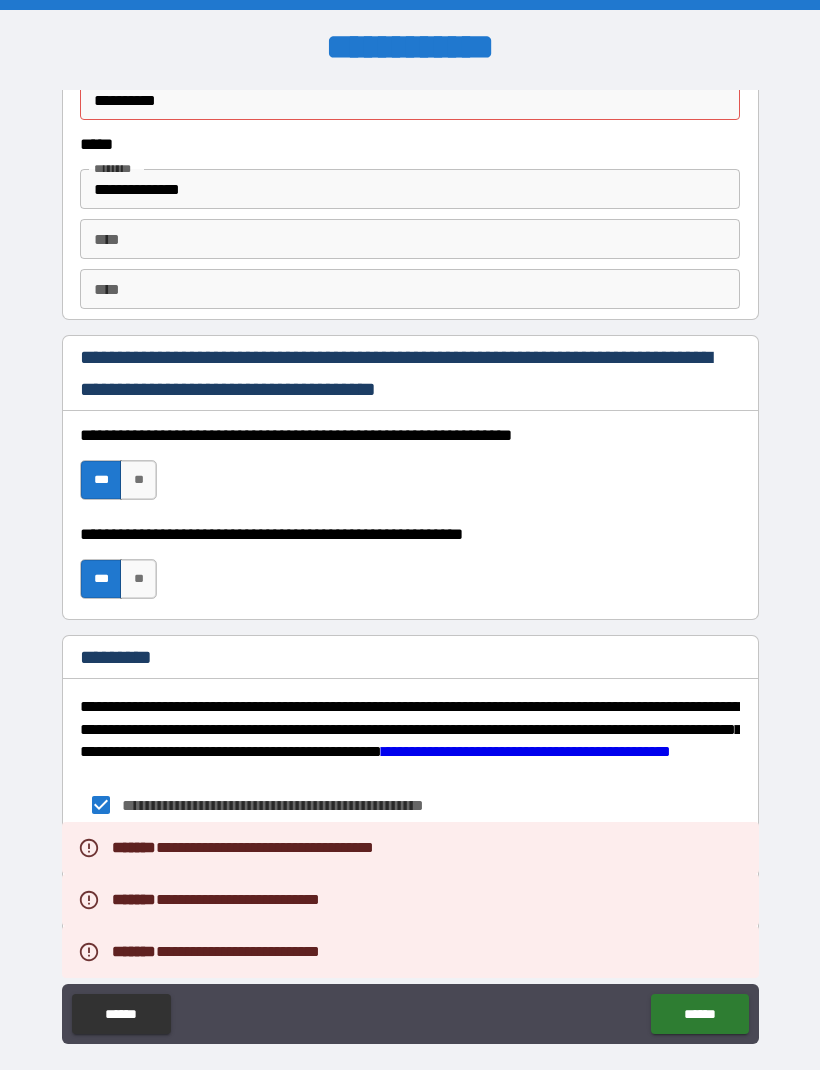 scroll, scrollTop: 2749, scrollLeft: 0, axis: vertical 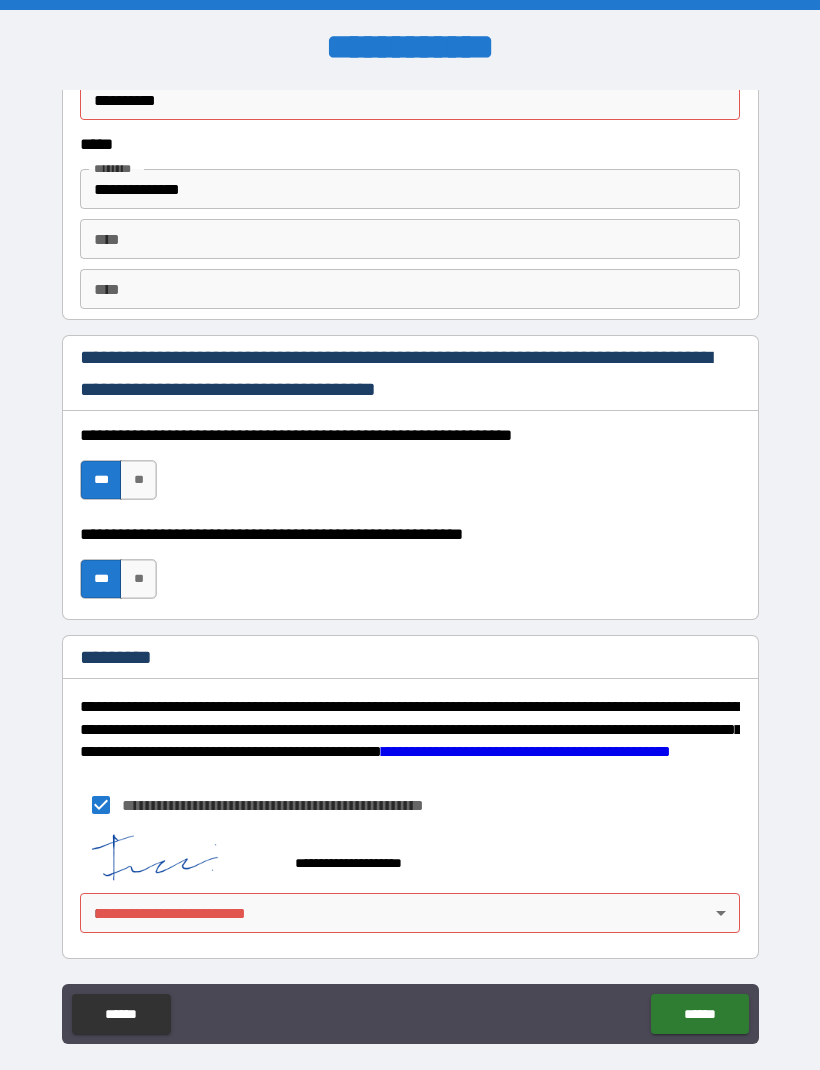 click on "**********" at bounding box center [410, 570] 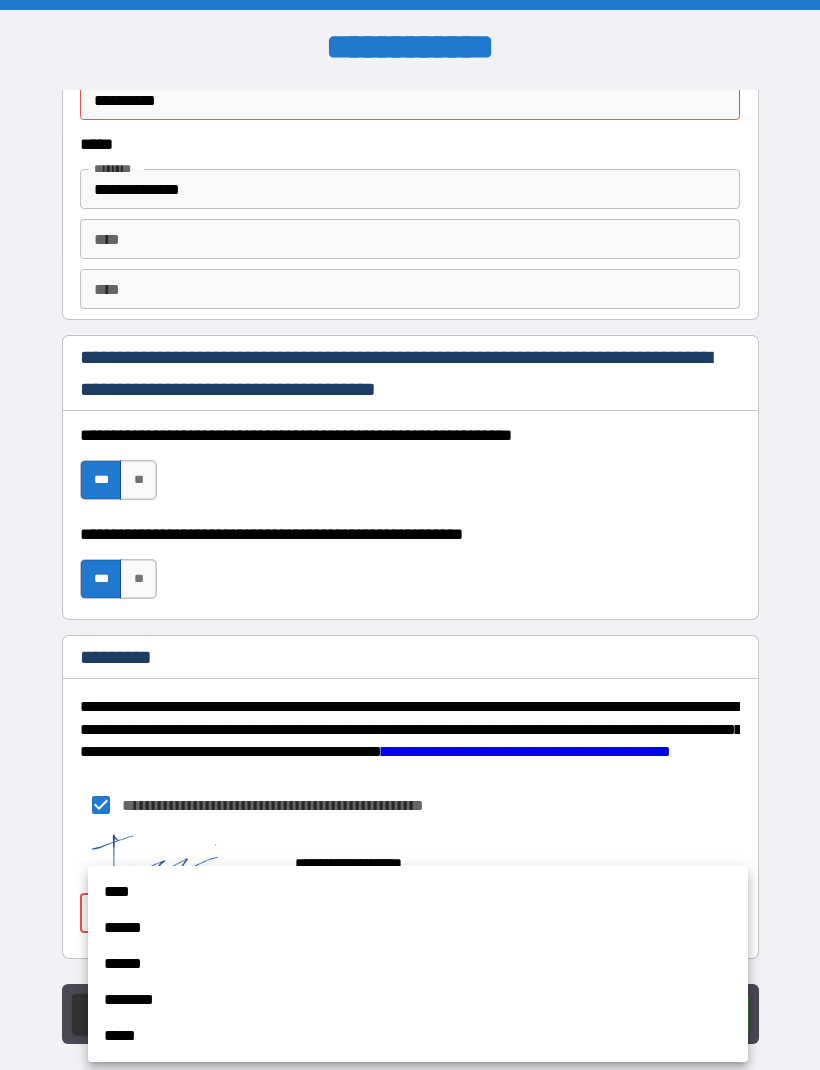 click on "****" at bounding box center (418, 892) 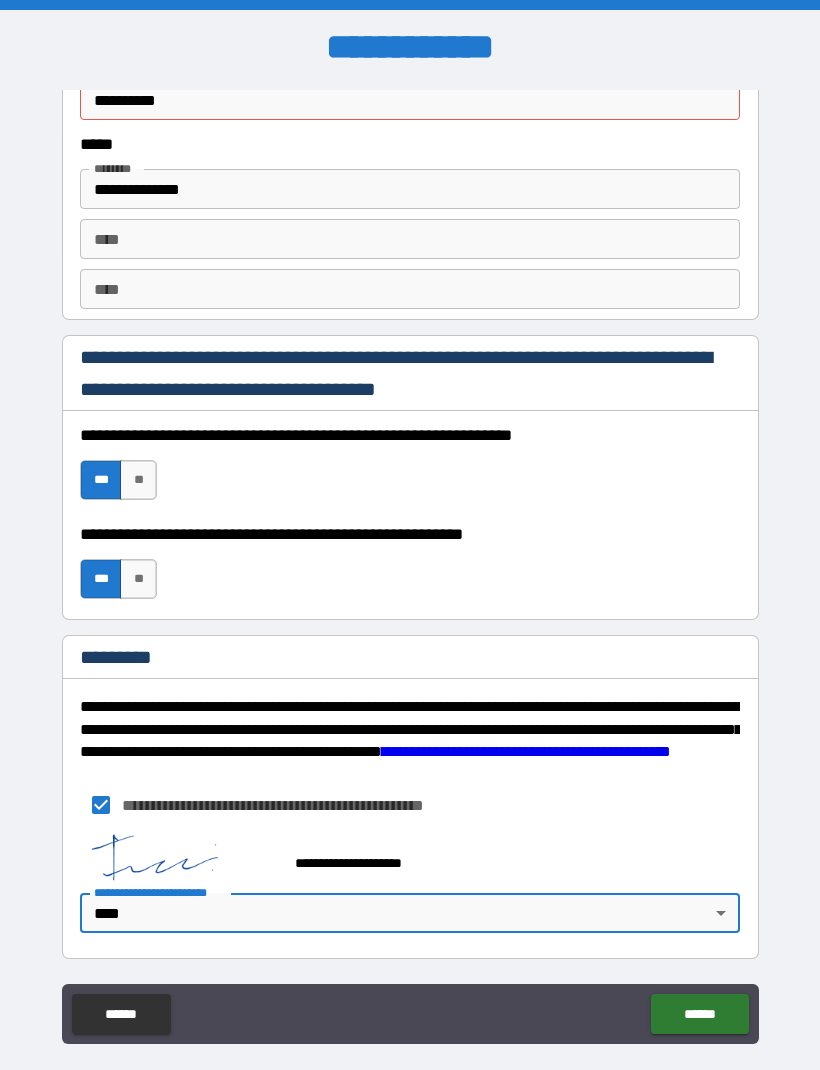 type on "*" 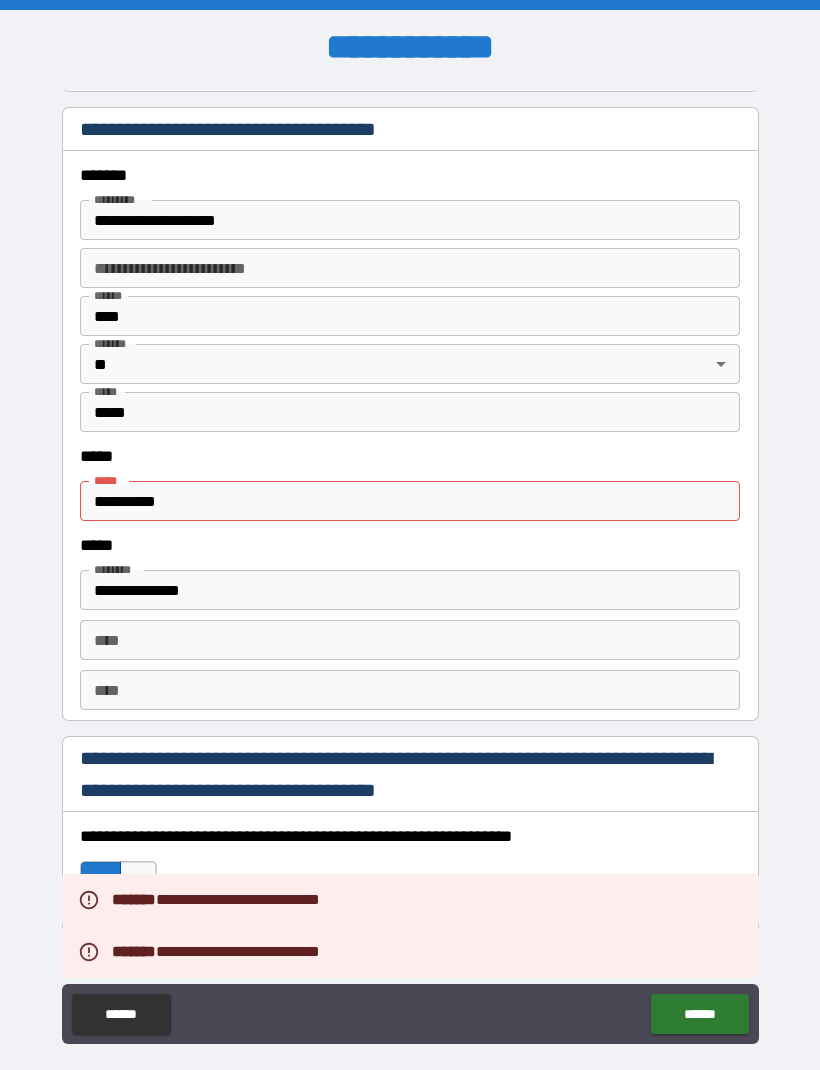 scroll, scrollTop: 2304, scrollLeft: 0, axis: vertical 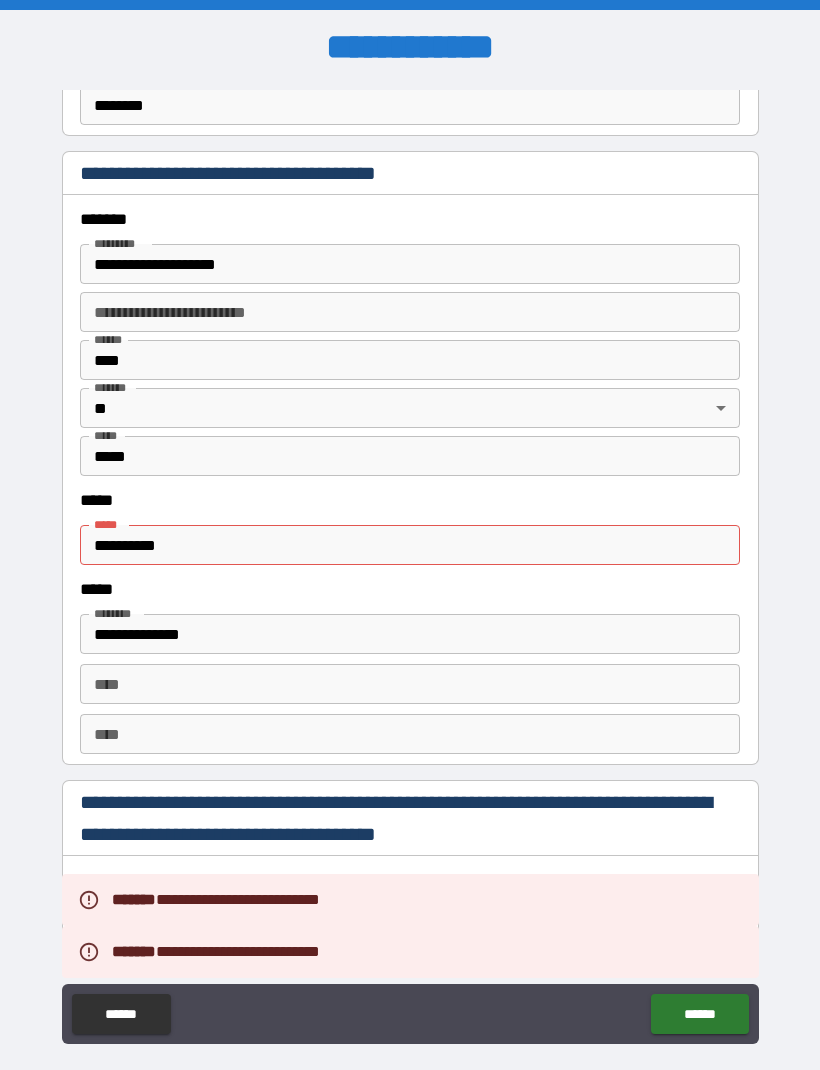 click on "**********" at bounding box center (410, 545) 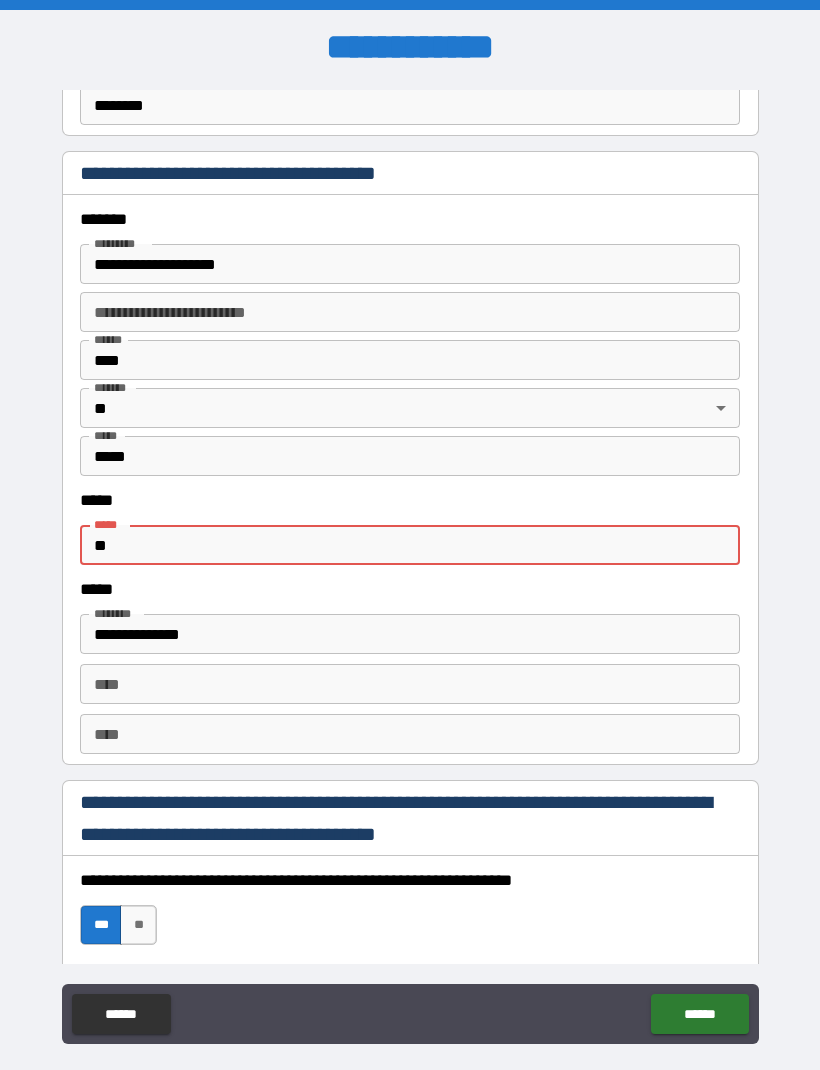 type on "*" 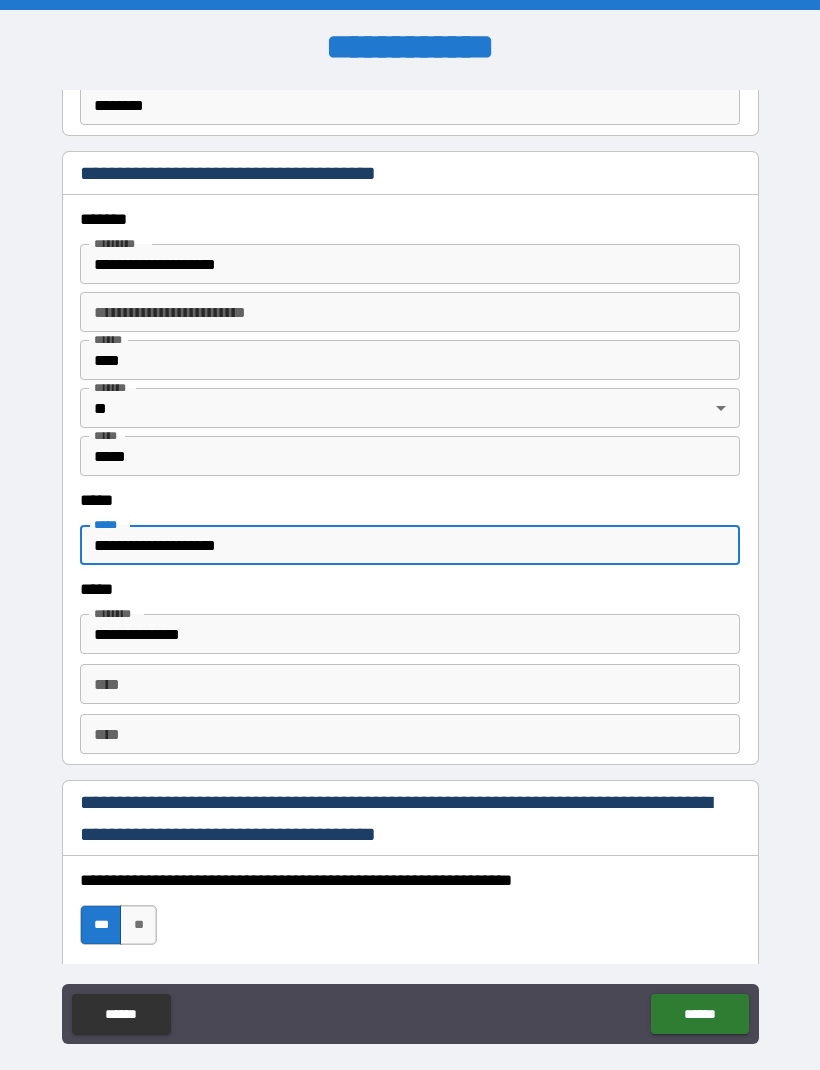 click on "**********" at bounding box center (410, 570) 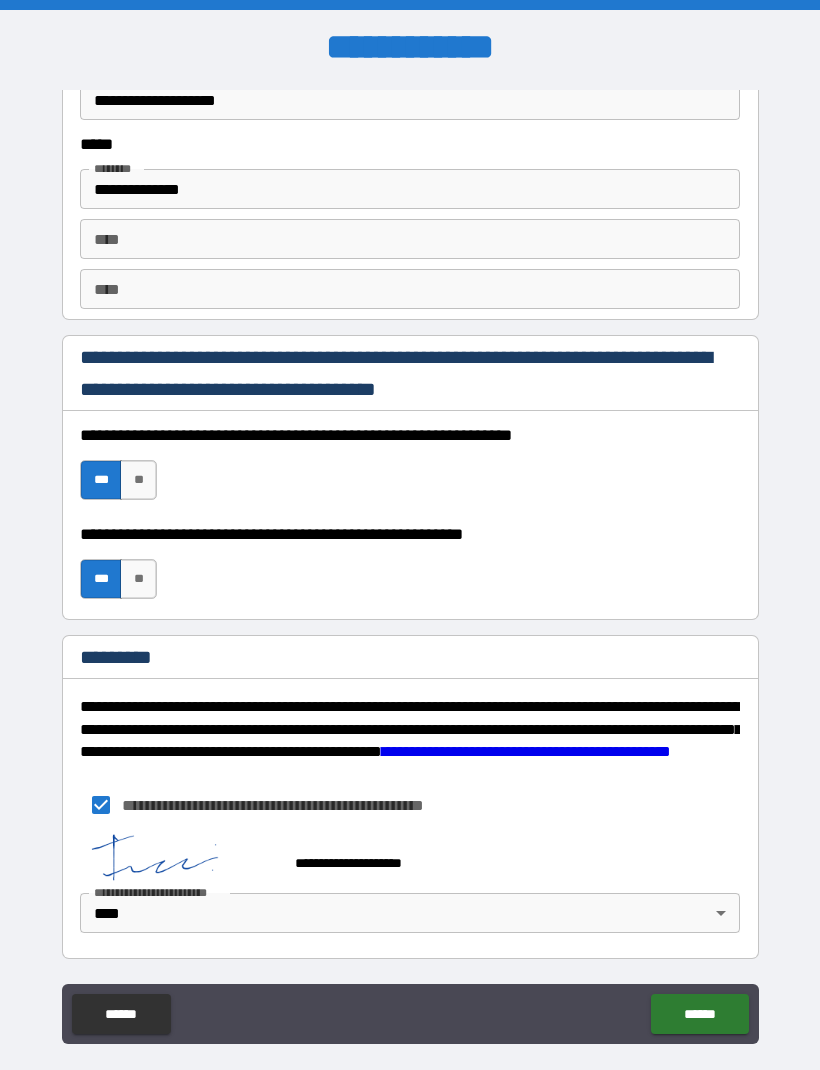 scroll, scrollTop: 2749, scrollLeft: 0, axis: vertical 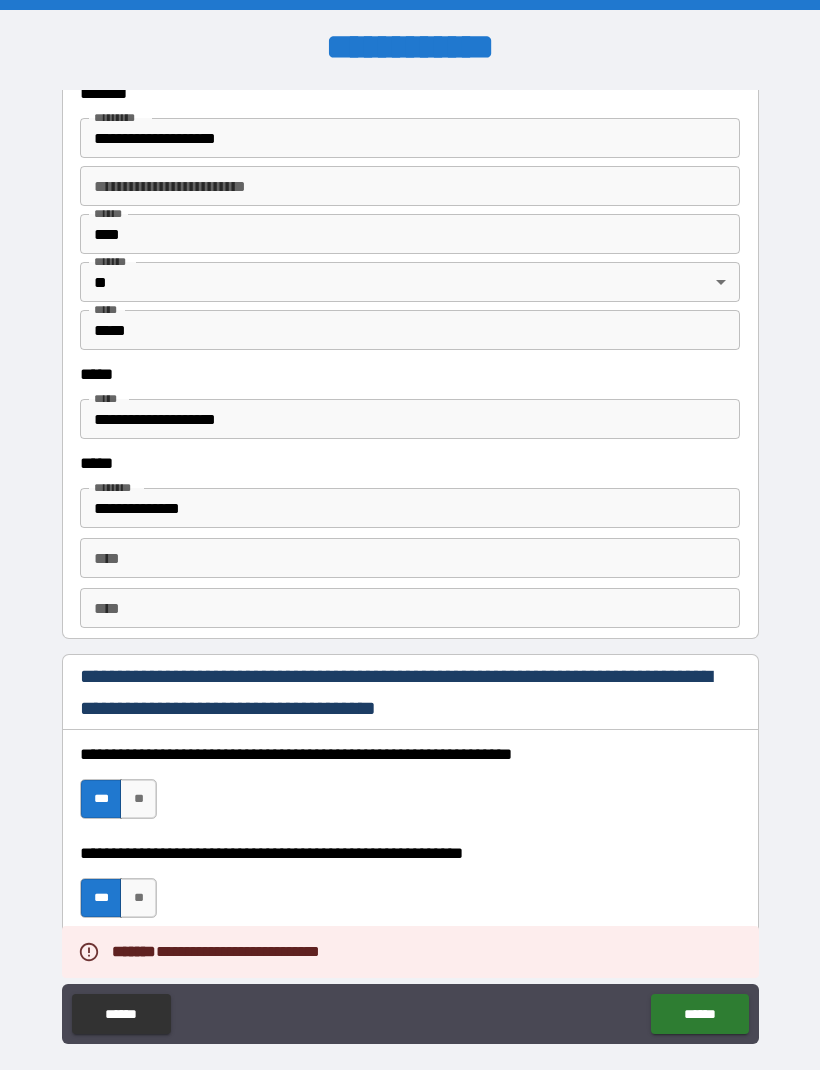 click on "**********" at bounding box center [410, 419] 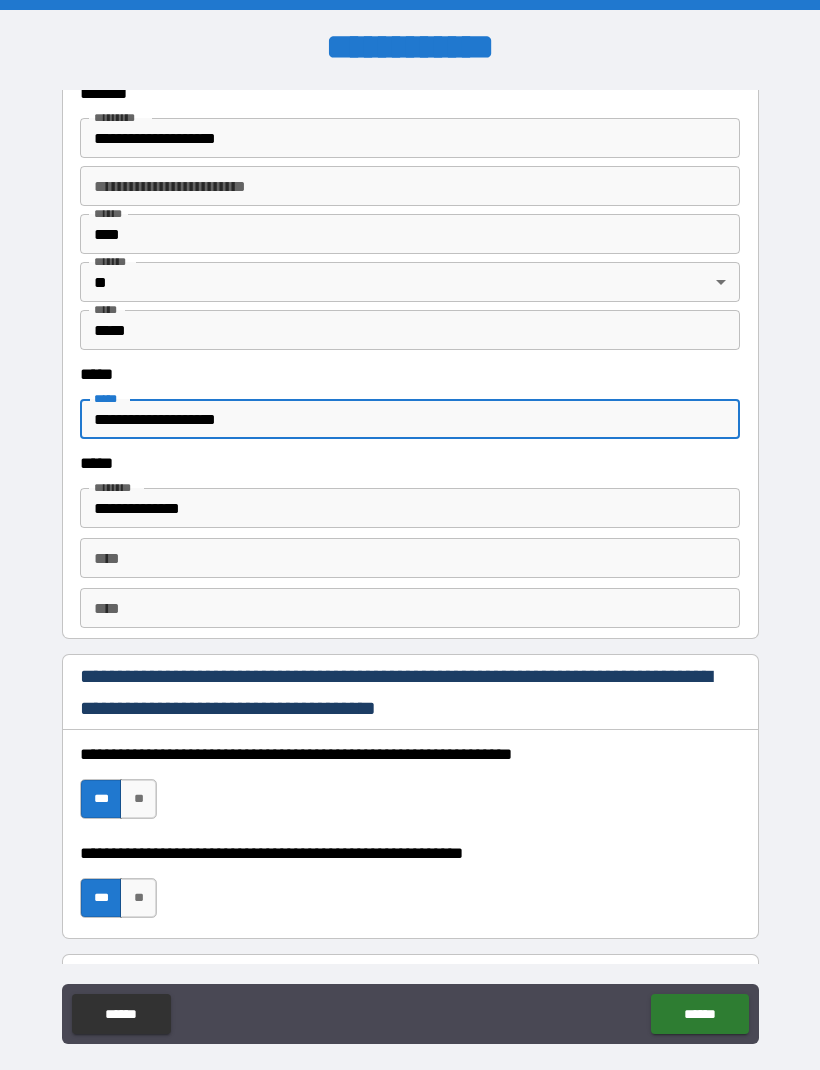 click on "**********" at bounding box center (410, 419) 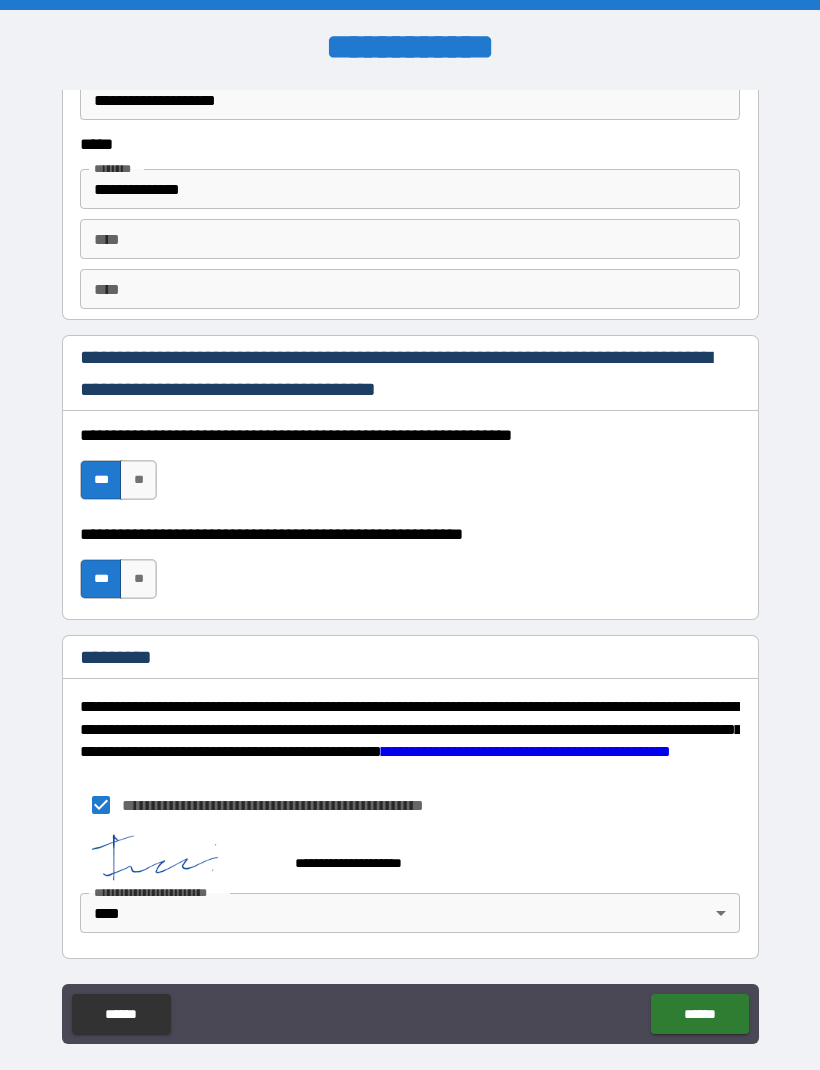 scroll, scrollTop: 2749, scrollLeft: 0, axis: vertical 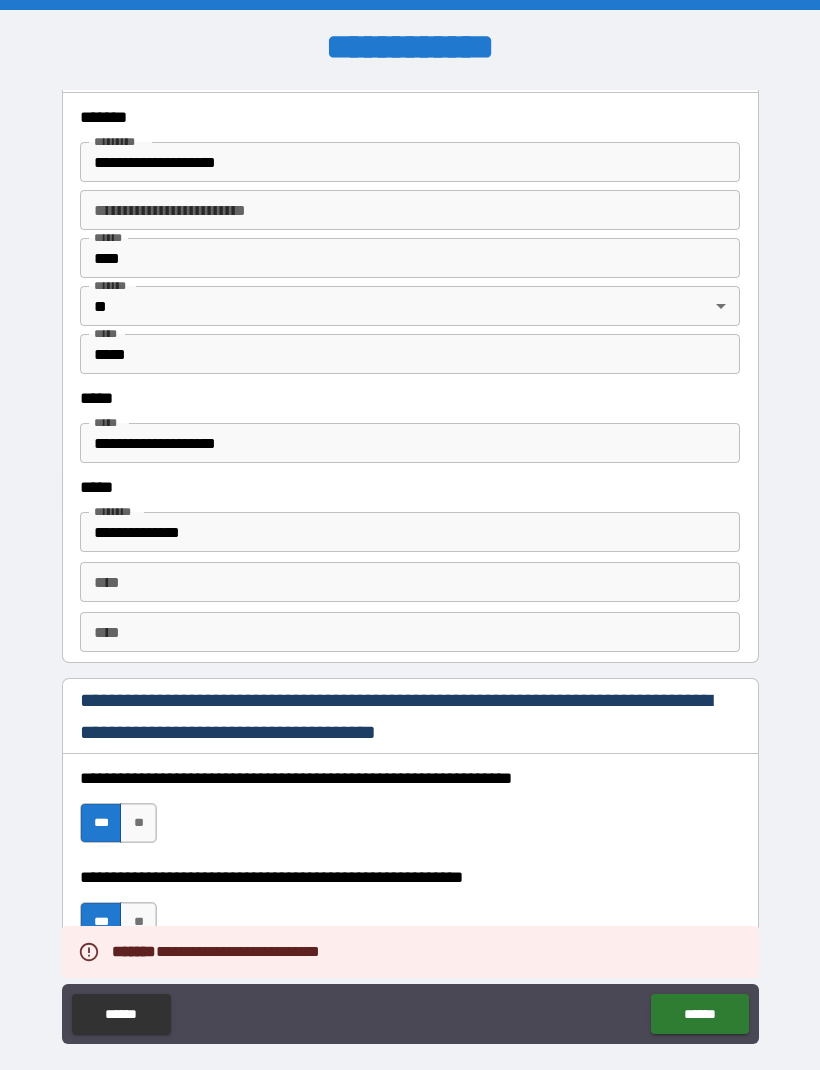 click on "**********" at bounding box center (410, 443) 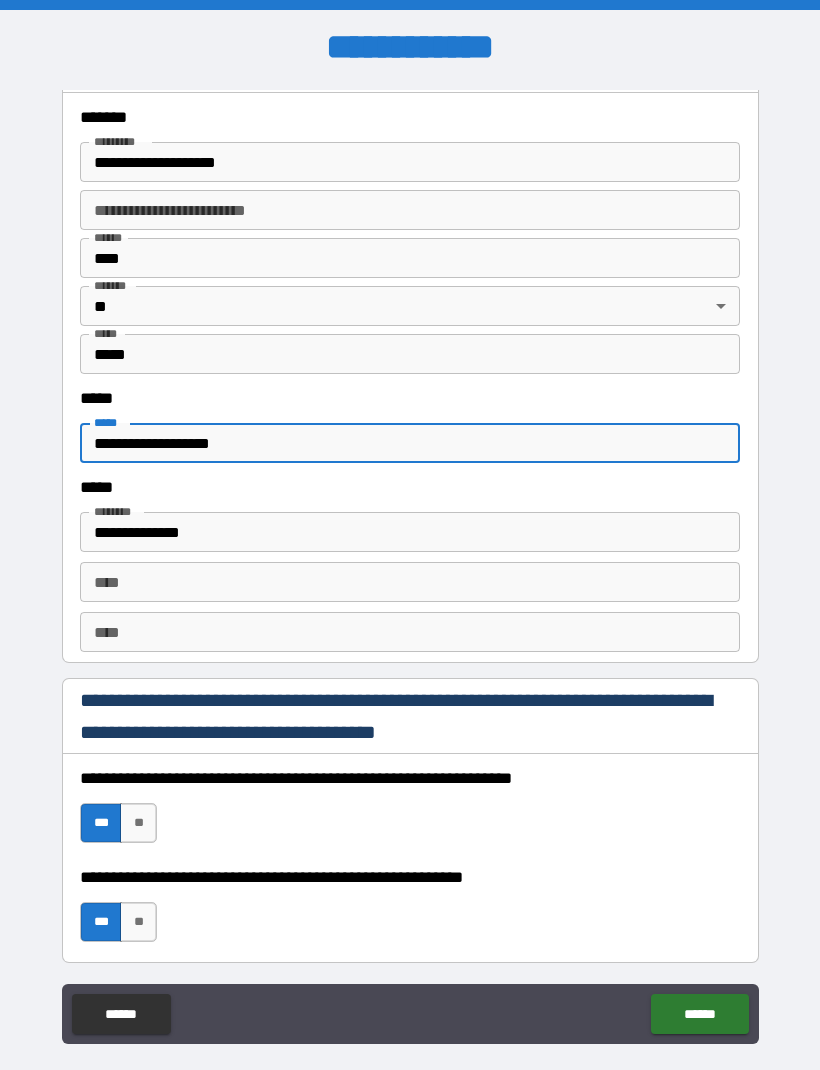type on "**********" 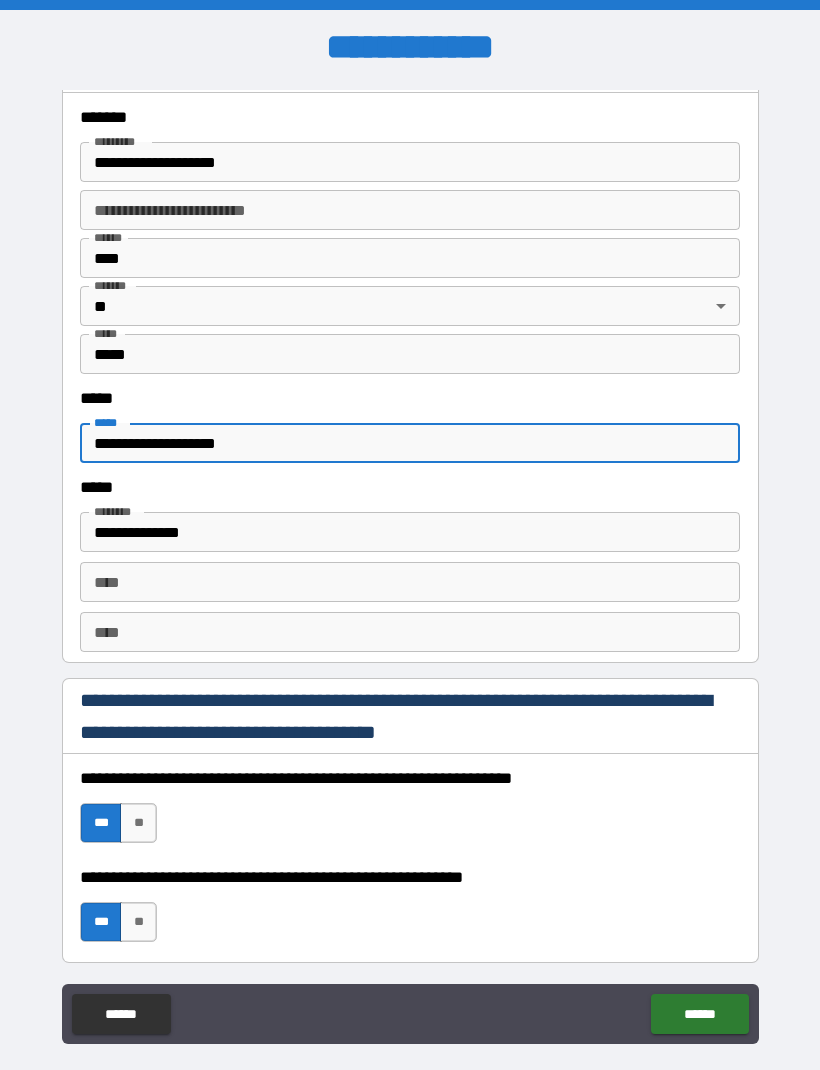 click on "**********" at bounding box center (410, 570) 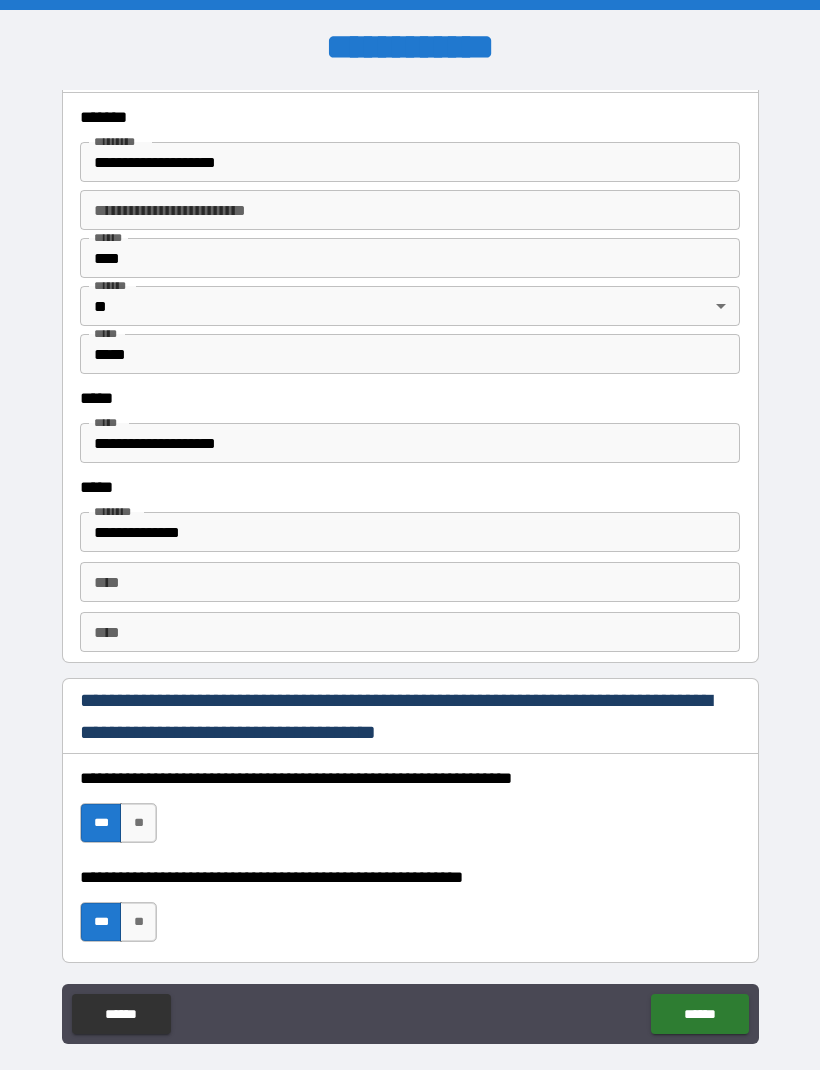 click on "****" at bounding box center (410, 632) 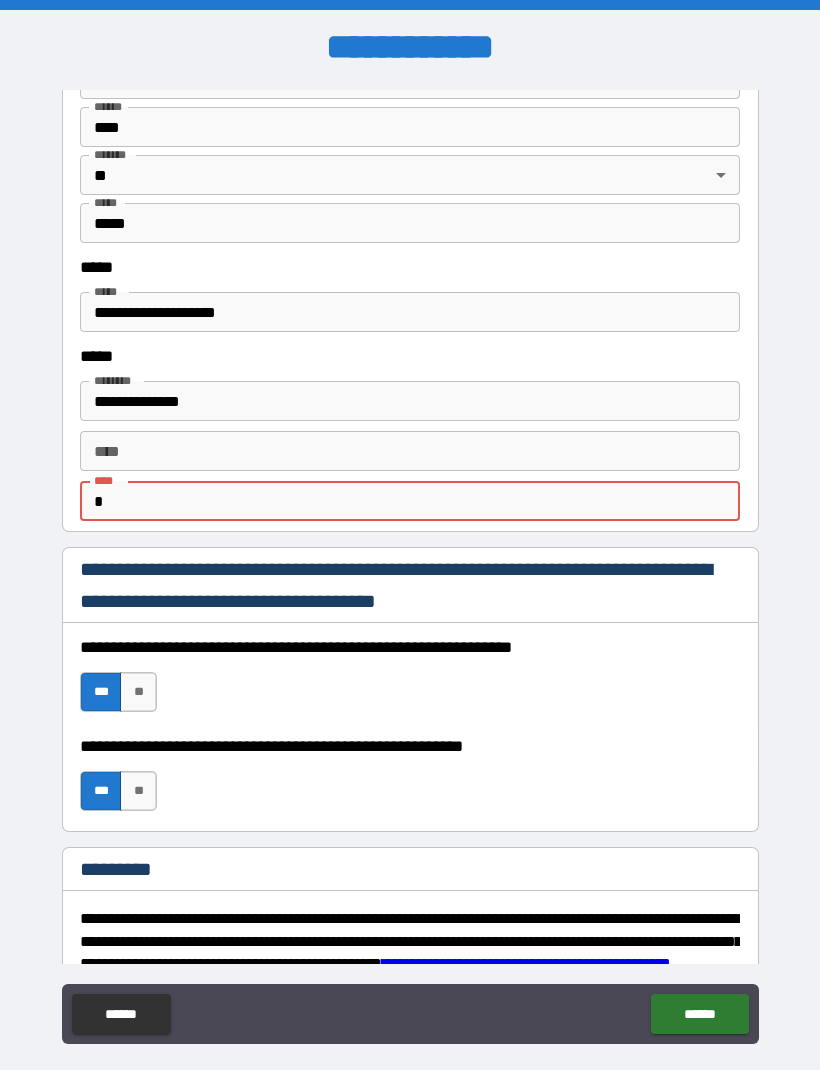 scroll, scrollTop: 2533, scrollLeft: 0, axis: vertical 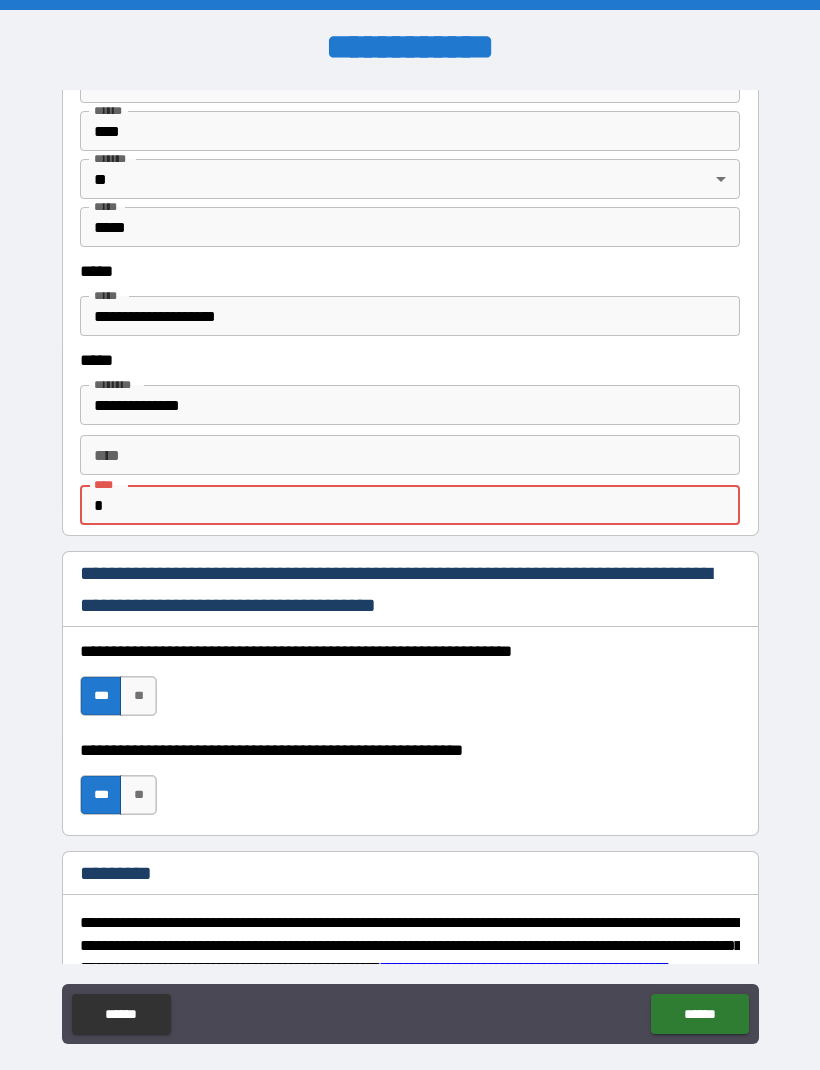 click on "*" at bounding box center (410, 505) 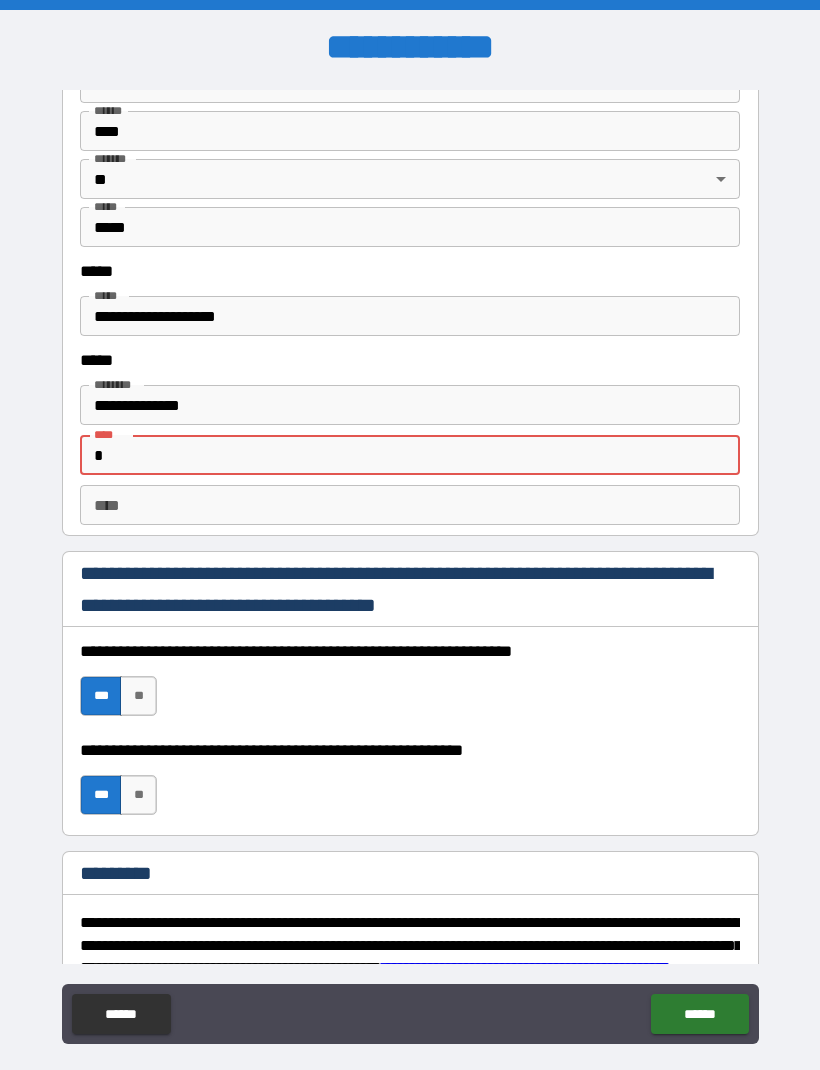 type on "*" 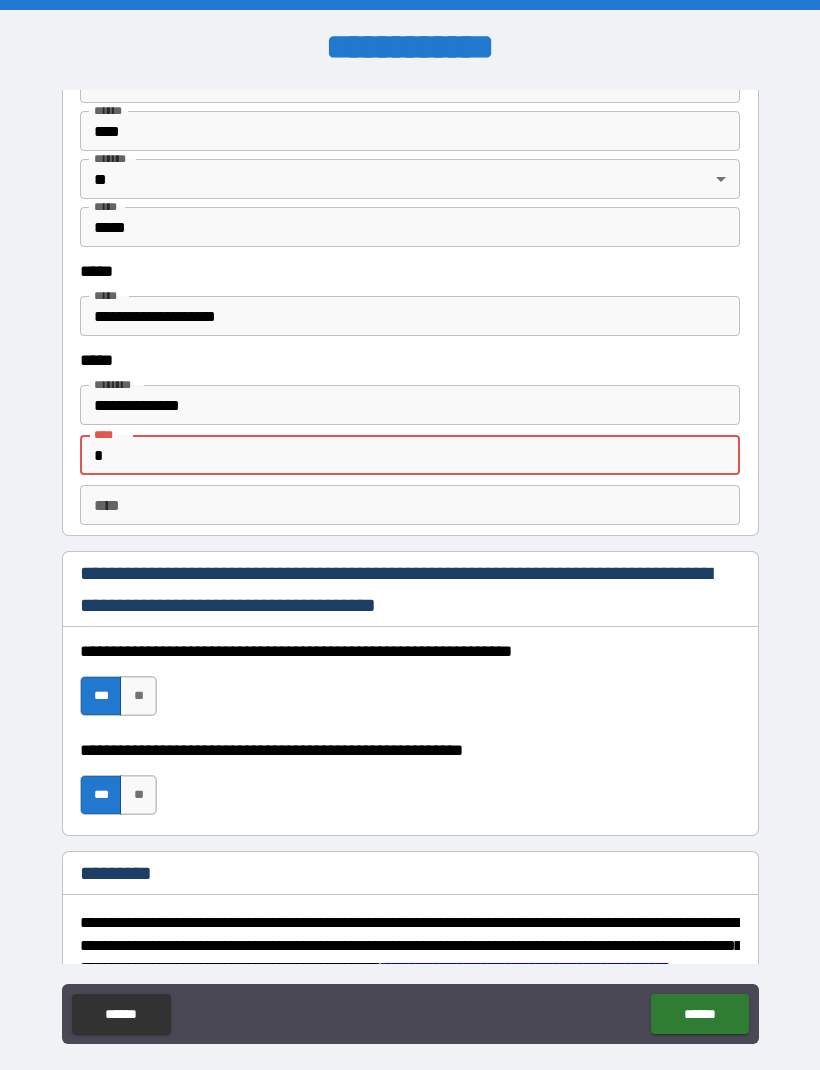 click on "**********" at bounding box center [410, 570] 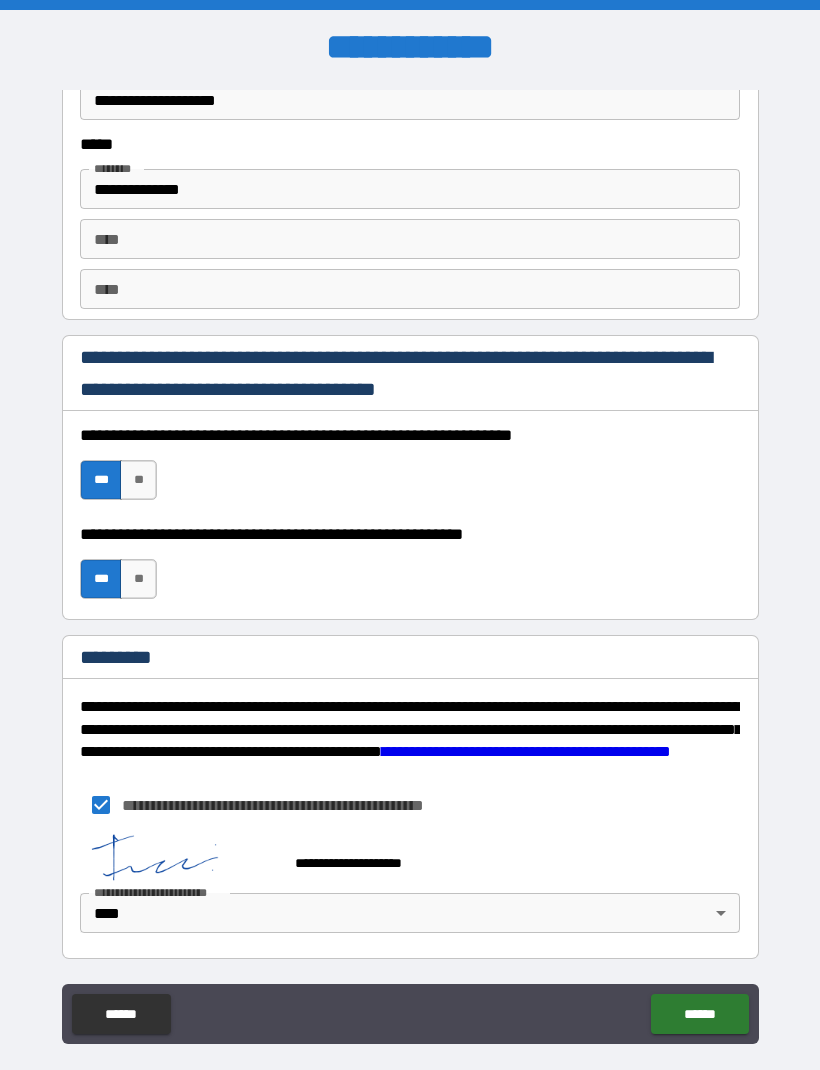 scroll, scrollTop: 2749, scrollLeft: 0, axis: vertical 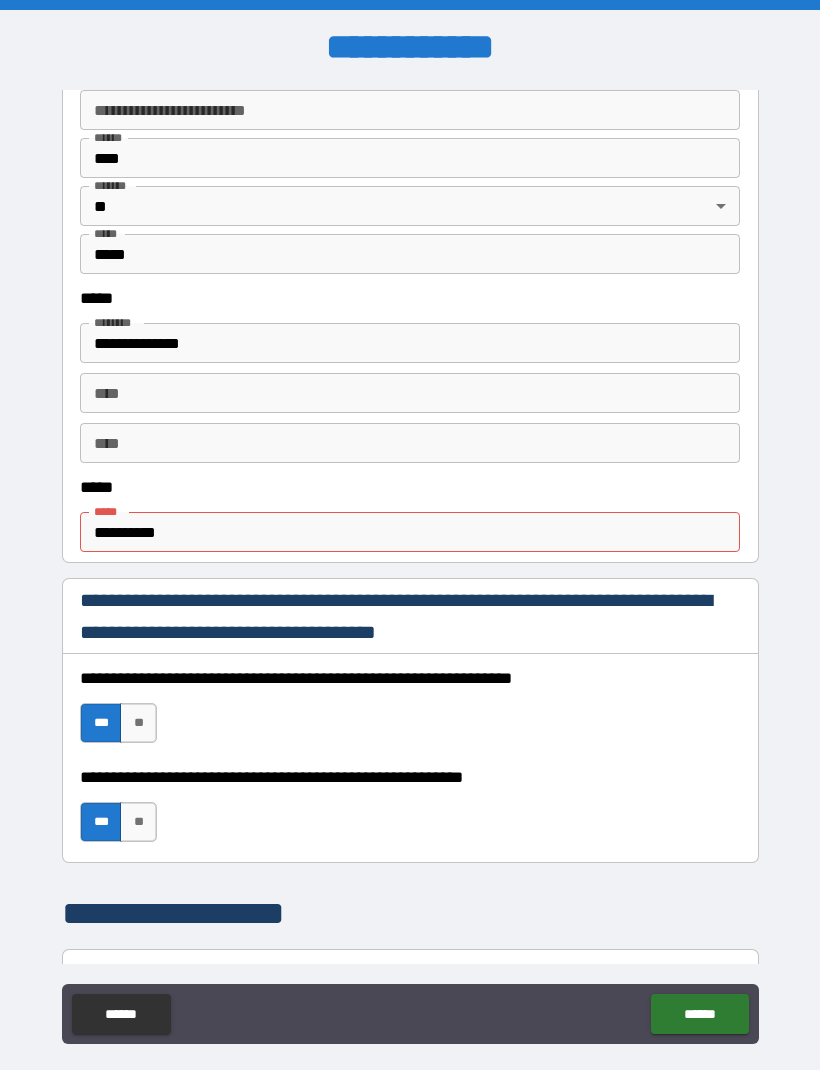 click on "**********" at bounding box center (410, 532) 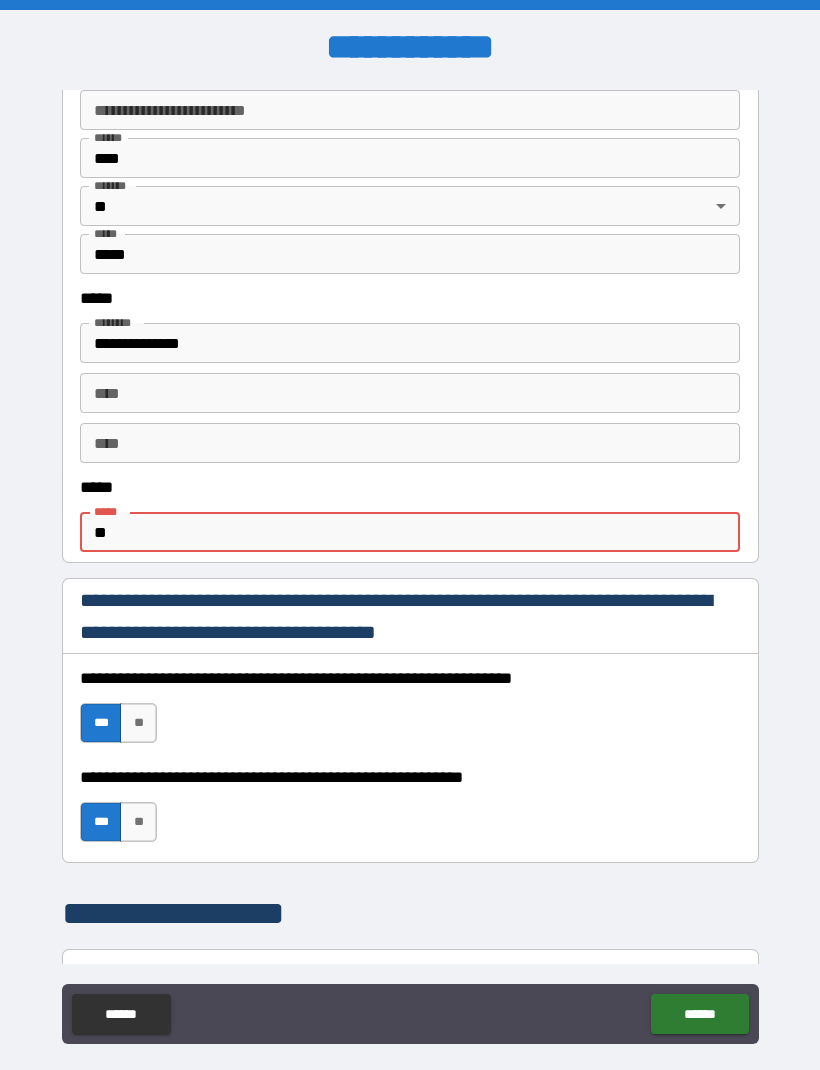 type on "*" 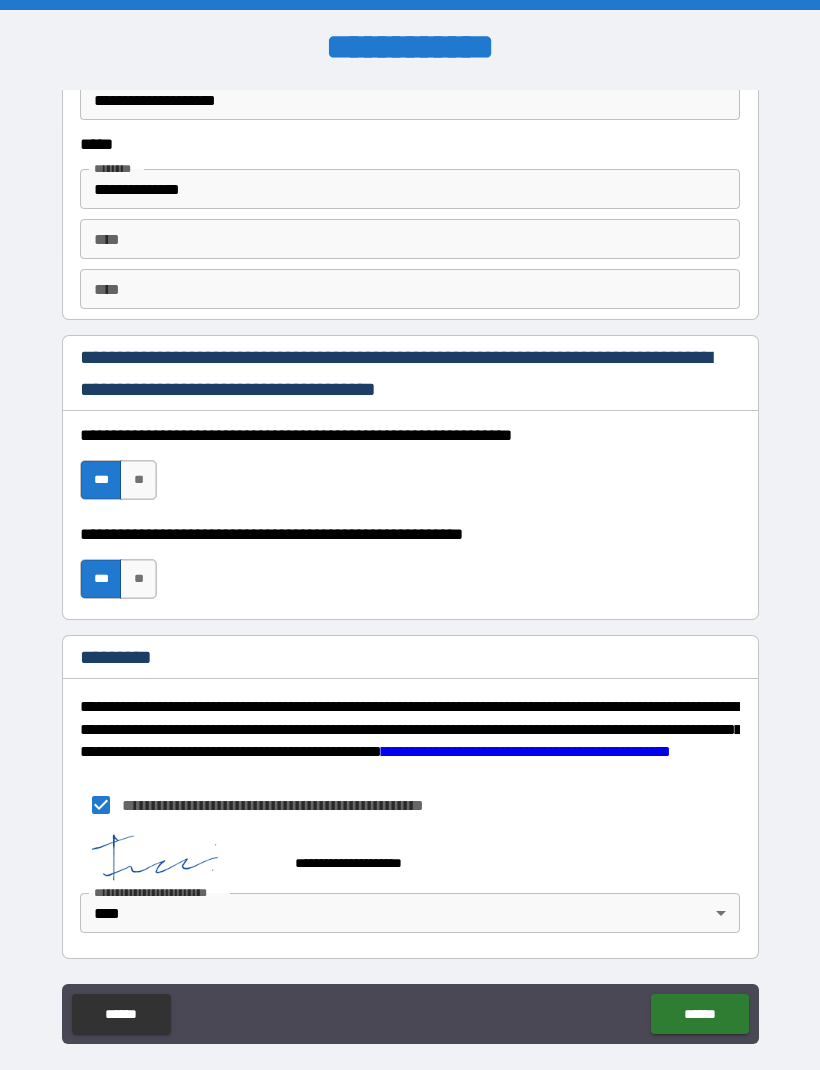 scroll, scrollTop: 2749, scrollLeft: 0, axis: vertical 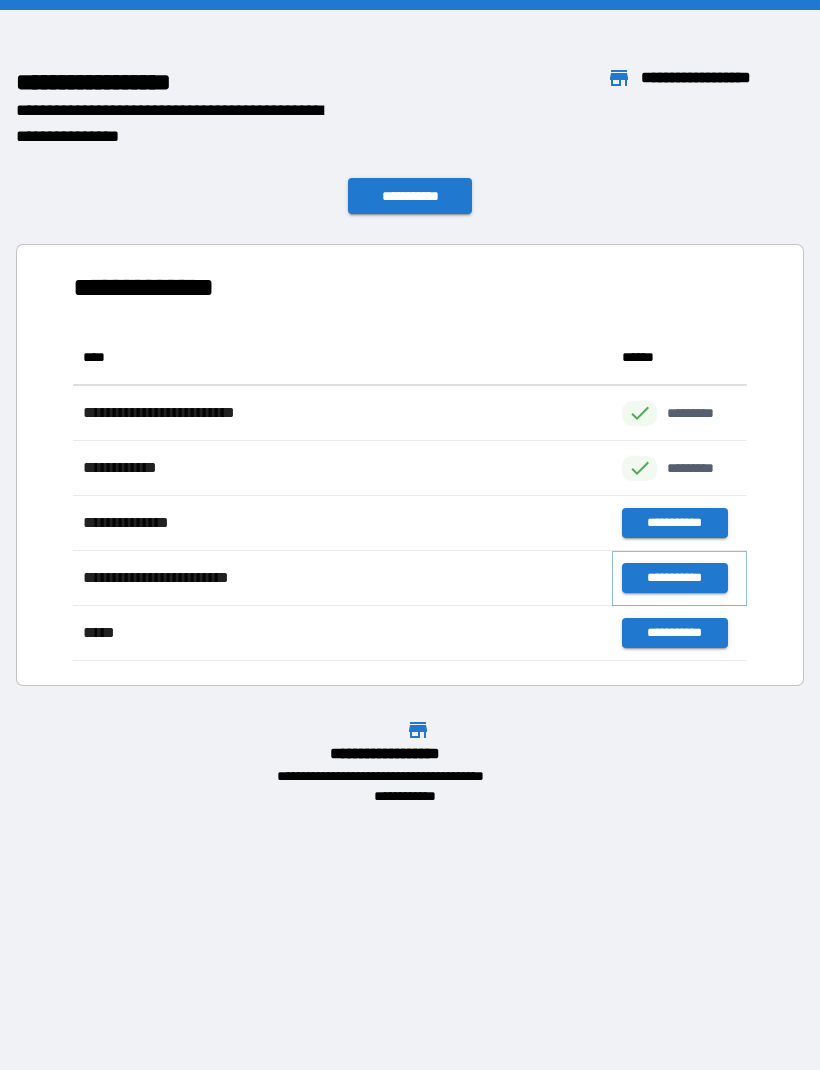 click on "**********" at bounding box center [674, 578] 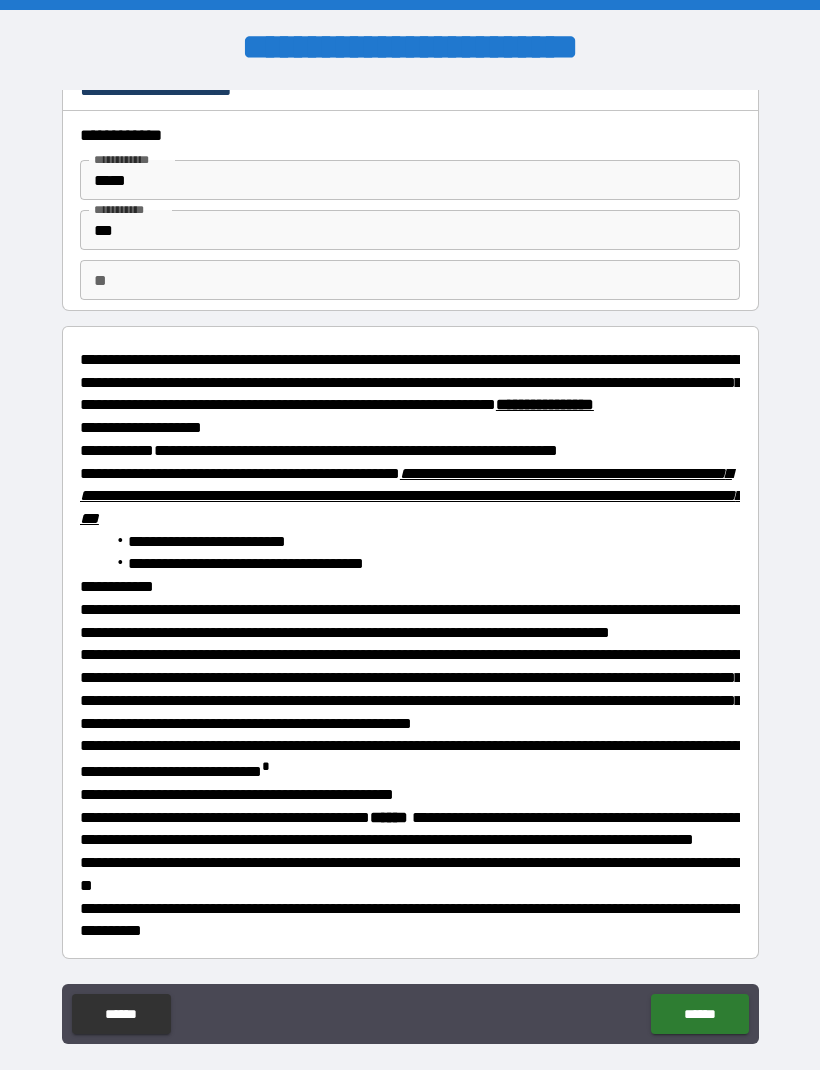 scroll, scrollTop: 92, scrollLeft: 0, axis: vertical 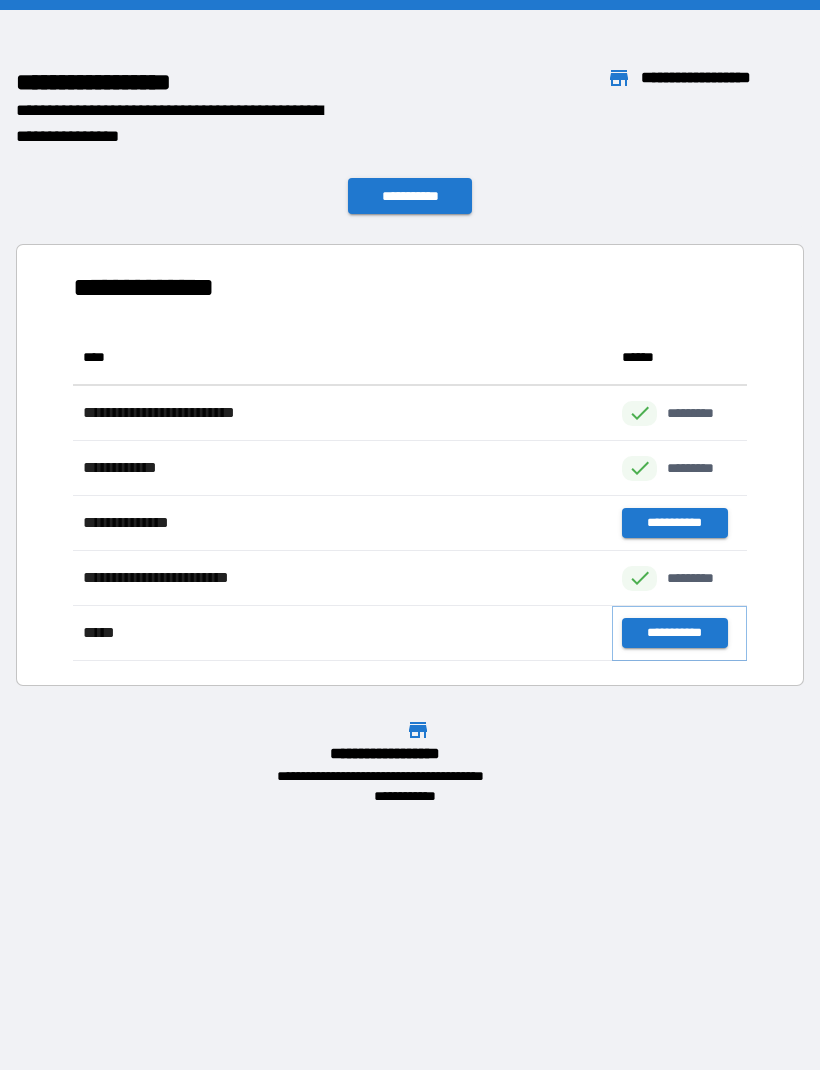 click on "**********" at bounding box center [674, 633] 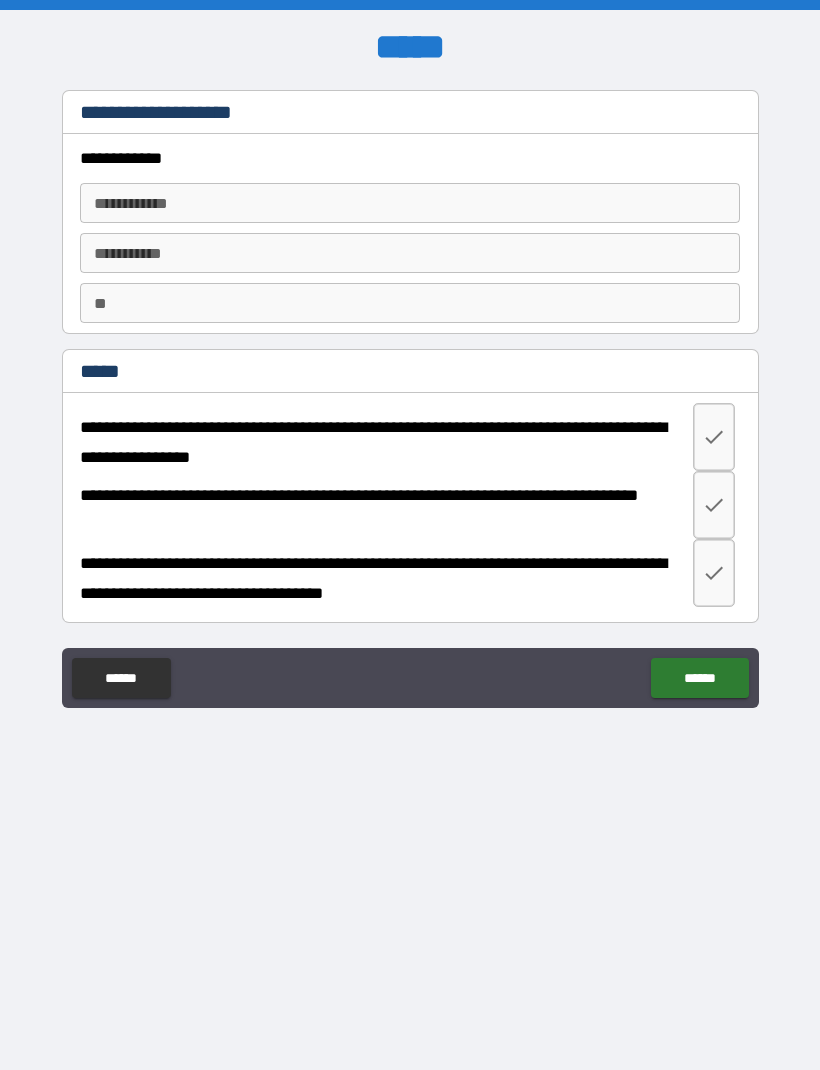 click on "**********" at bounding box center [410, 203] 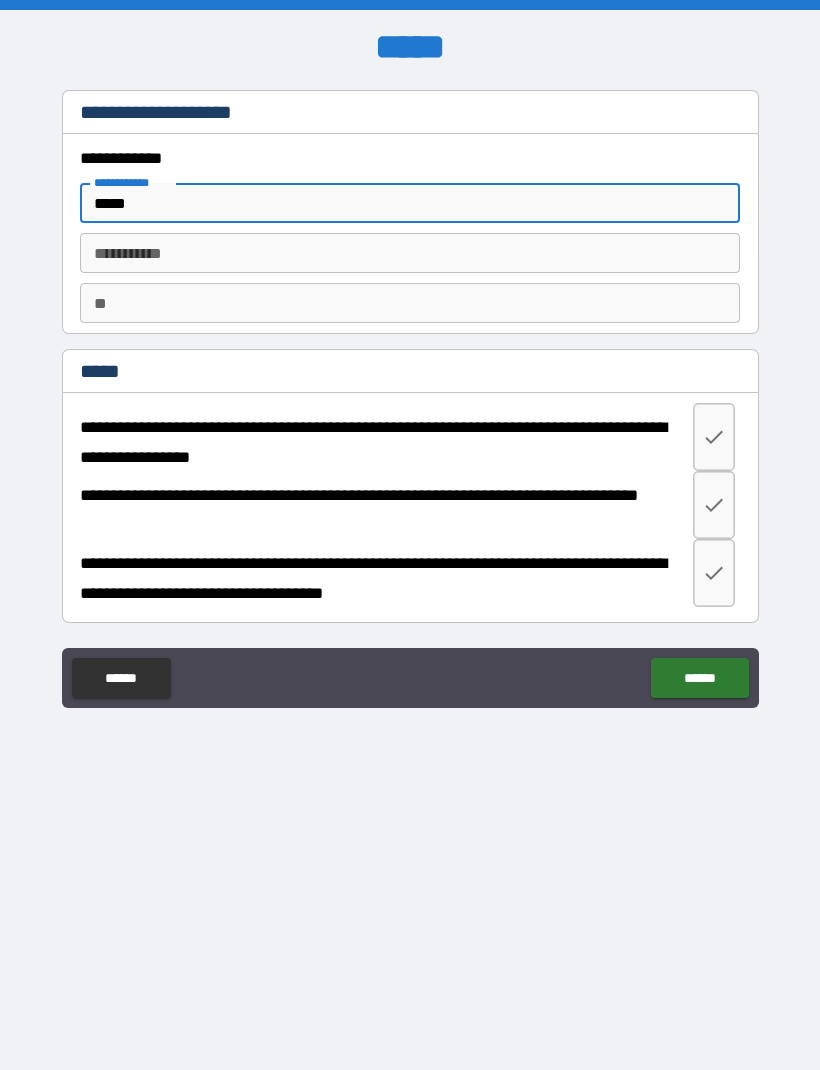 type on "*****" 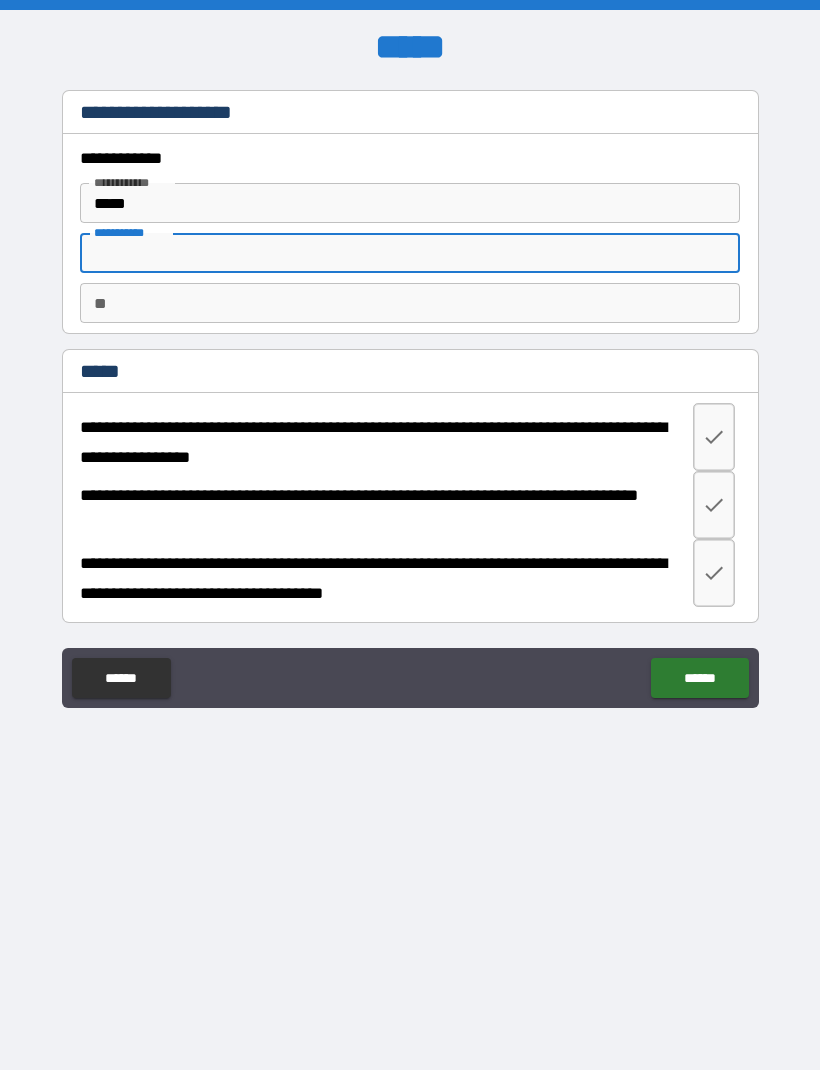 type on "*" 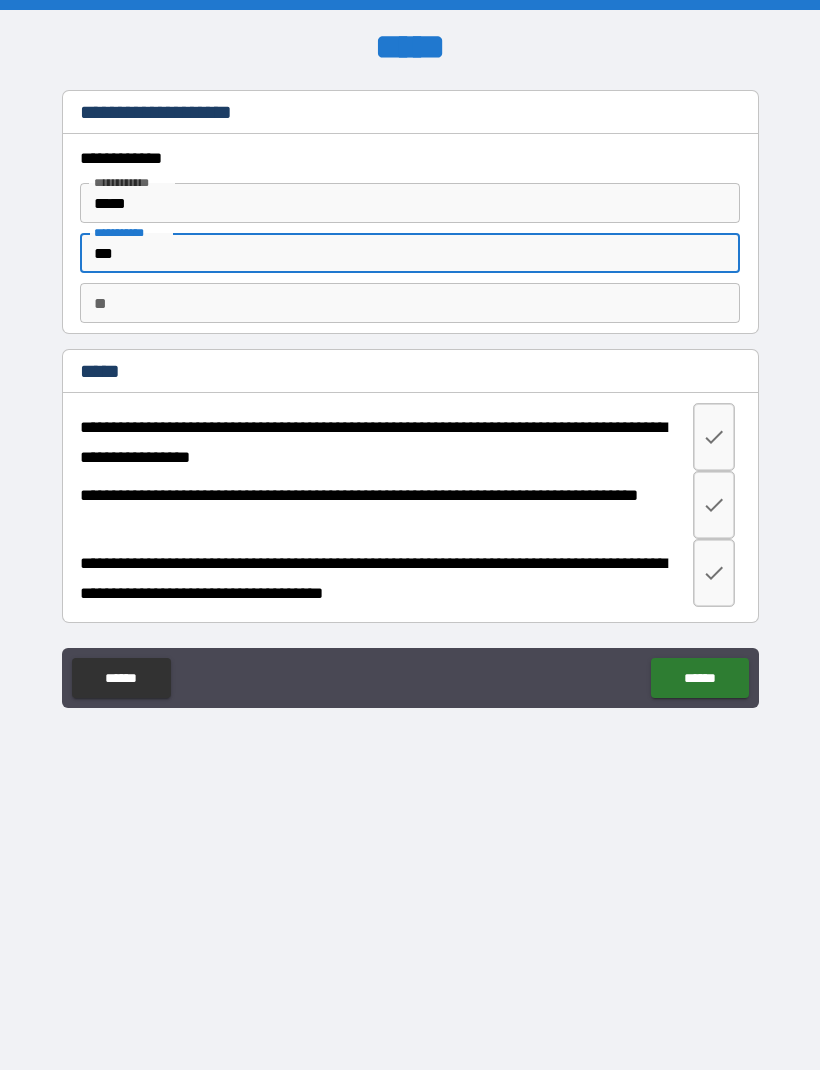 type on "***" 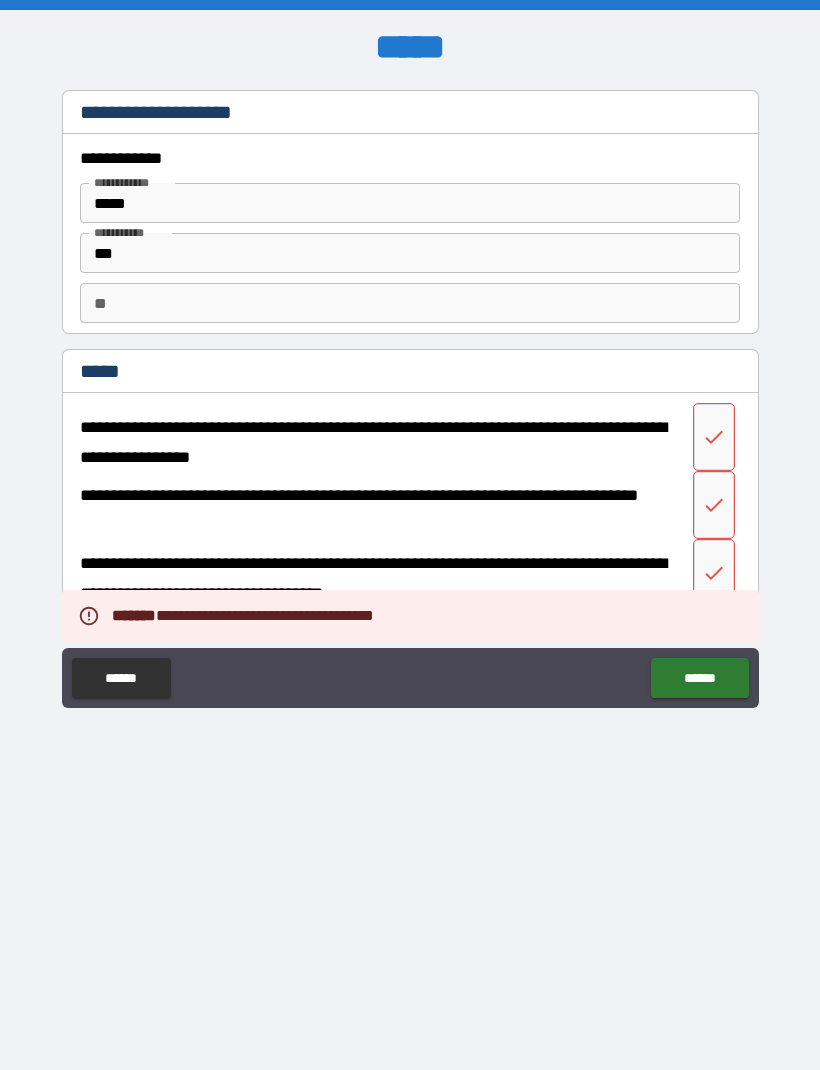 click at bounding box center (714, 437) 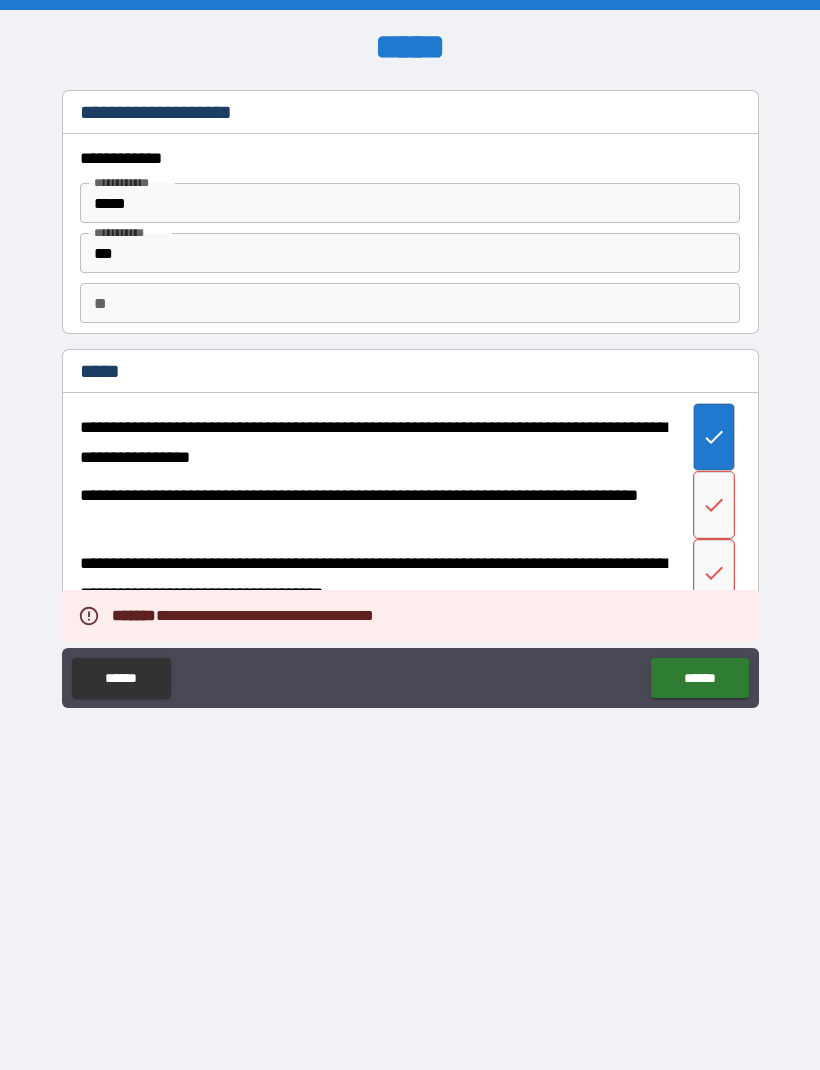 click 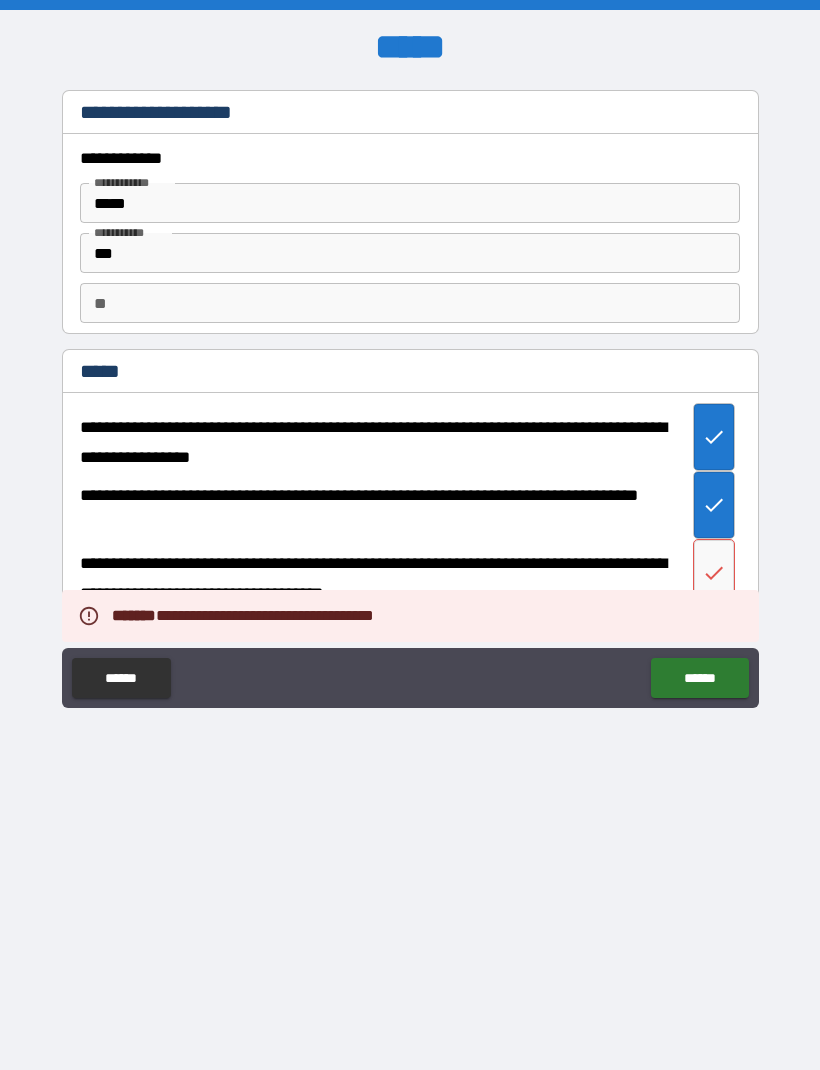 click at bounding box center (714, 573) 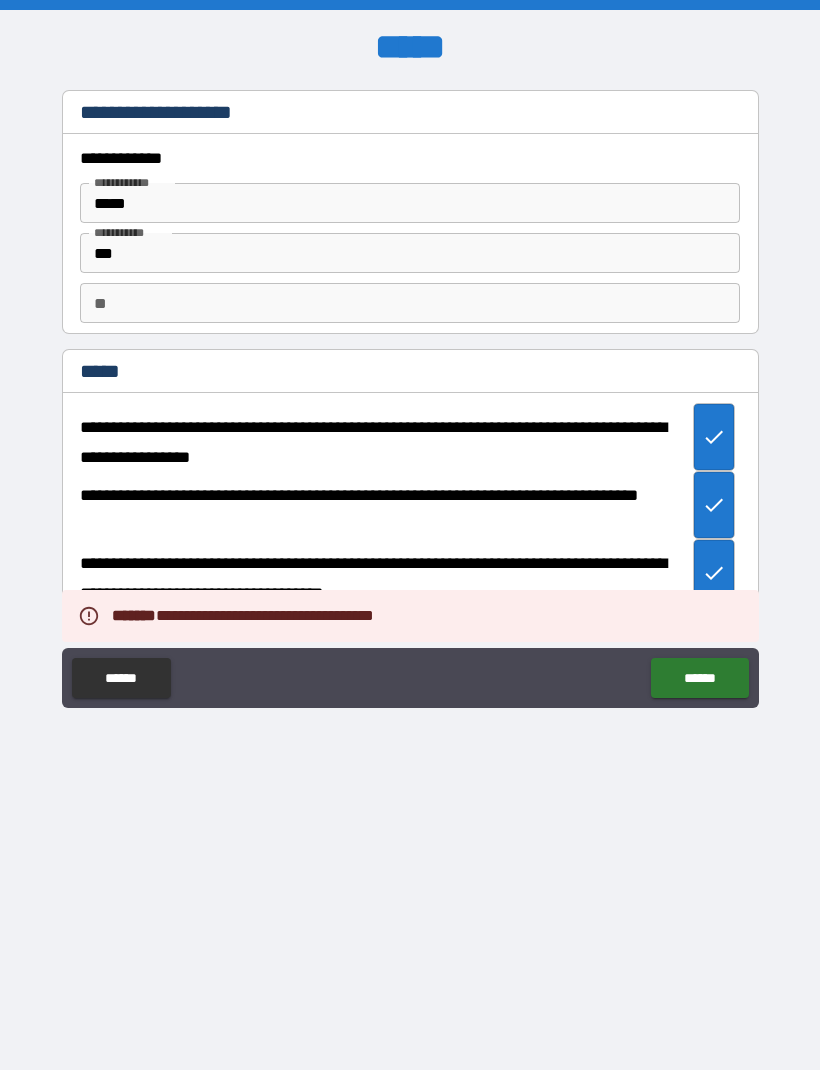click on "******" at bounding box center [699, 678] 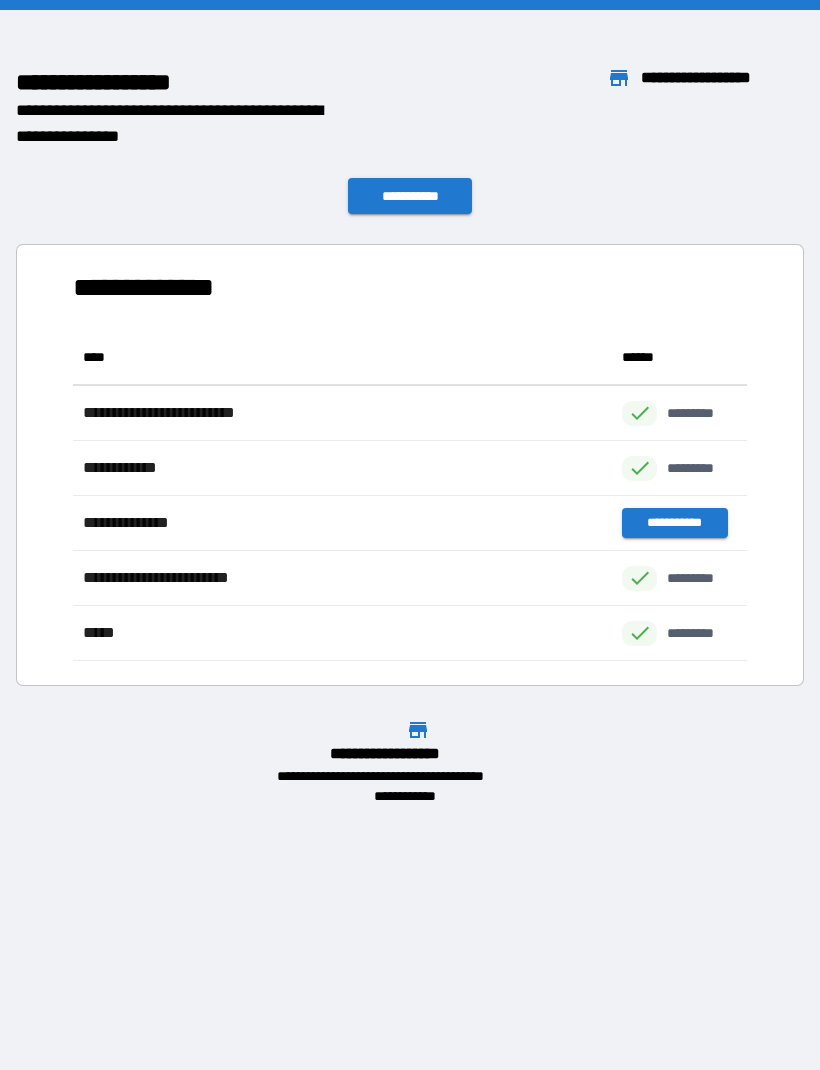 scroll, scrollTop: 1, scrollLeft: 1, axis: both 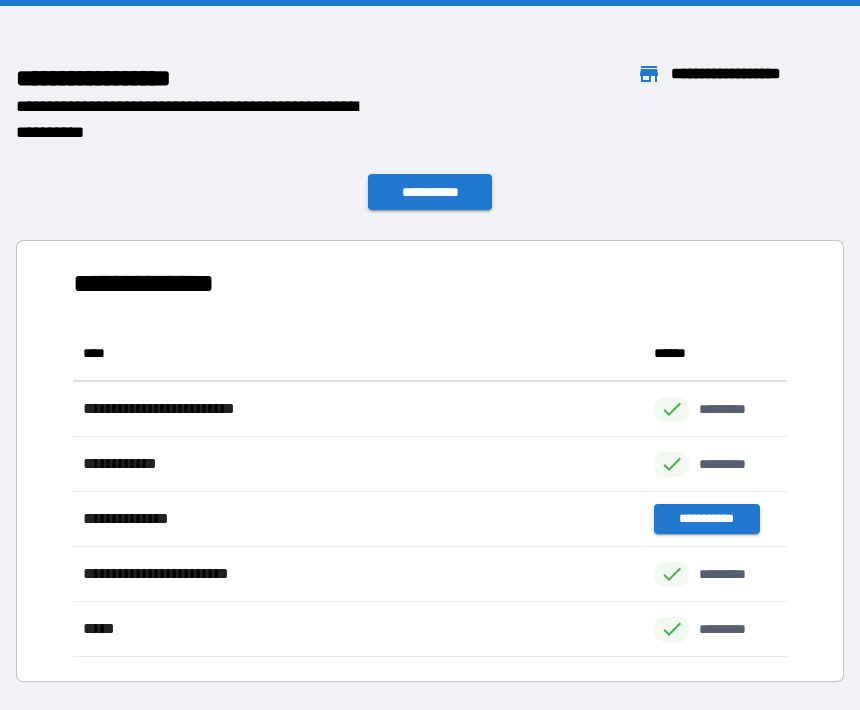 click on "**********" at bounding box center (430, 192) 